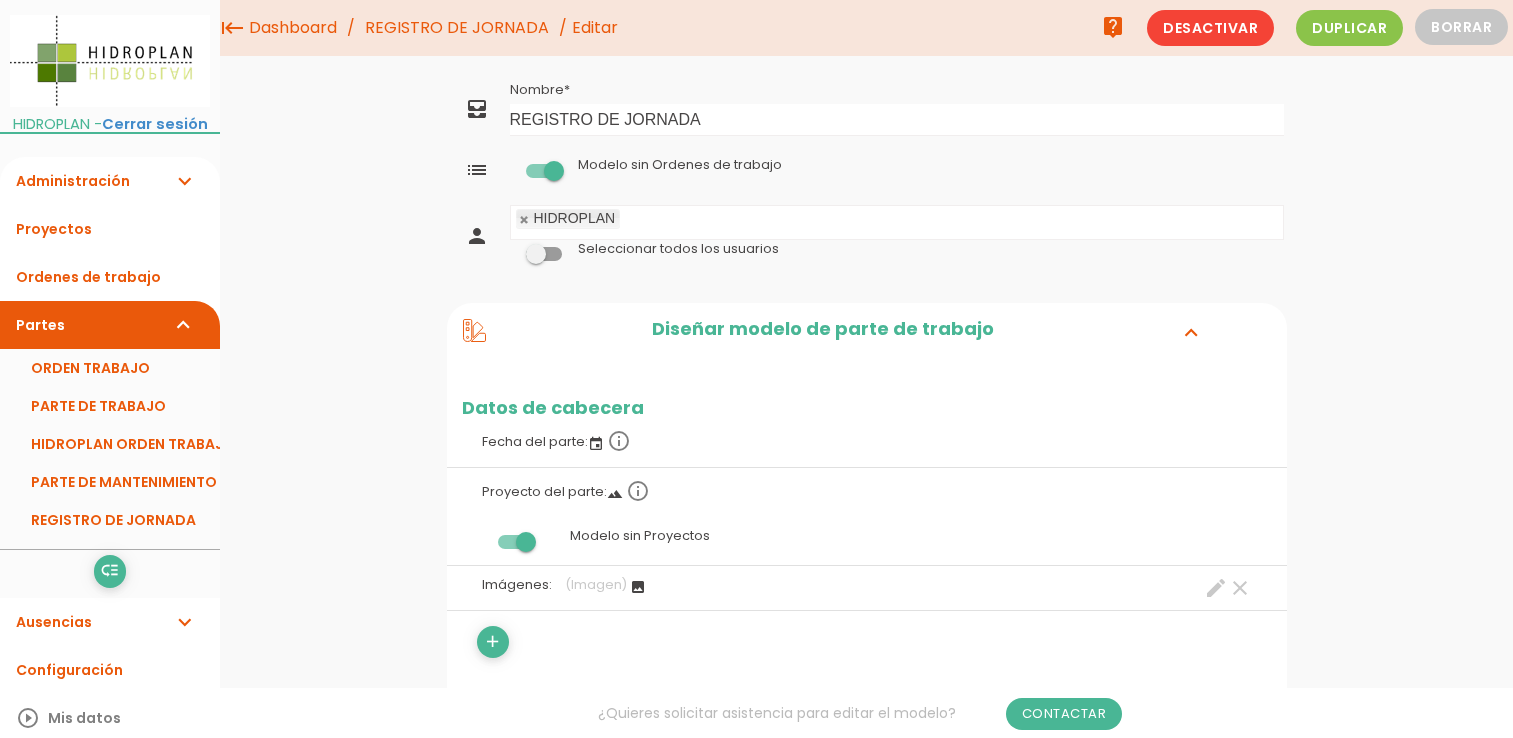 scroll, scrollTop: 0, scrollLeft: 0, axis: both 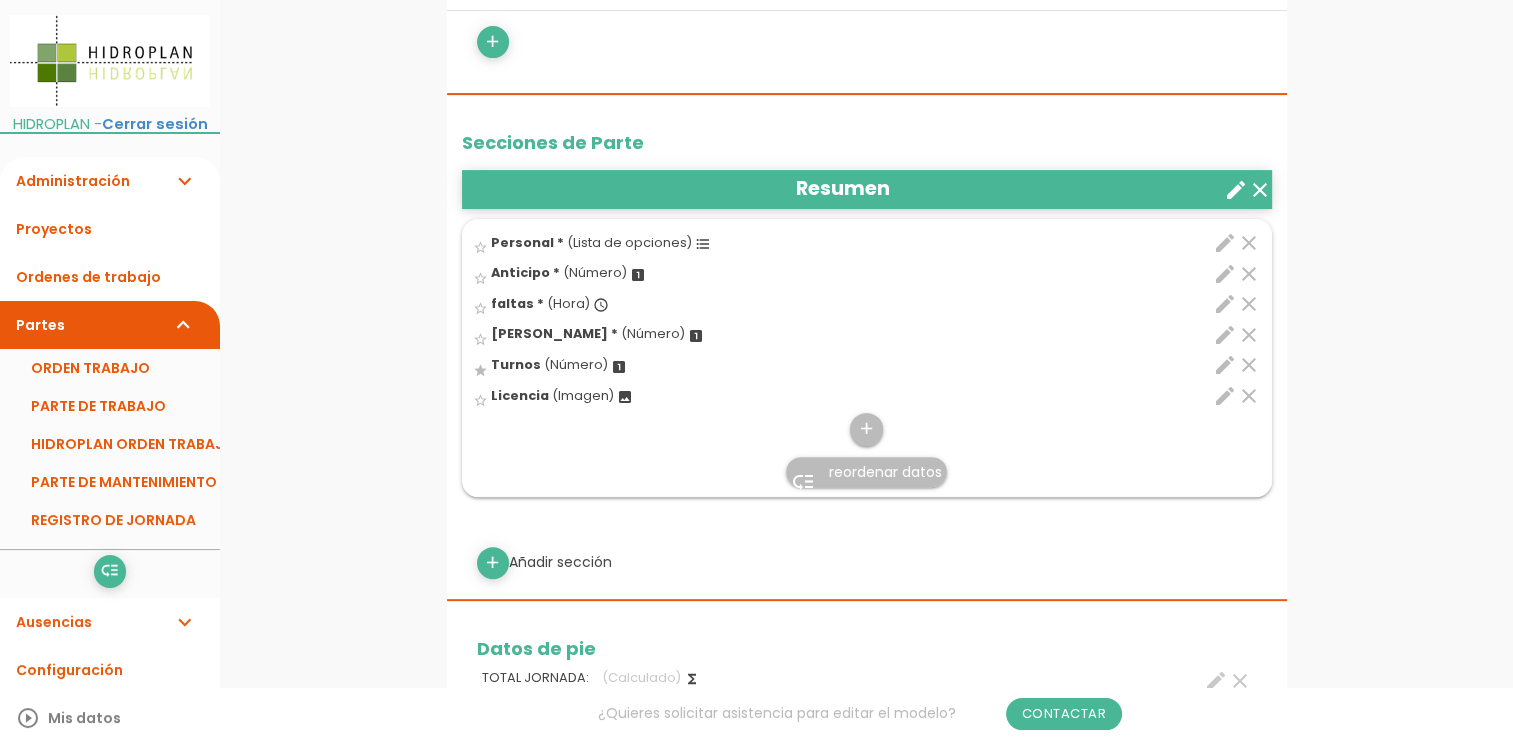 click on "edit" at bounding box center [1225, 243] 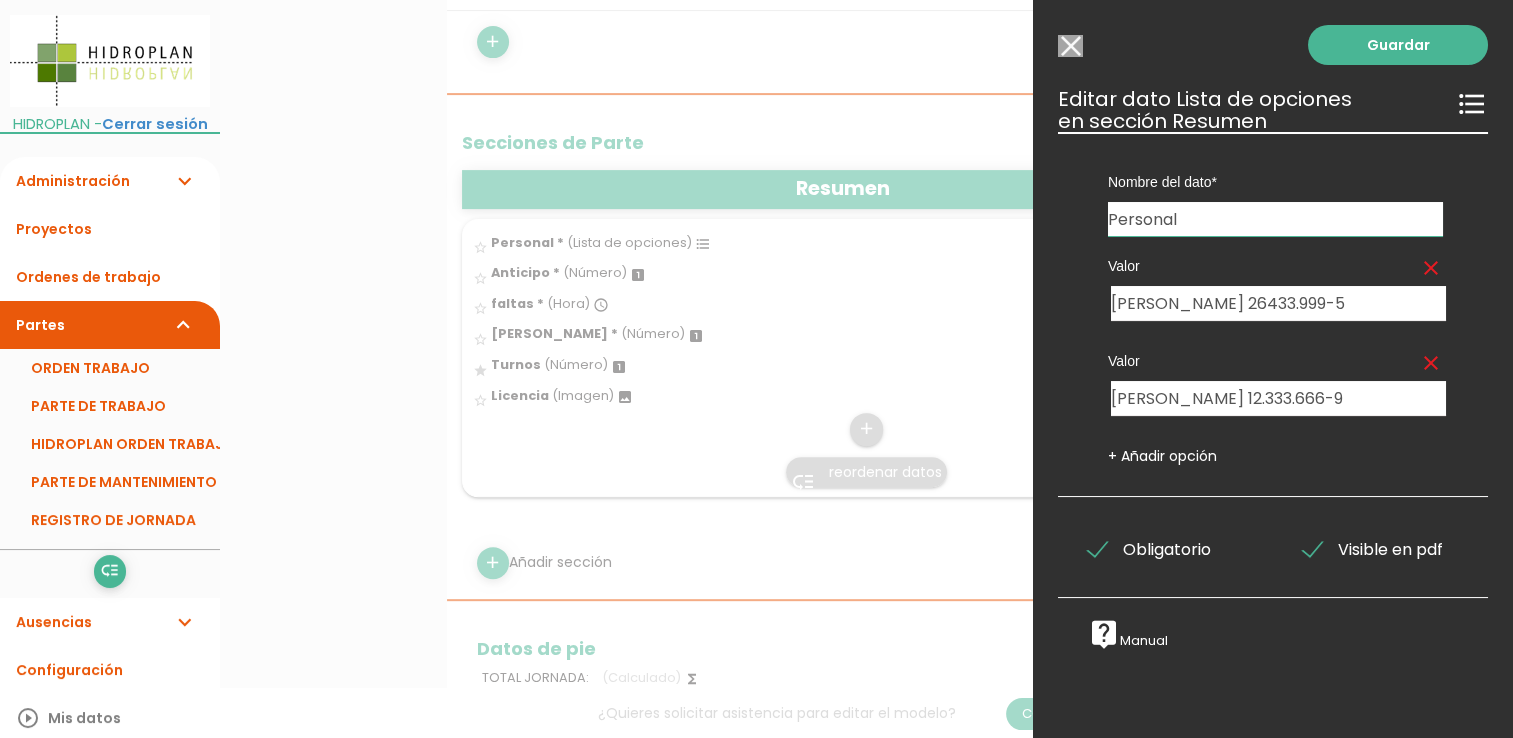 click on "Modelo sin Ordenes de trabajo" at bounding box center [1070, 46] 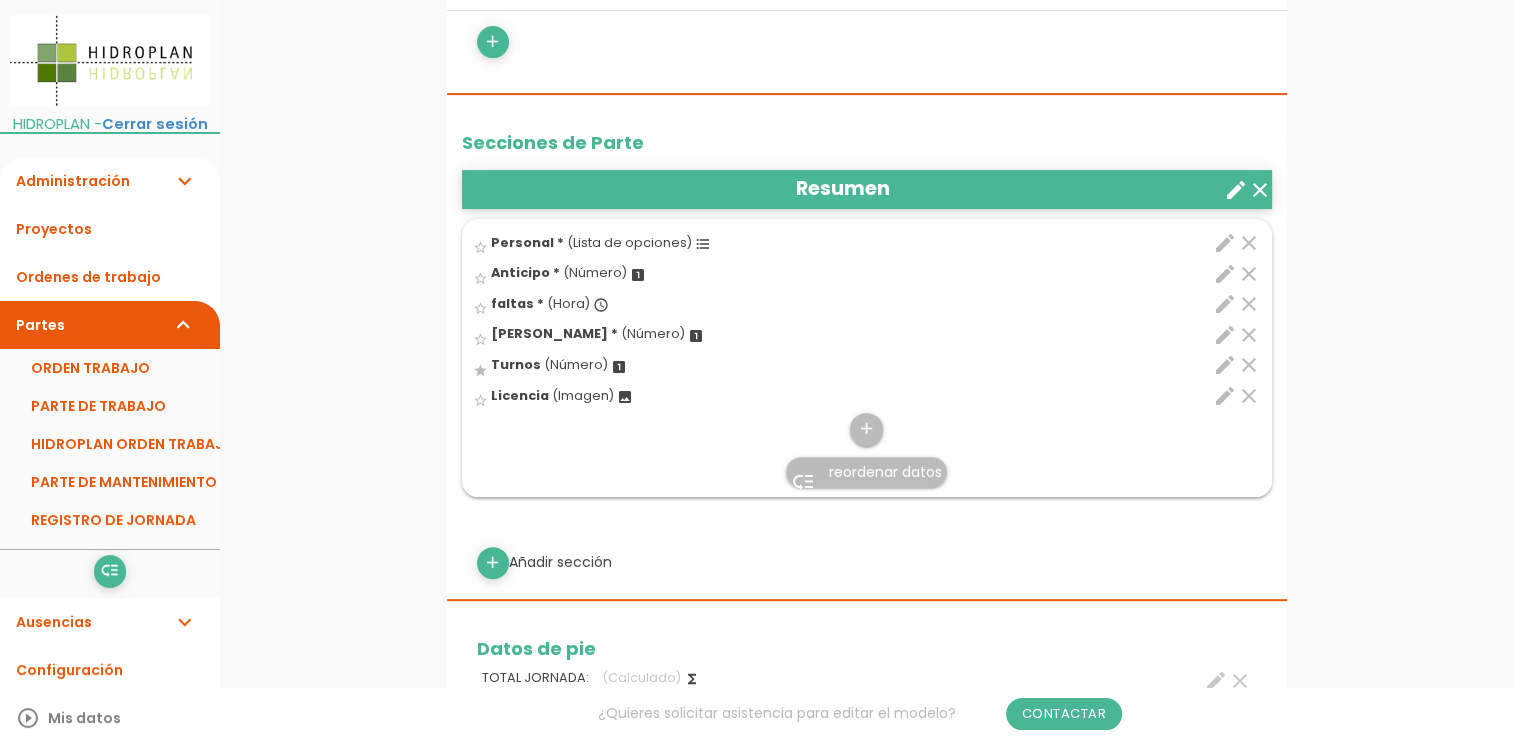 click on "reordenar datos" at bounding box center [885, 472] 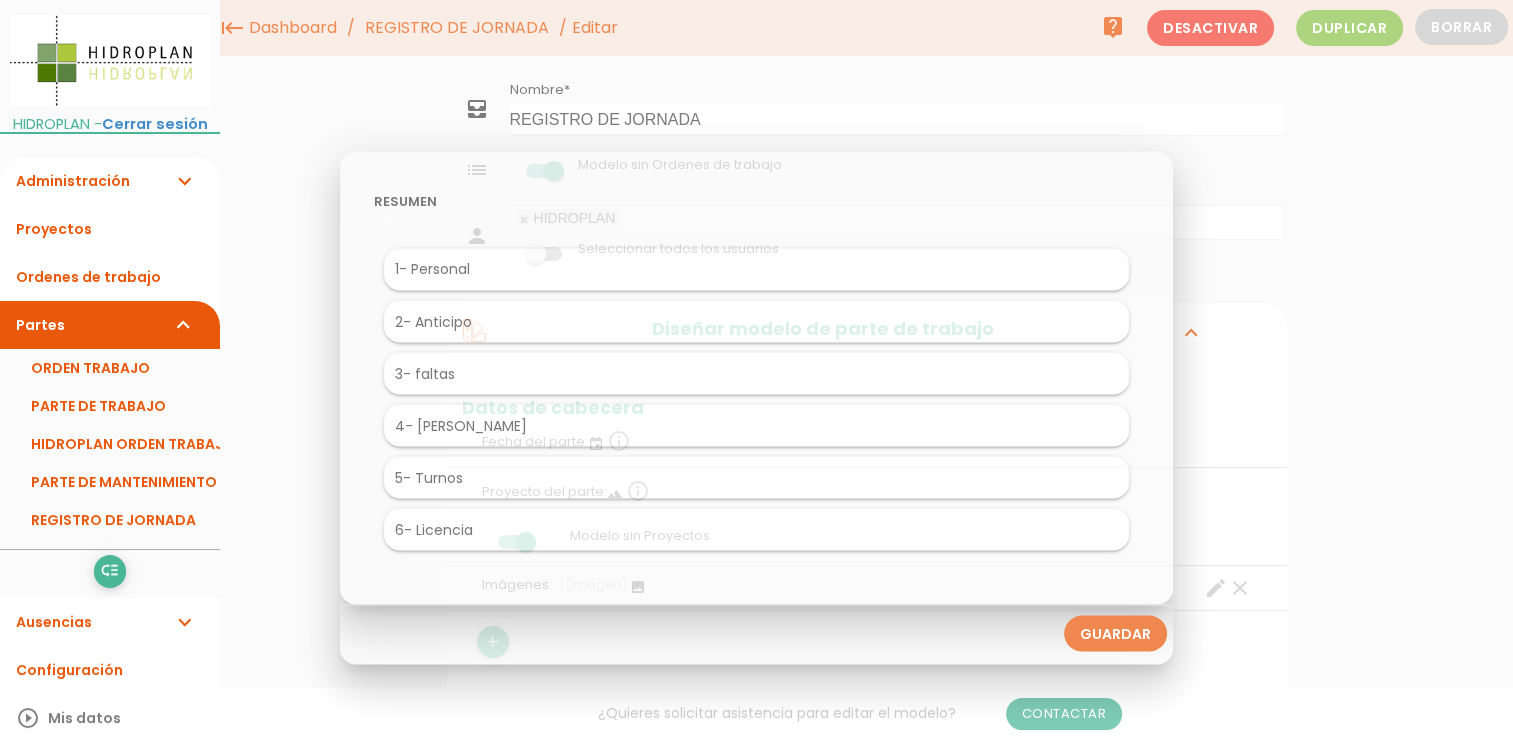 scroll, scrollTop: 0, scrollLeft: 0, axis: both 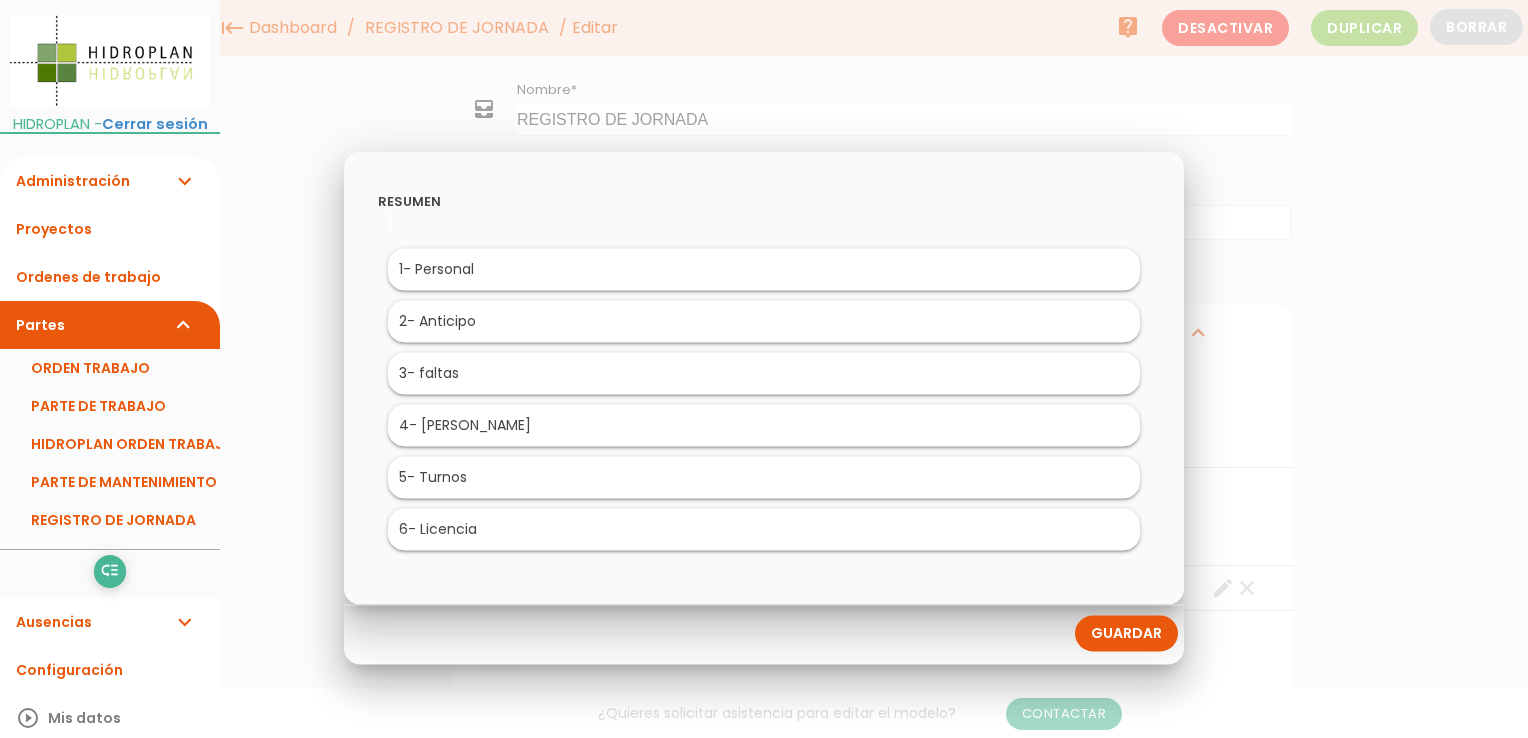 click at bounding box center (764, 277) 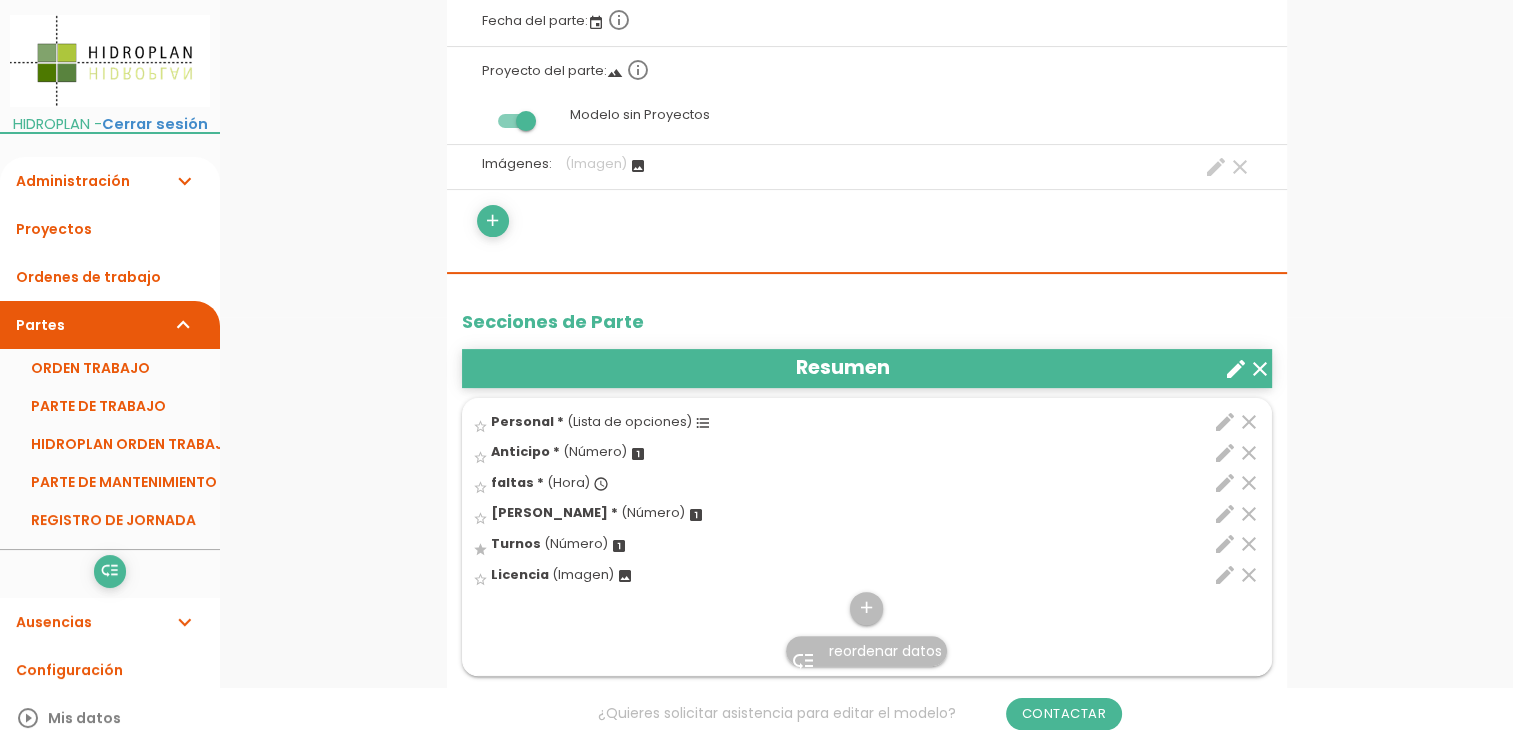 scroll, scrollTop: 800, scrollLeft: 0, axis: vertical 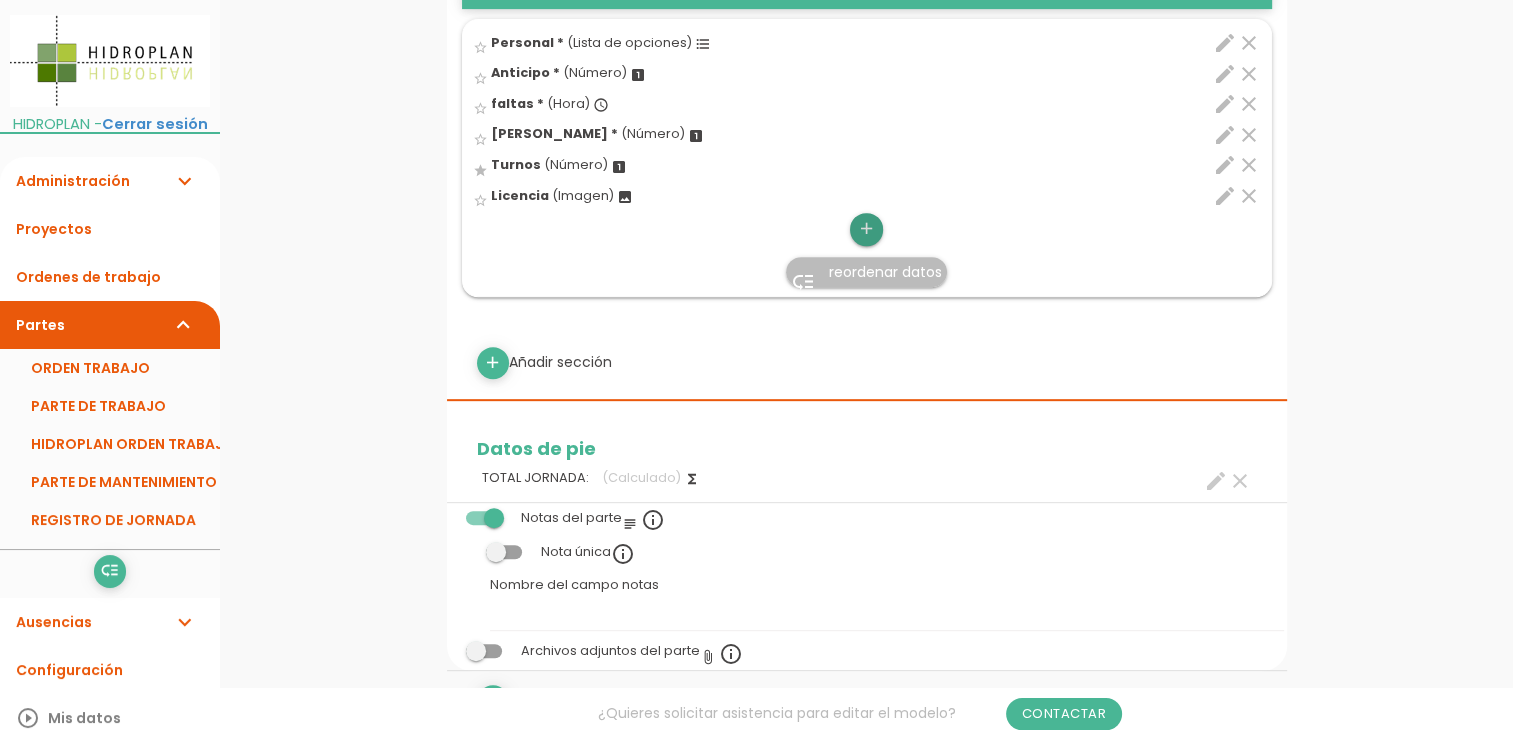 click on "add" at bounding box center (866, 229) 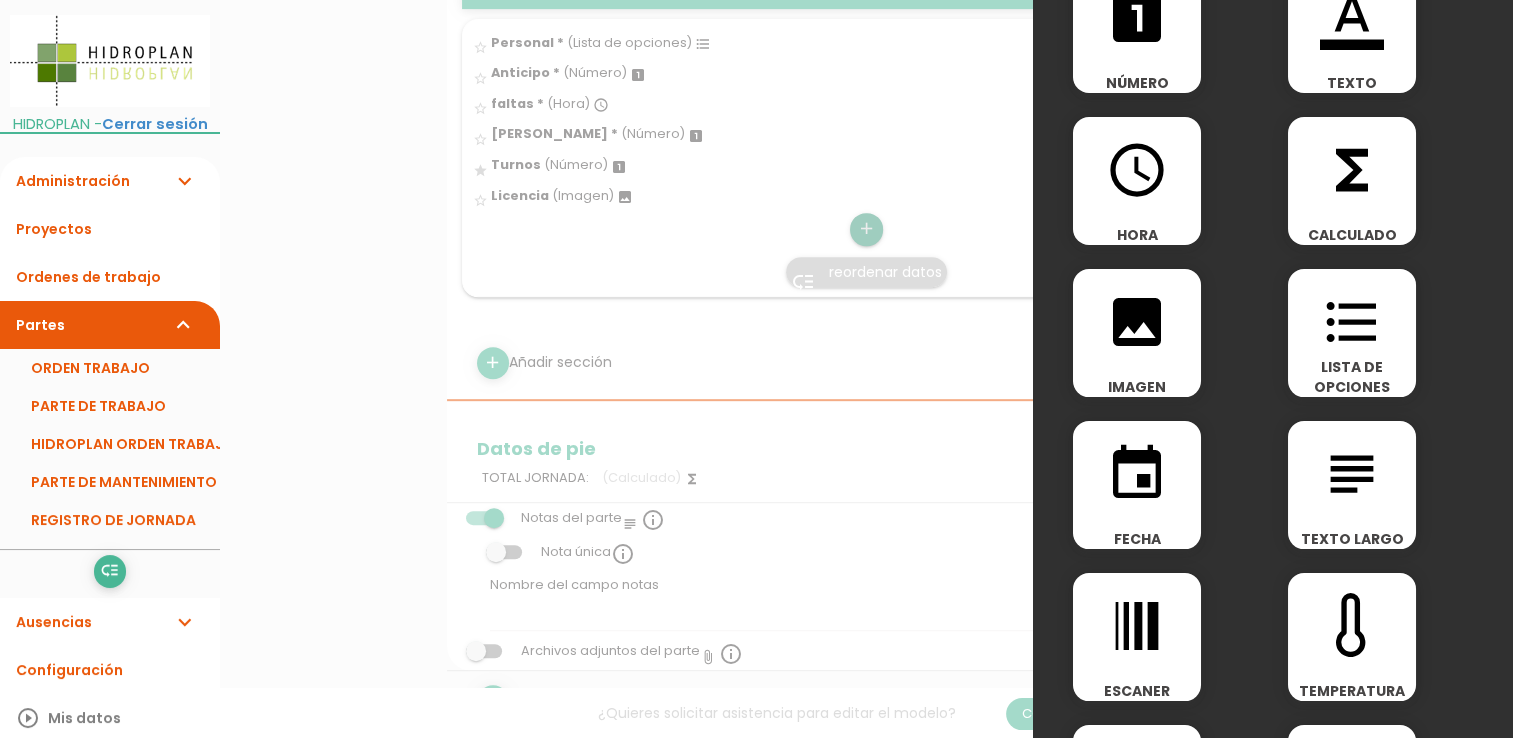 scroll, scrollTop: 0, scrollLeft: 0, axis: both 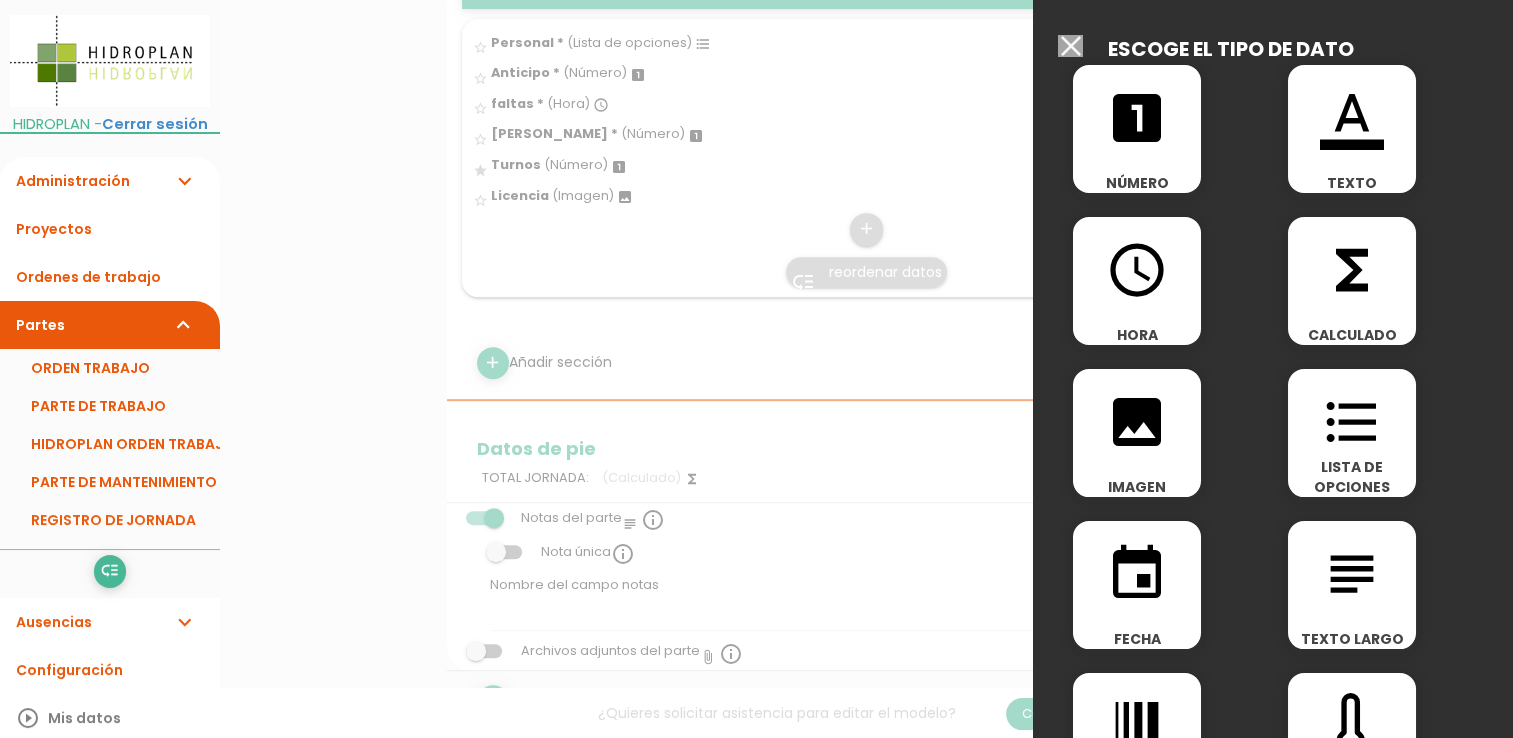 click on "looks_one" at bounding box center (1137, 118) 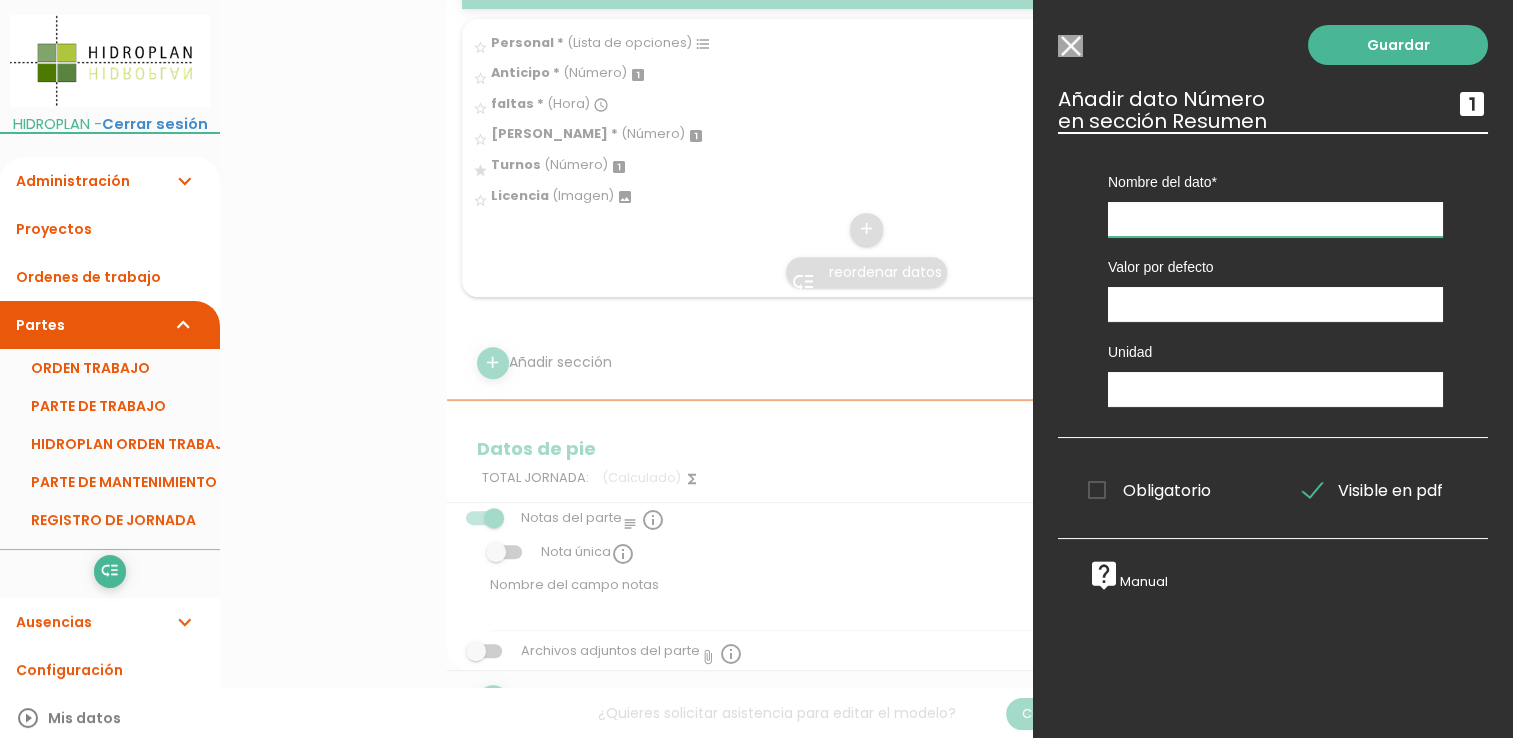 click at bounding box center [1275, 219] 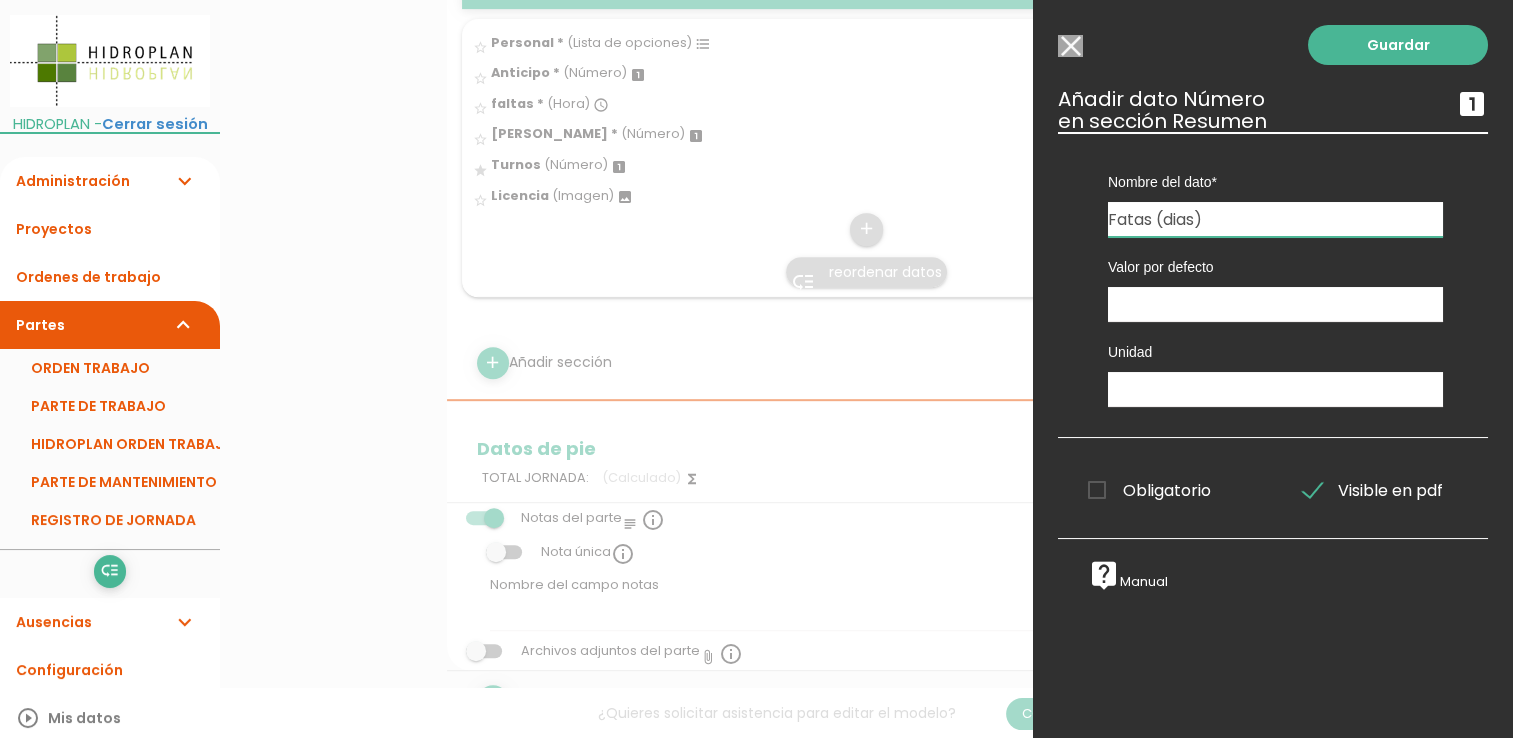 type on "Fatas (dias)" 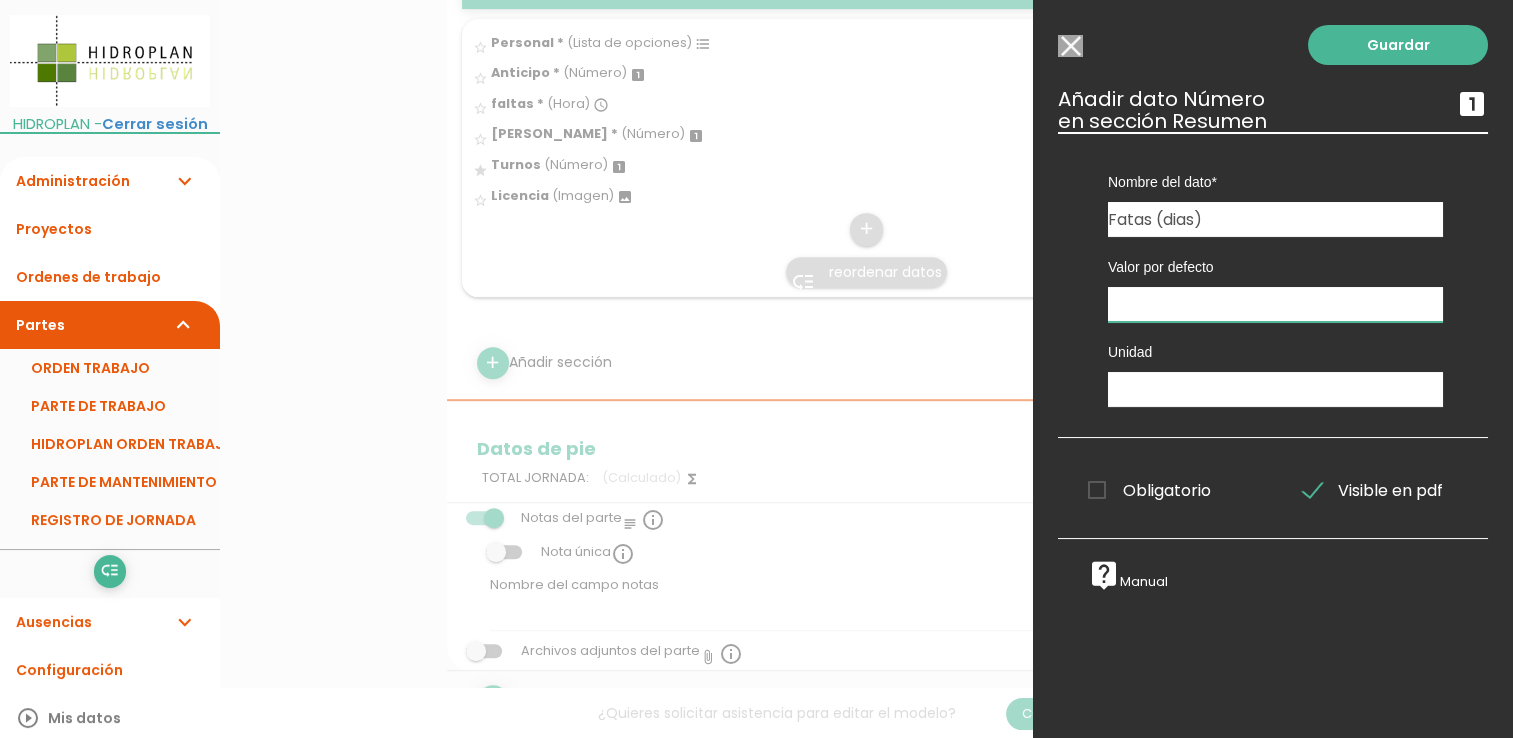 click at bounding box center (1275, 304) 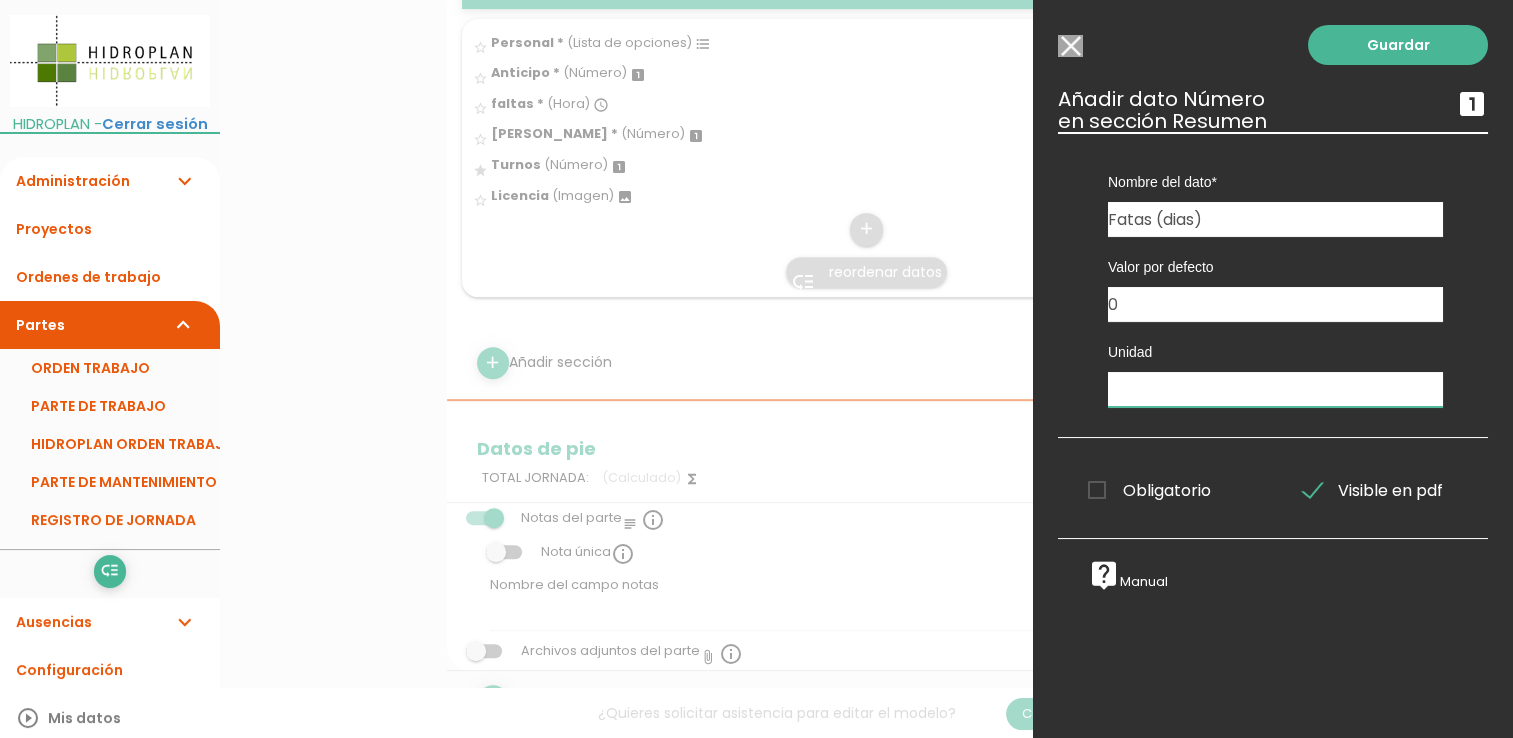 type on "Dias" 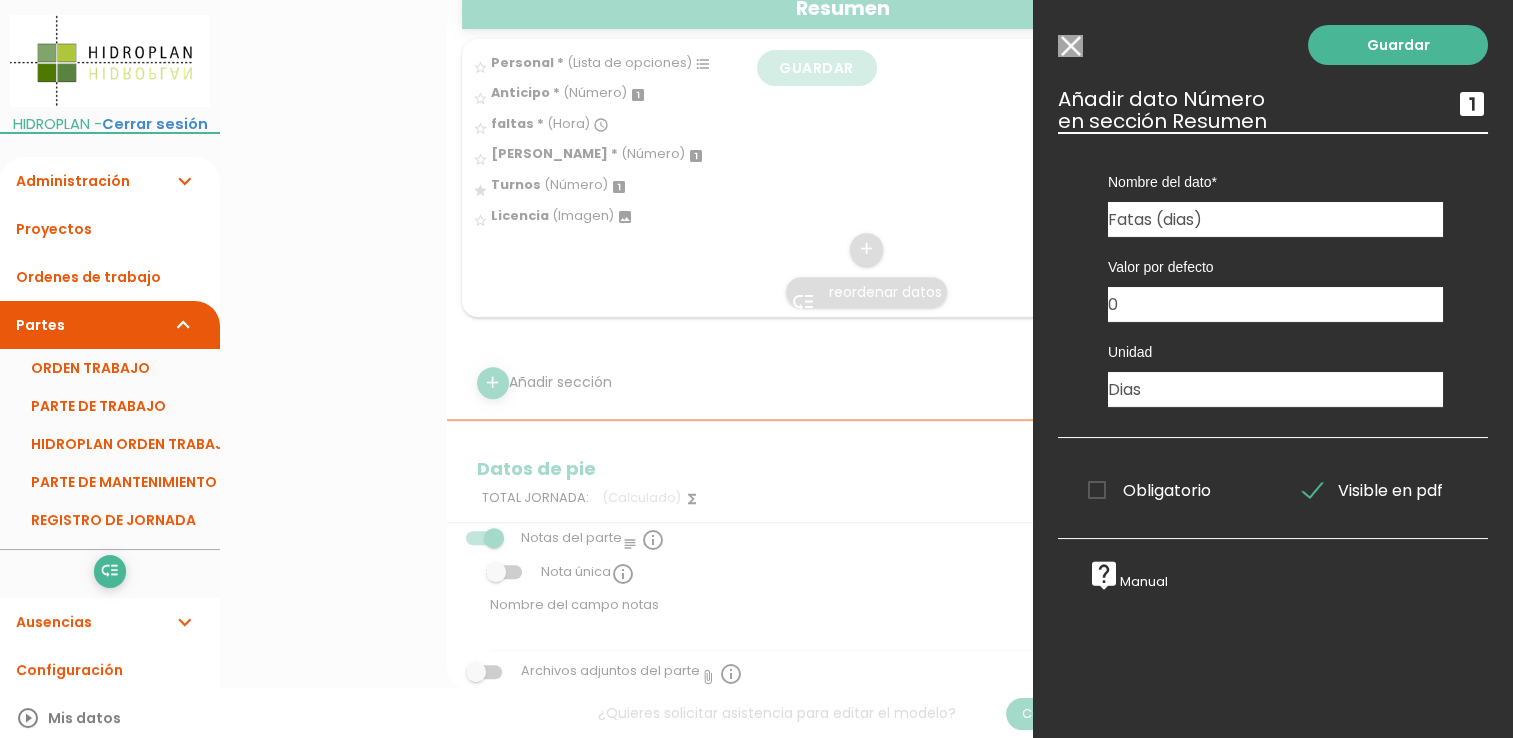 scroll, scrollTop: 1321, scrollLeft: 0, axis: vertical 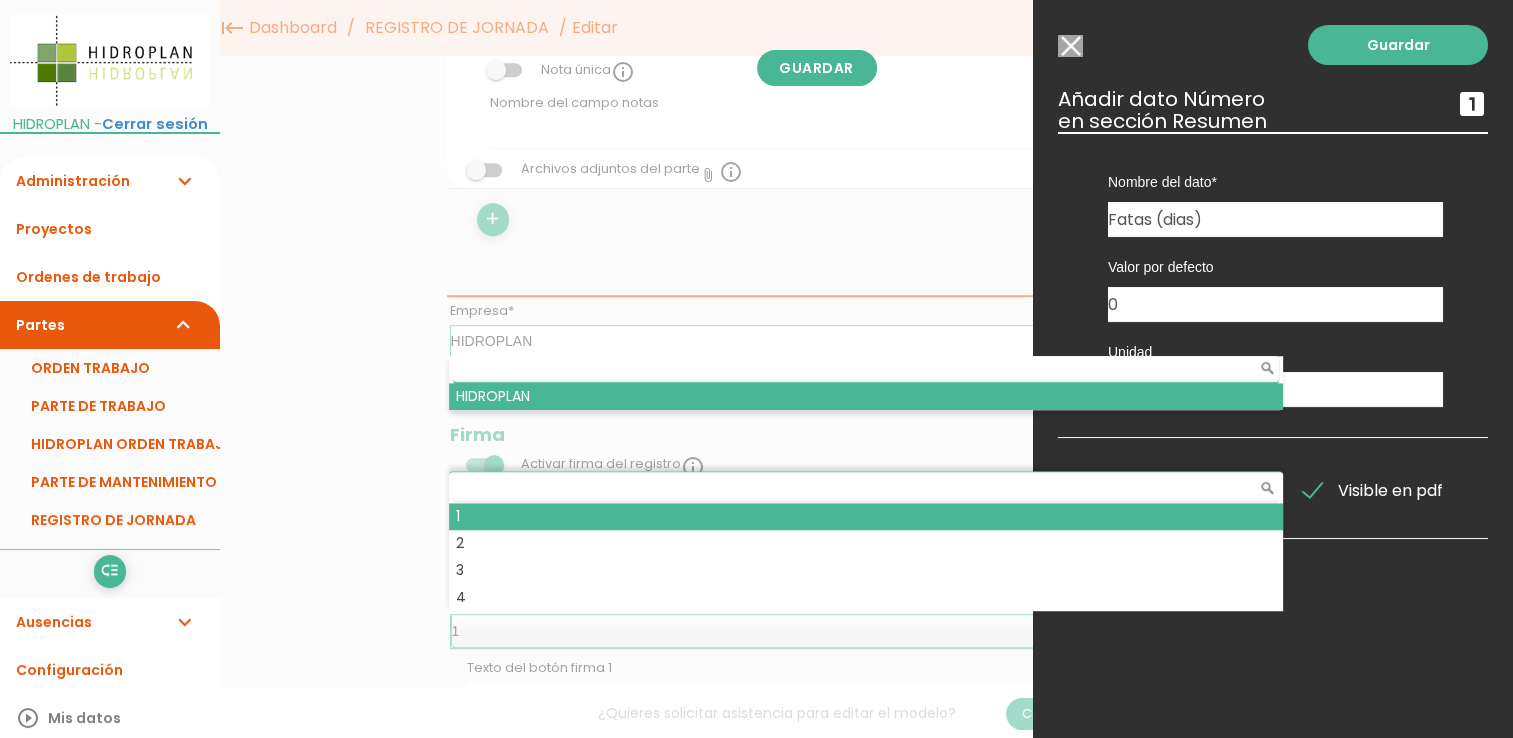 click on "Número de firmas" at bounding box center [866, 489] 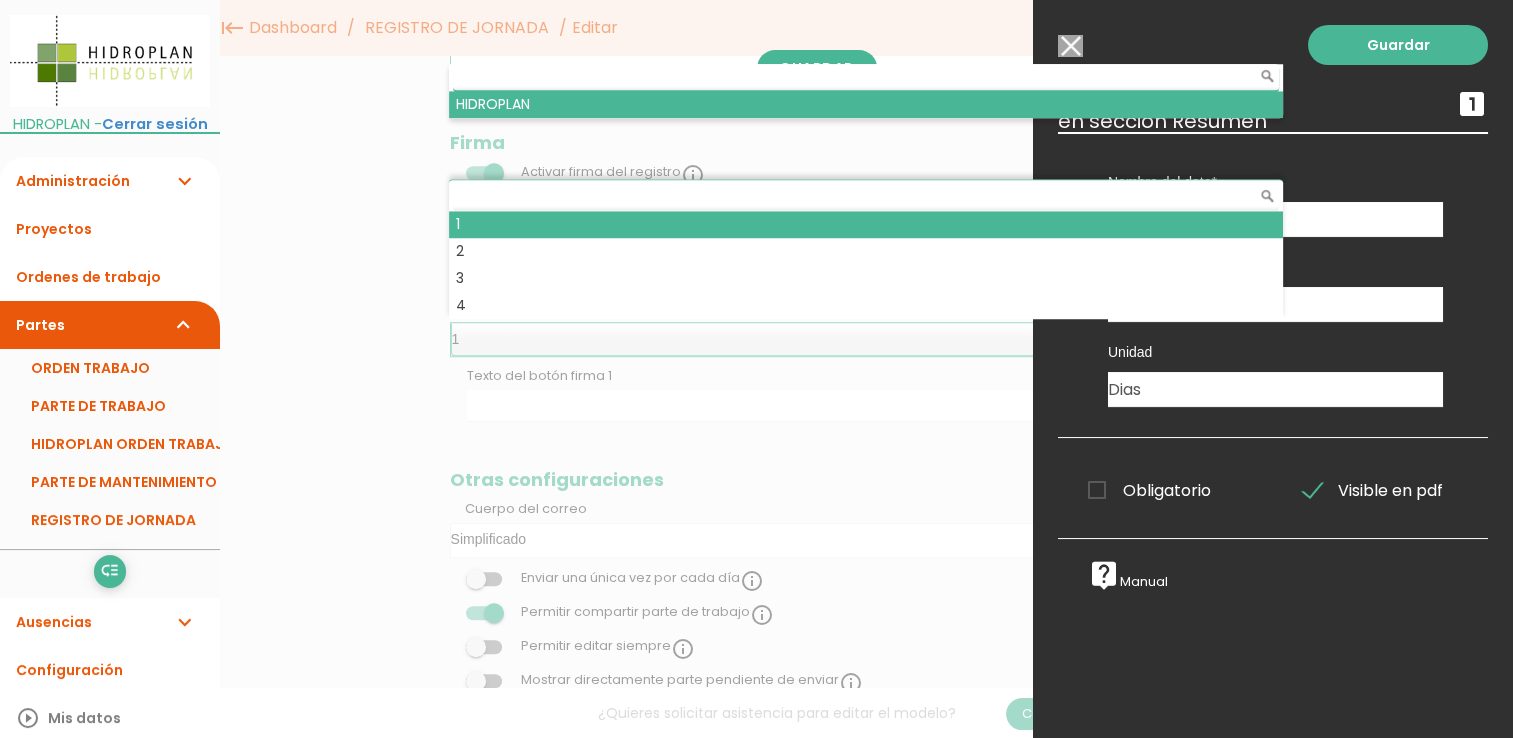 scroll, scrollTop: 1546, scrollLeft: 0, axis: vertical 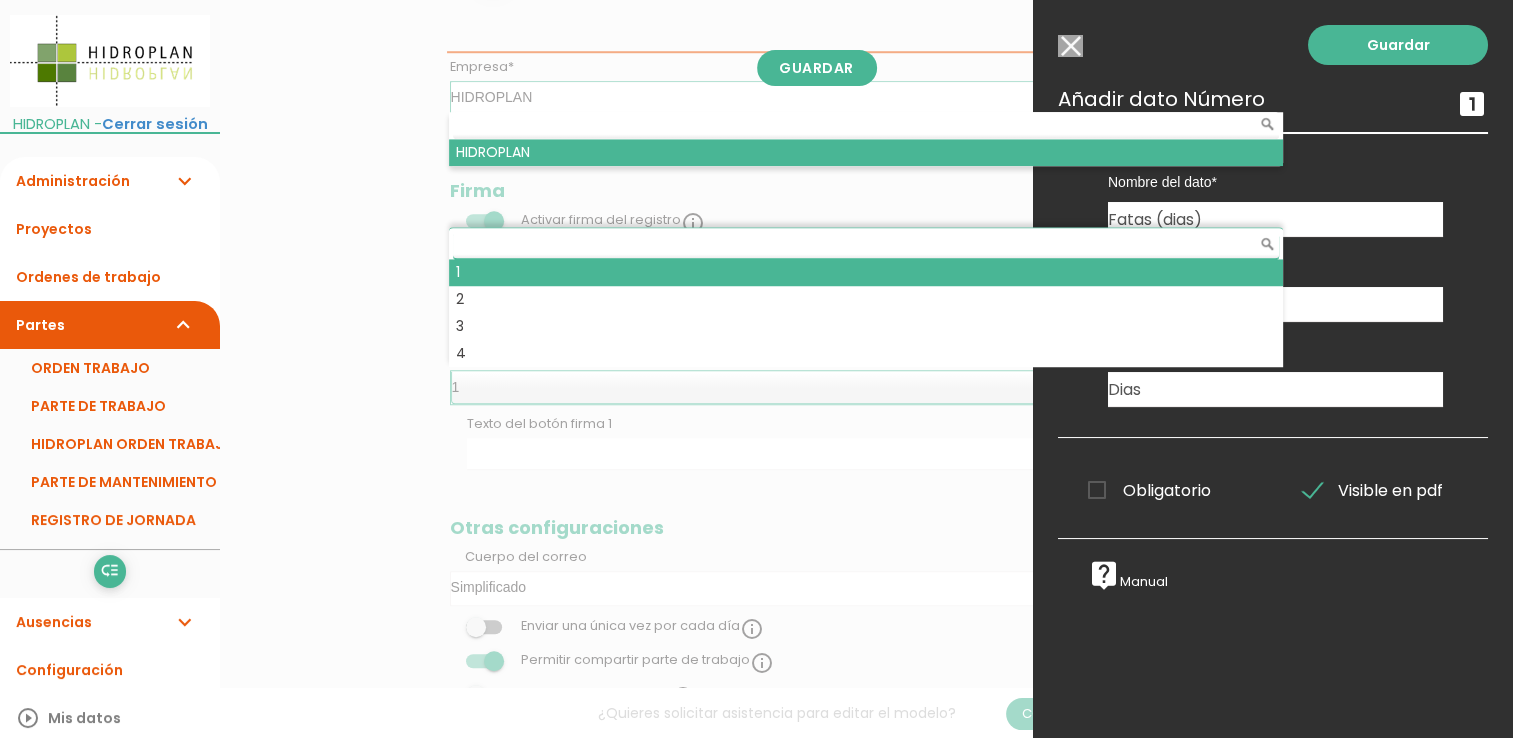 drag, startPoint x: 1086, startPoint y: 490, endPoint x: 1102, endPoint y: 491, distance: 16.03122 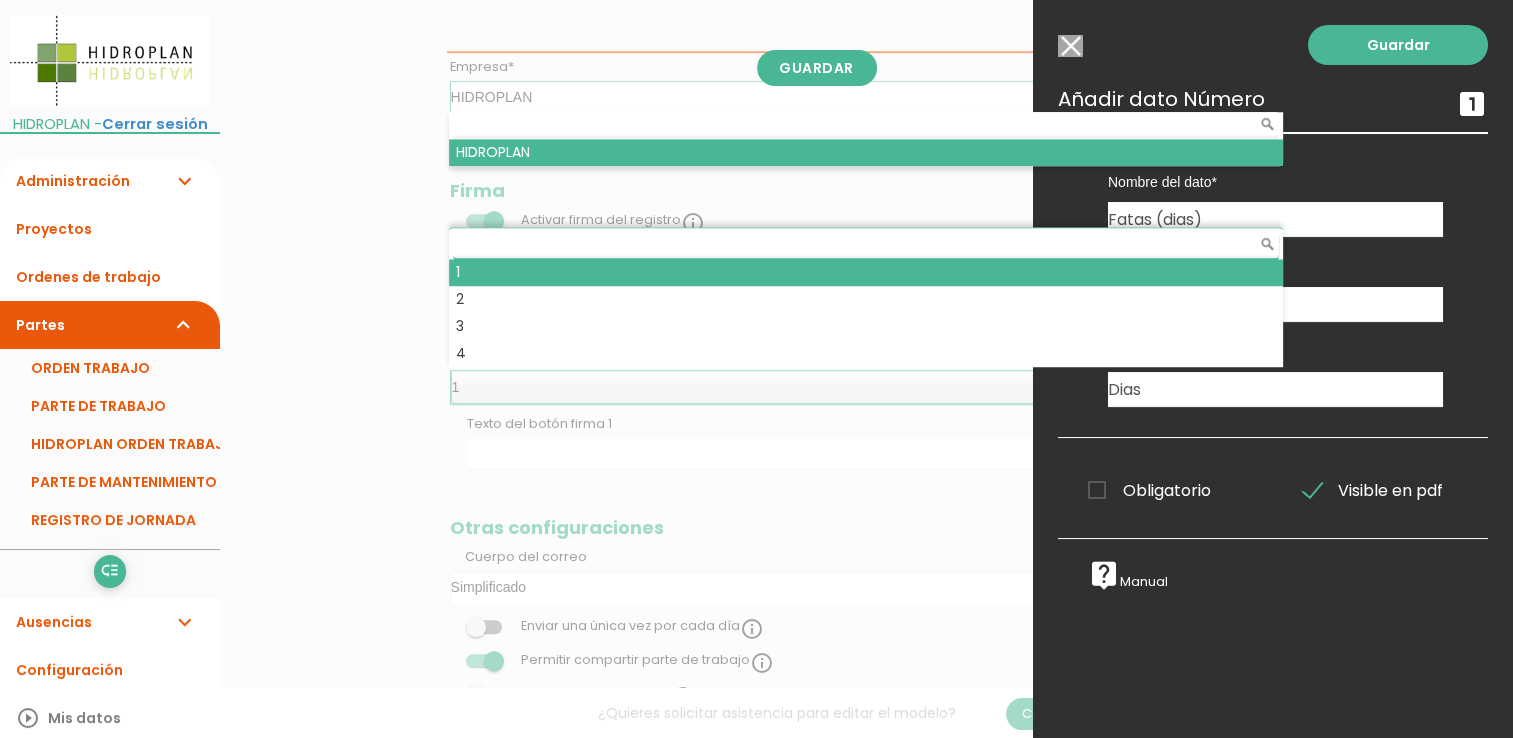 click on "Obligatorio" at bounding box center (1165, 490) 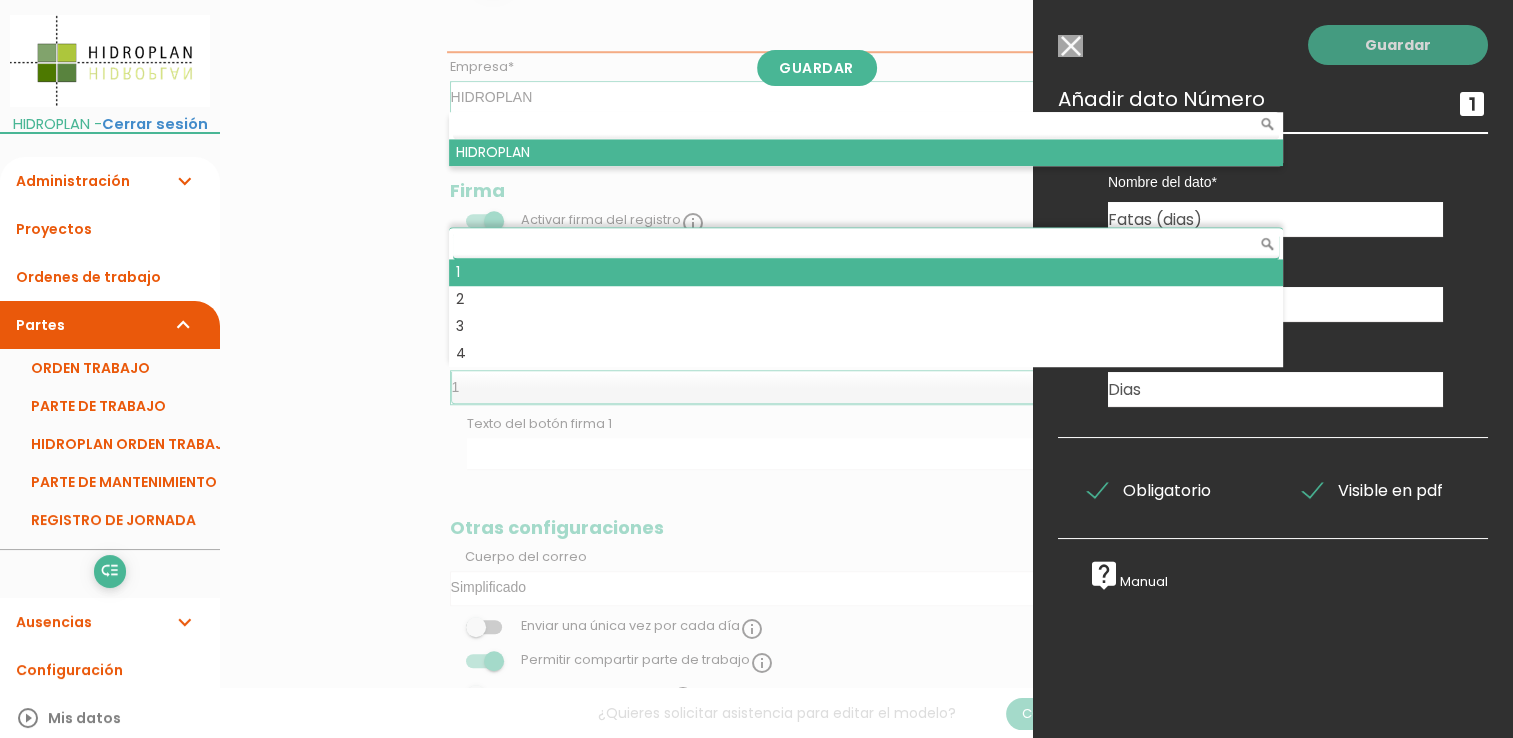 click on "Guardar" at bounding box center [1398, 45] 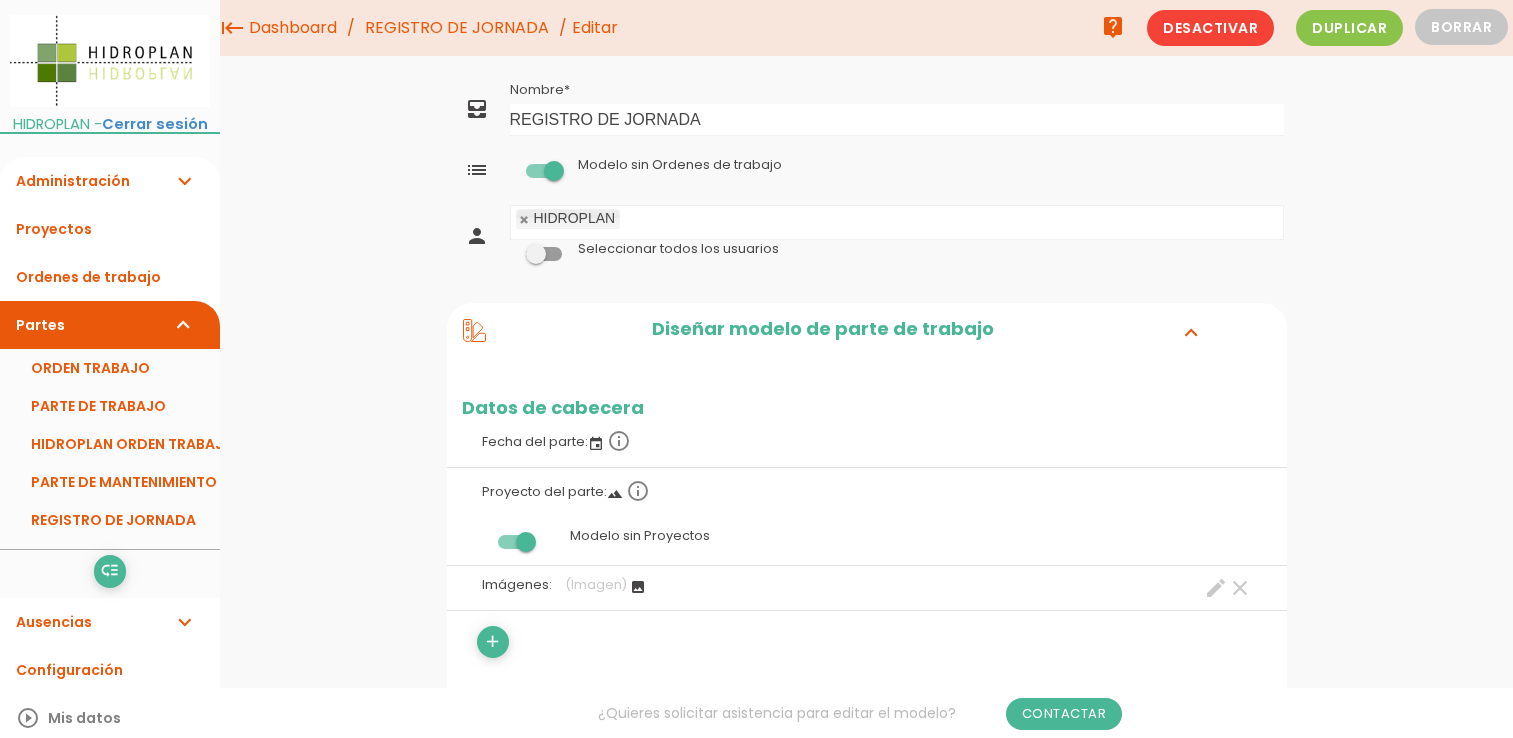 scroll, scrollTop: 1772, scrollLeft: 0, axis: vertical 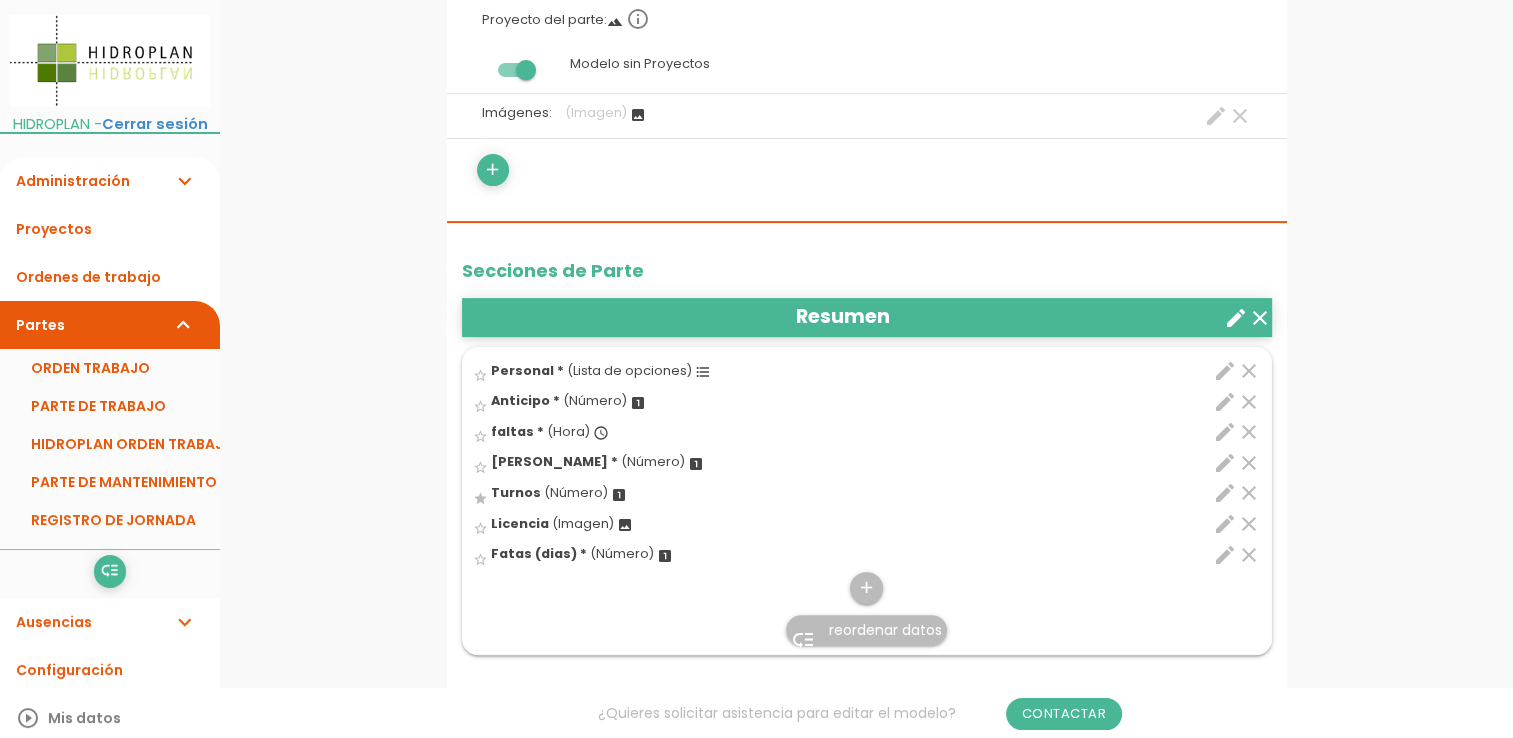 drag, startPoint x: 542, startPoint y: 552, endPoint x: 608, endPoint y: 574, distance: 69.57011 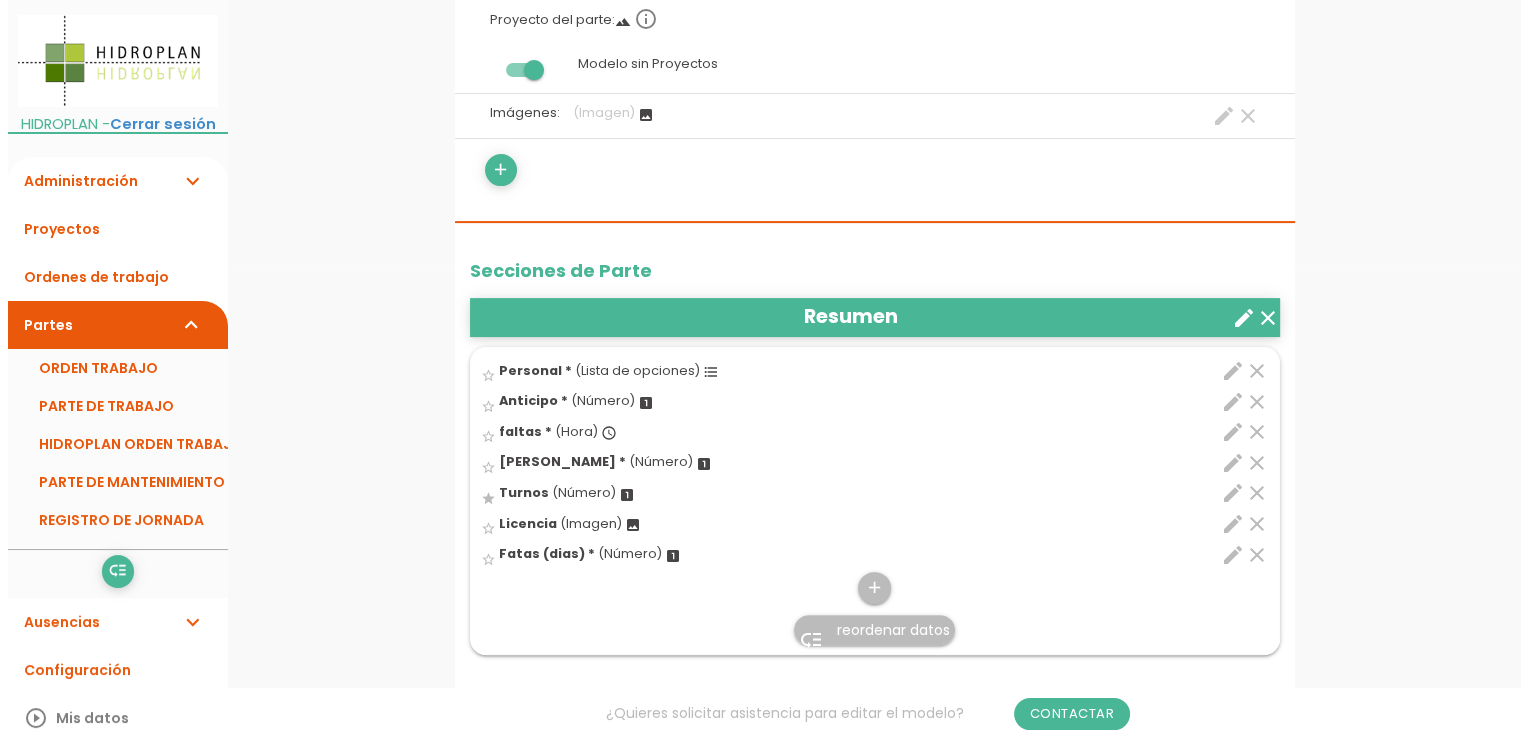 scroll, scrollTop: 0, scrollLeft: 0, axis: both 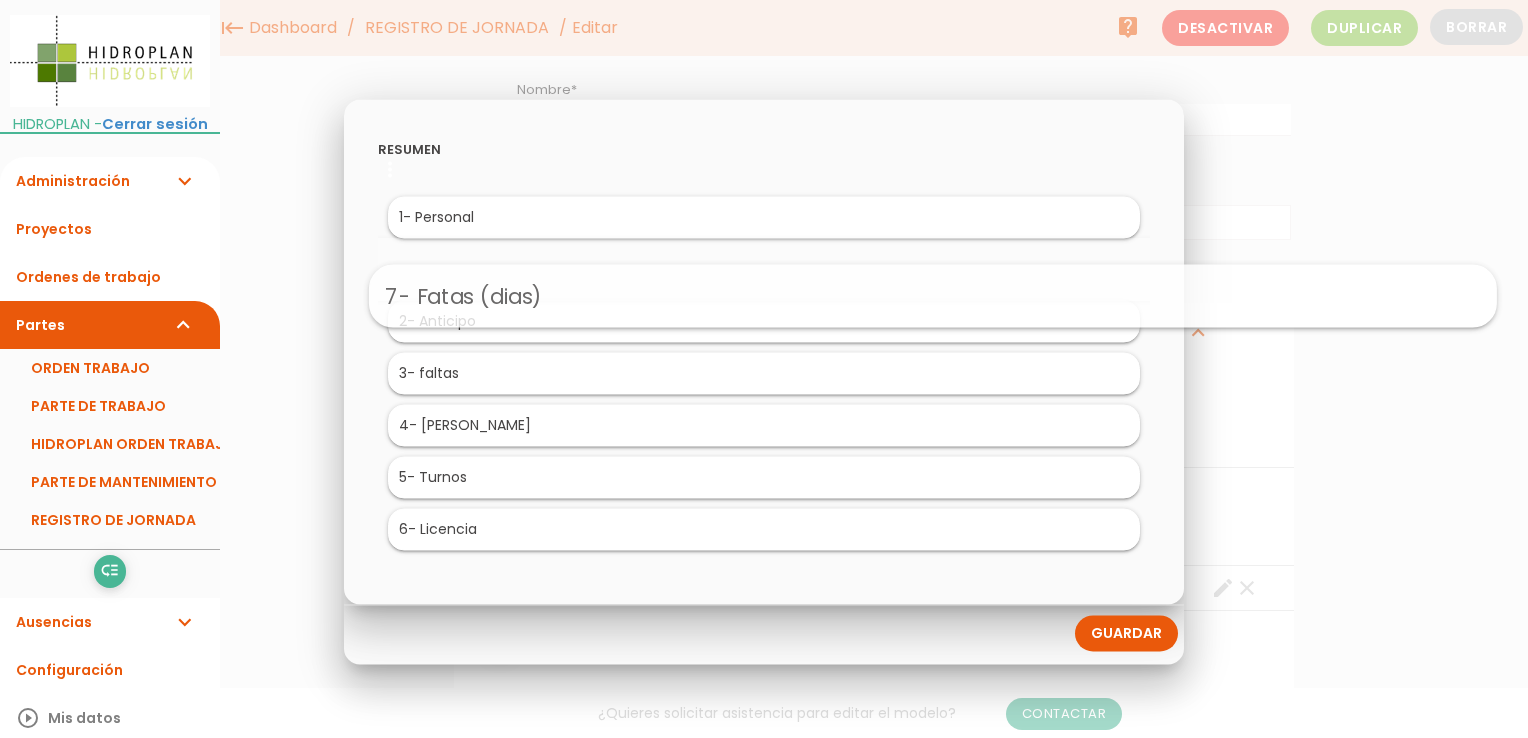 drag, startPoint x: 463, startPoint y: 525, endPoint x: 632, endPoint y: 289, distance: 290.27057 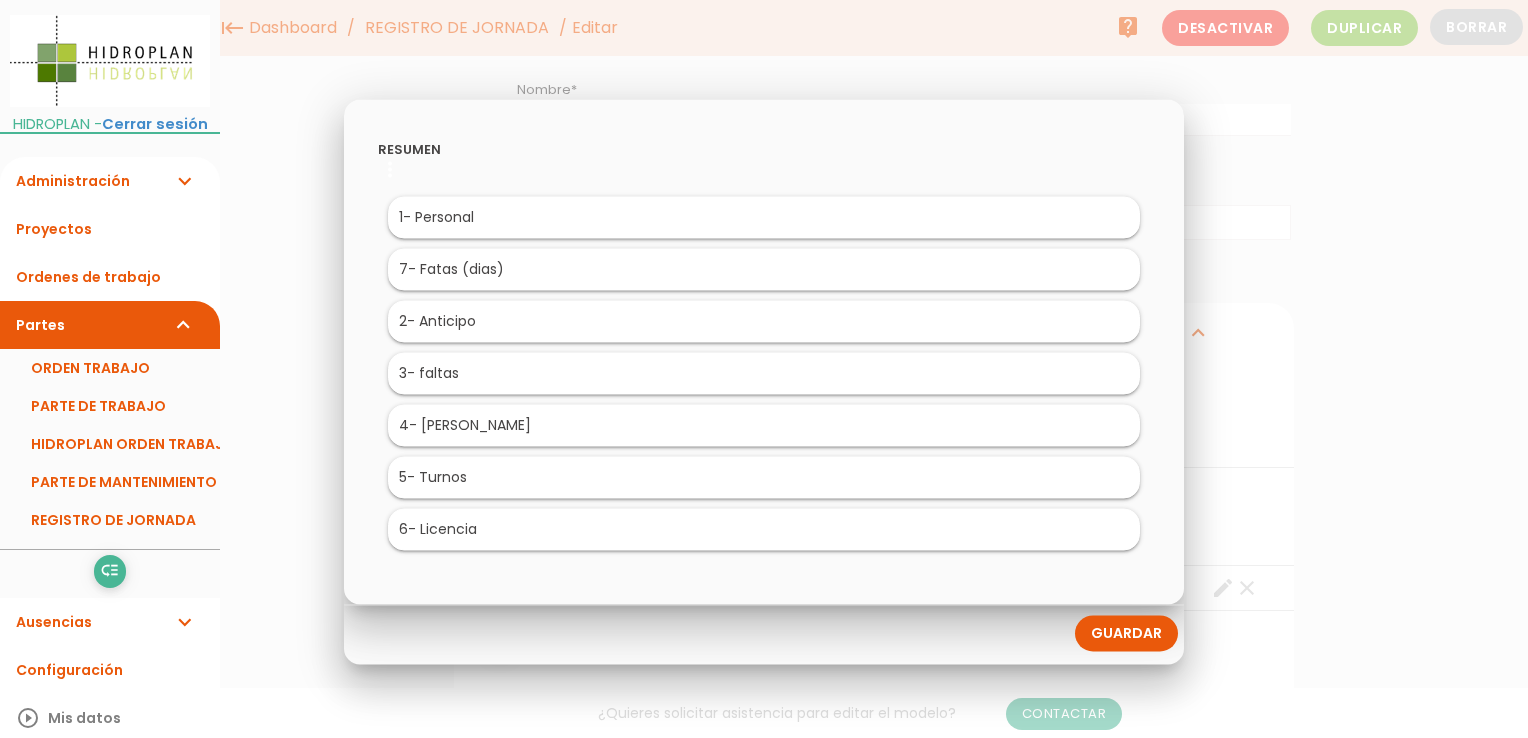 click on "Guardar" at bounding box center (1126, 633) 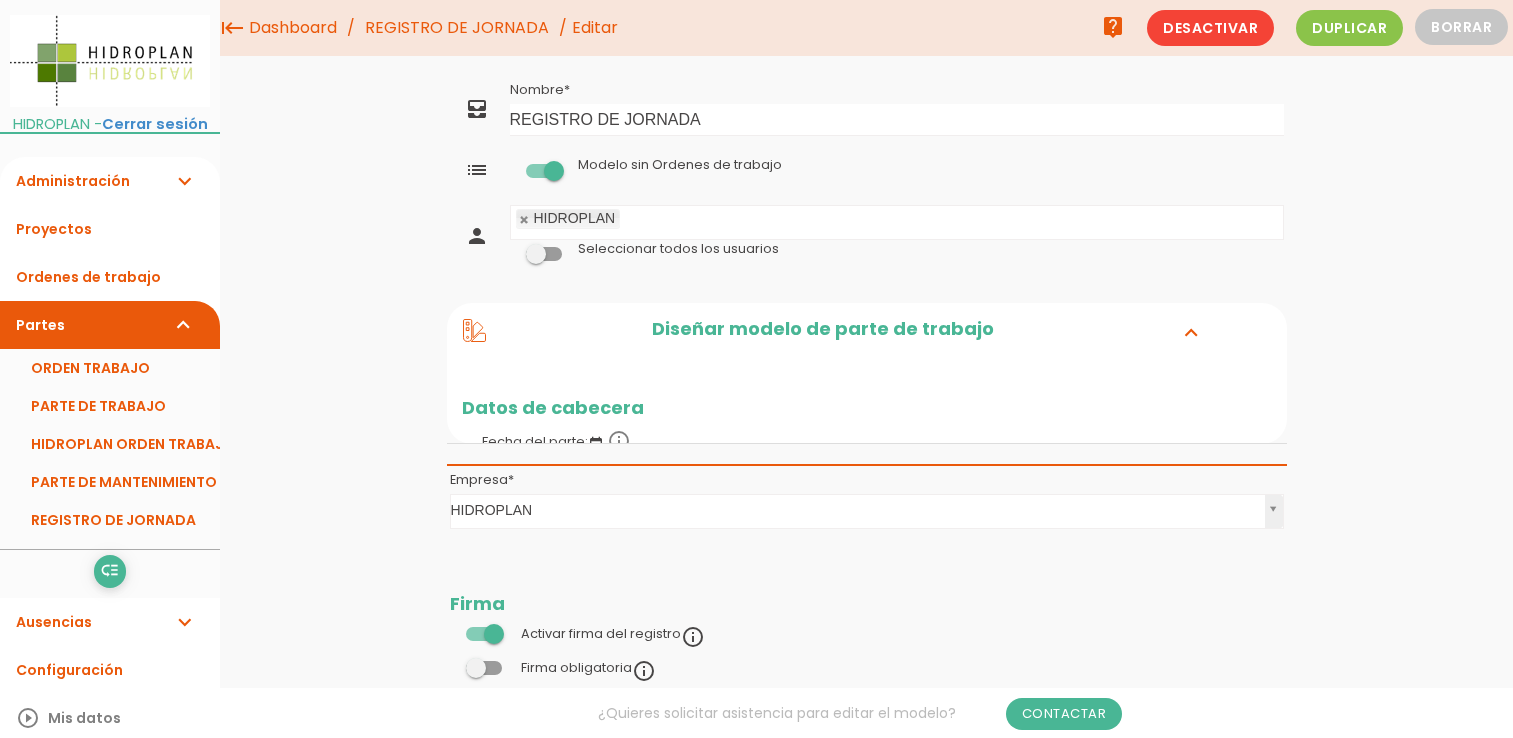 scroll, scrollTop: 0, scrollLeft: 0, axis: both 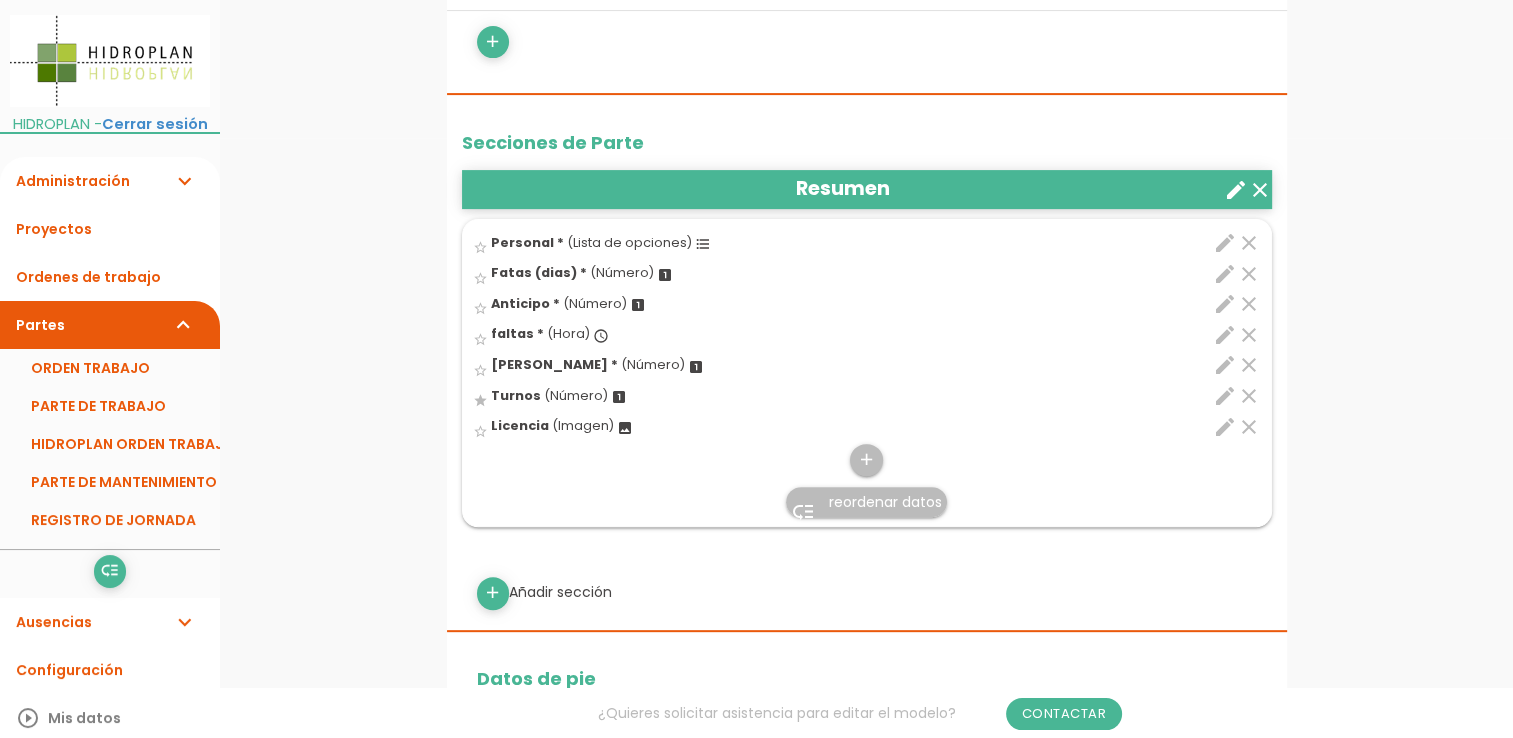 click on "reordenar datos" at bounding box center [885, 502] 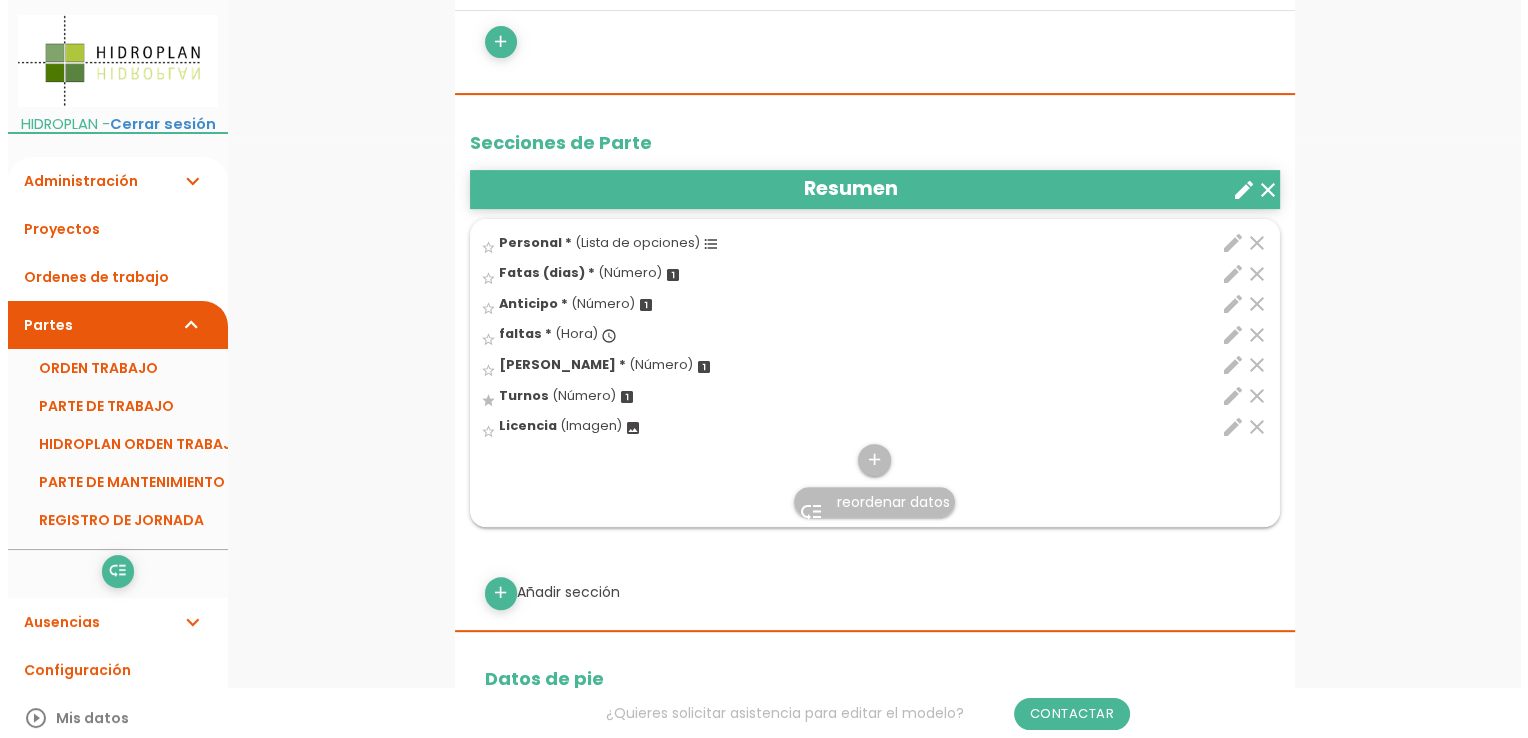 scroll, scrollTop: 0, scrollLeft: 0, axis: both 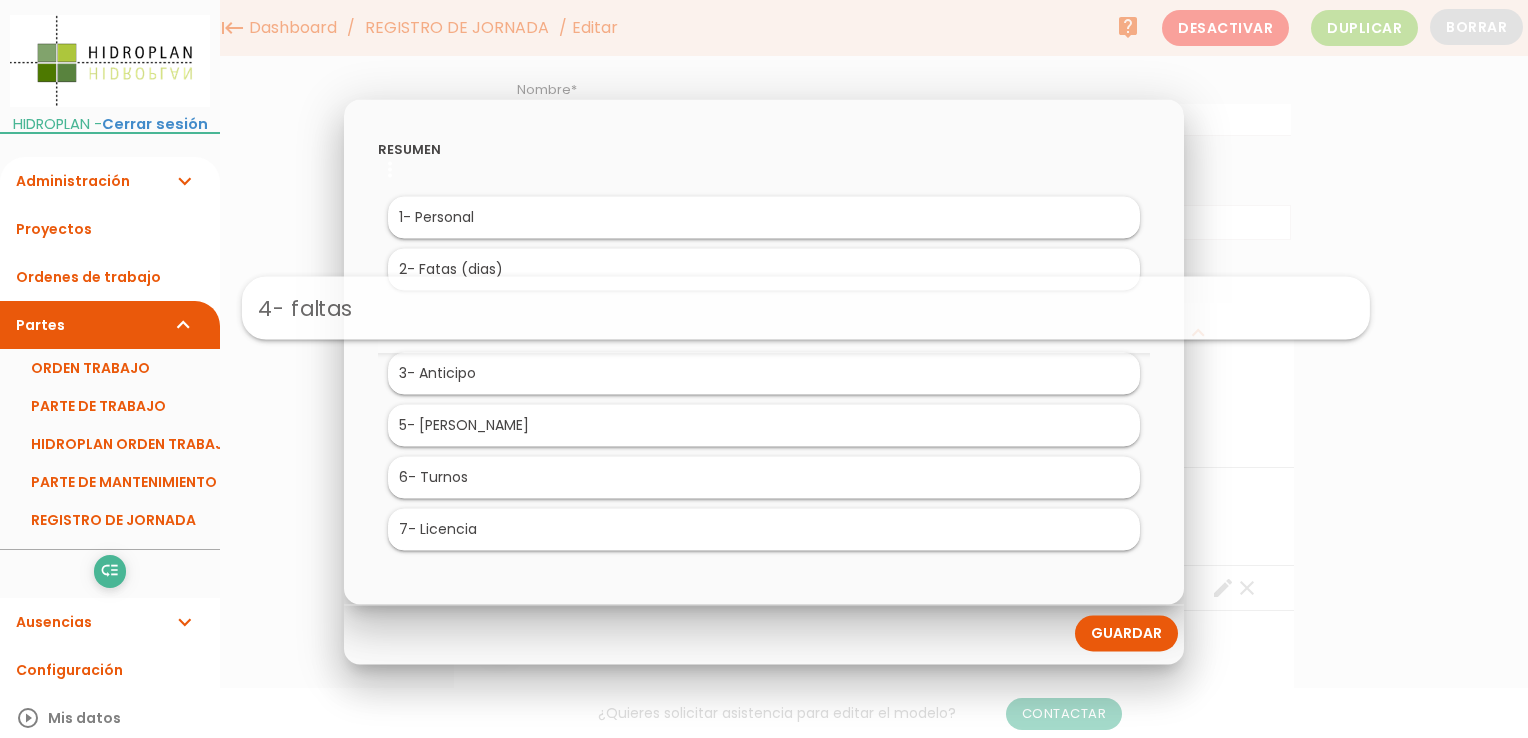 drag, startPoint x: 451, startPoint y: 381, endPoint x: 496, endPoint y: 316, distance: 79.05694 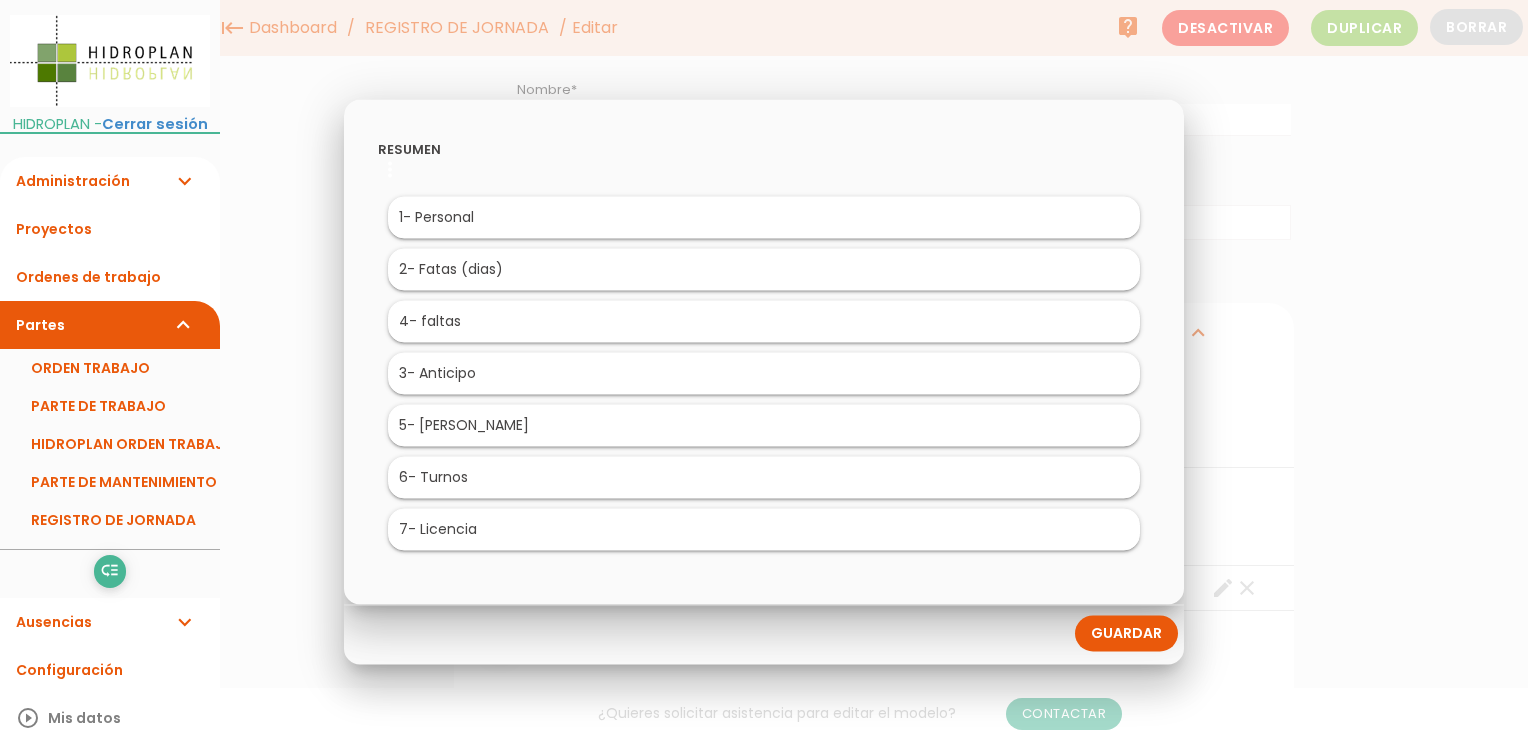 click on "Guardar" at bounding box center (1126, 633) 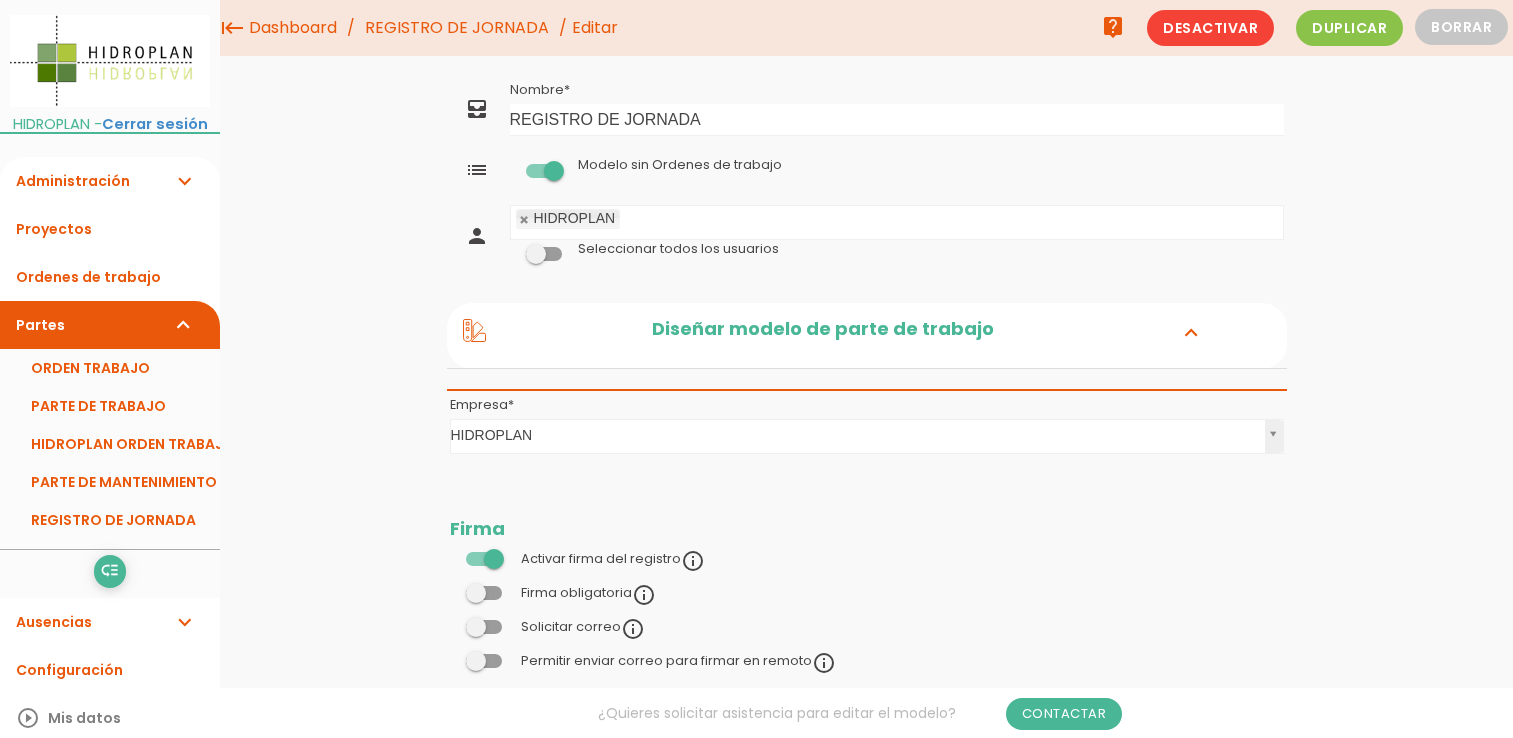 scroll, scrollTop: 0, scrollLeft: 0, axis: both 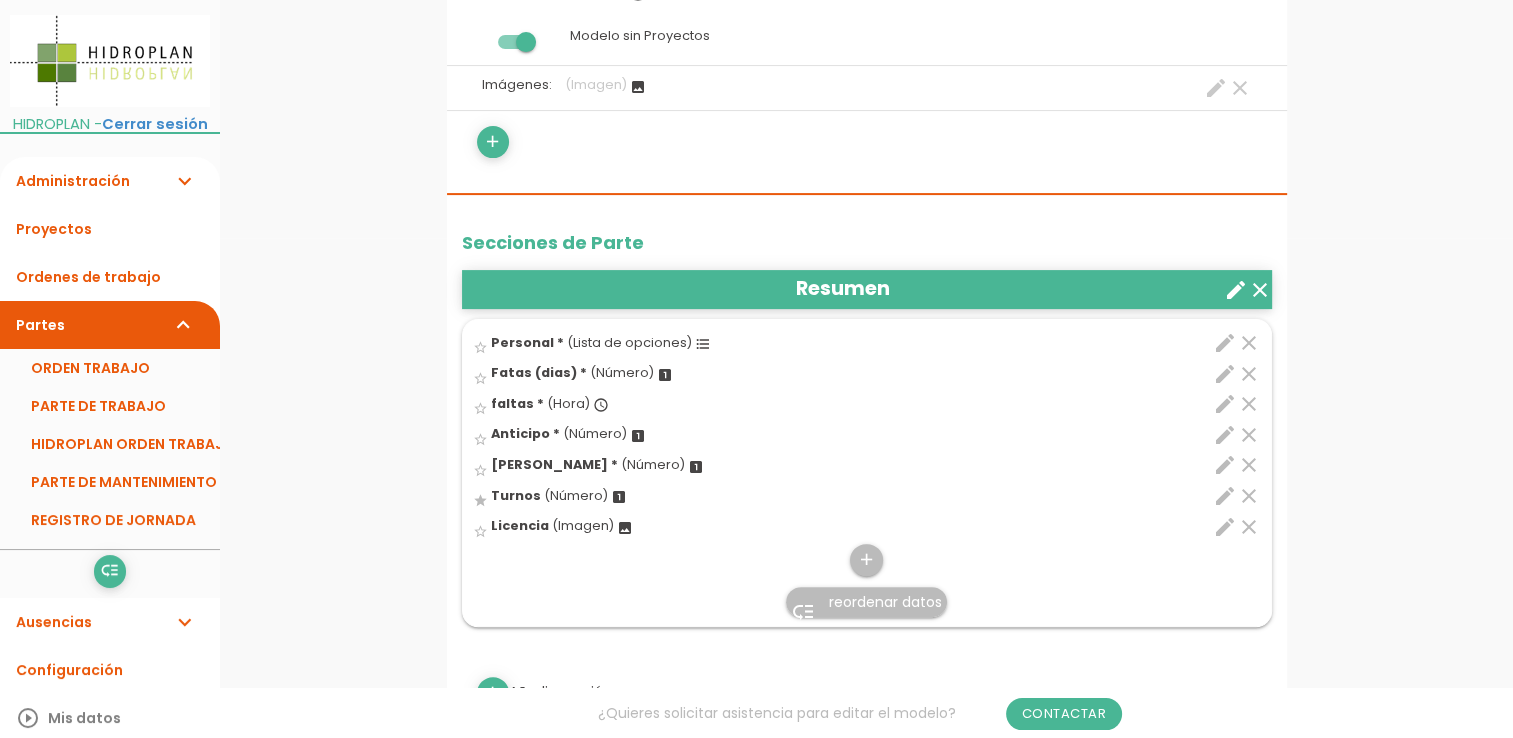 click on "edit" at bounding box center (1225, 404) 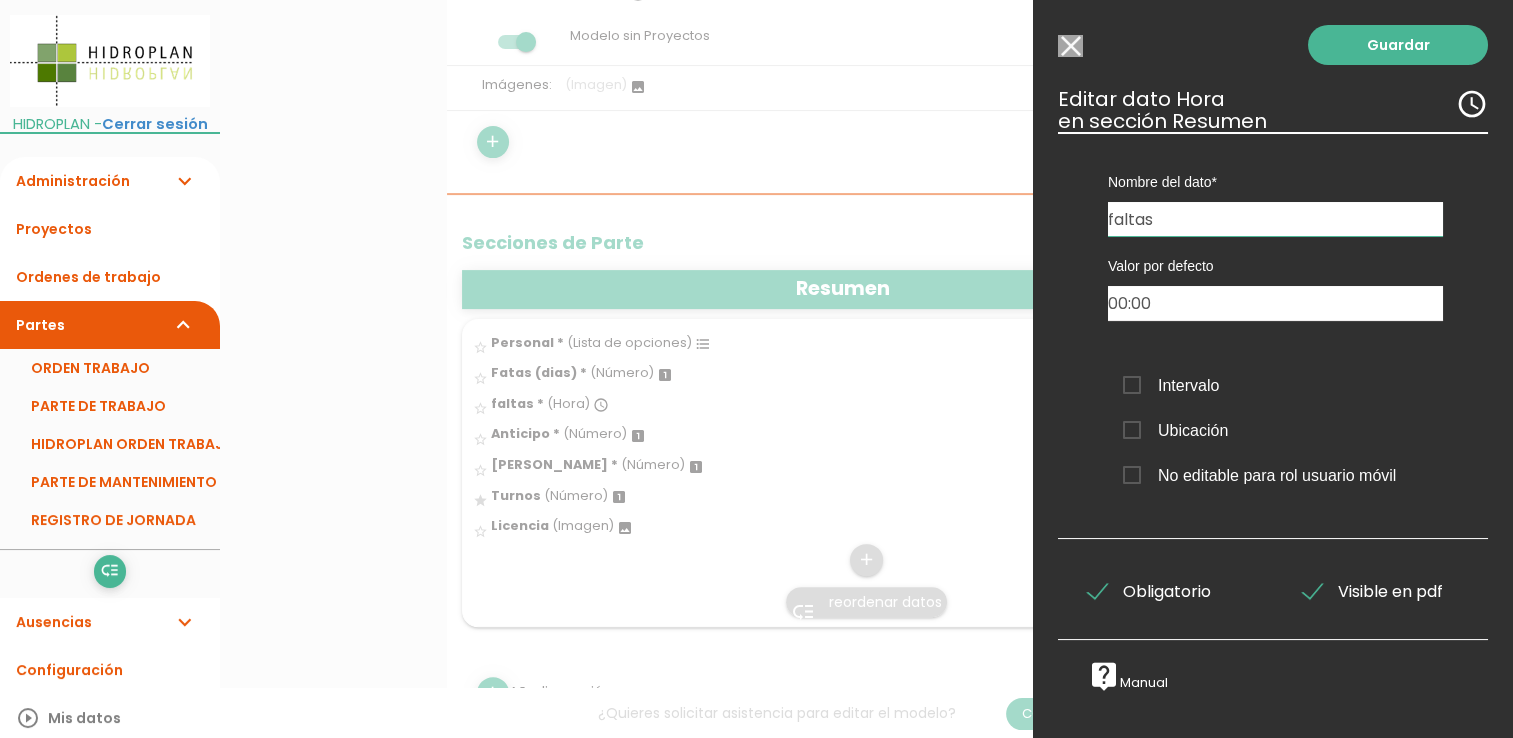 click on "faltas" at bounding box center (1275, 219) 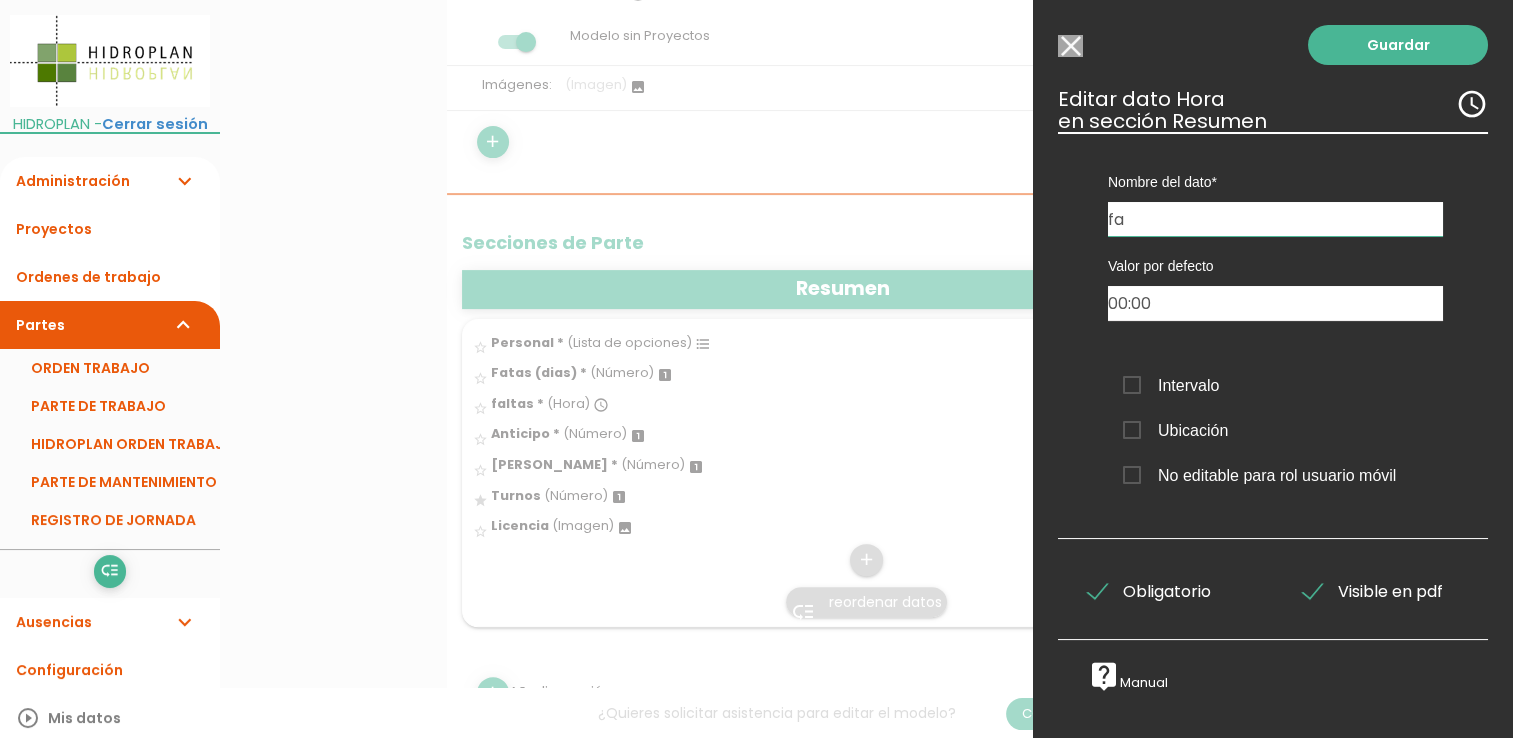 type on "f" 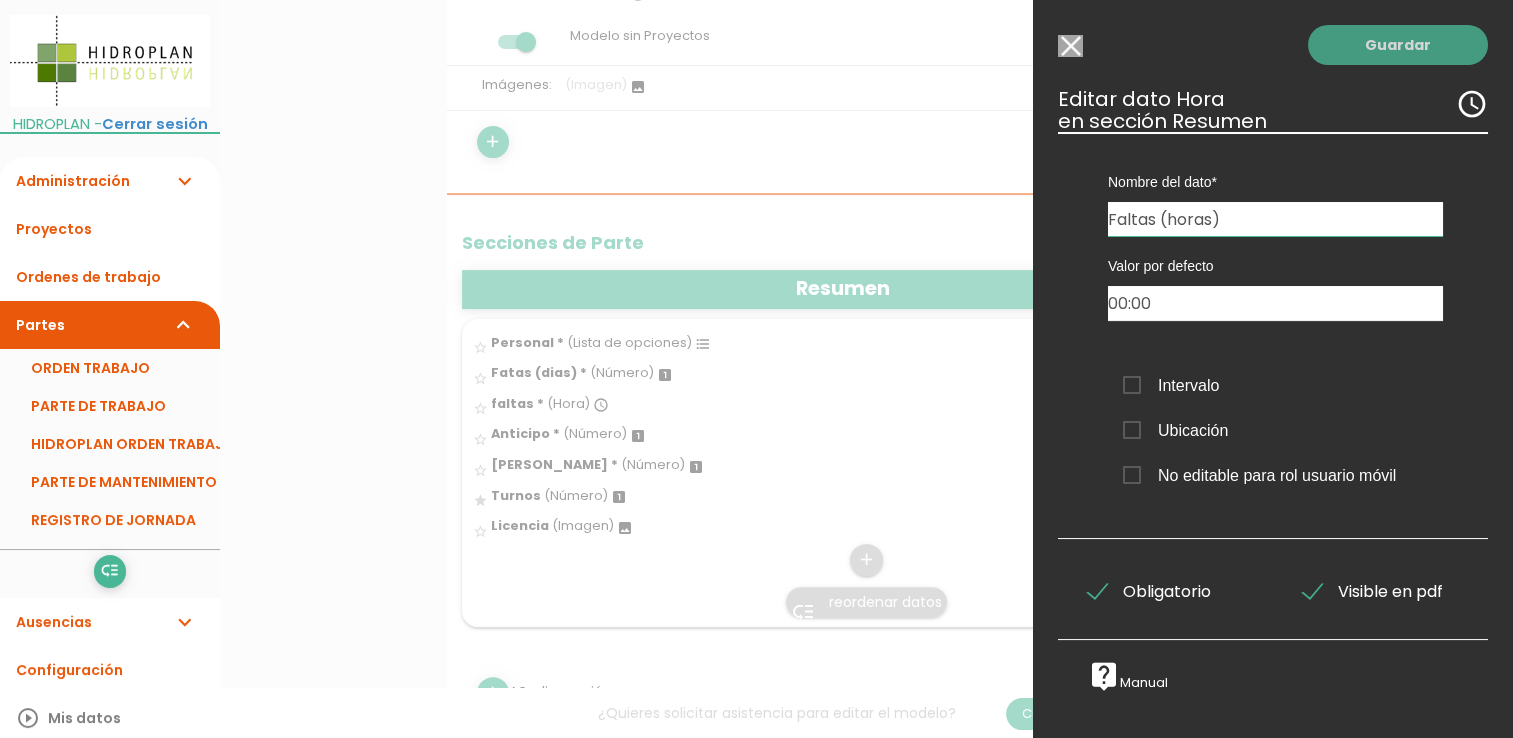 type on "Faltas (horas)" 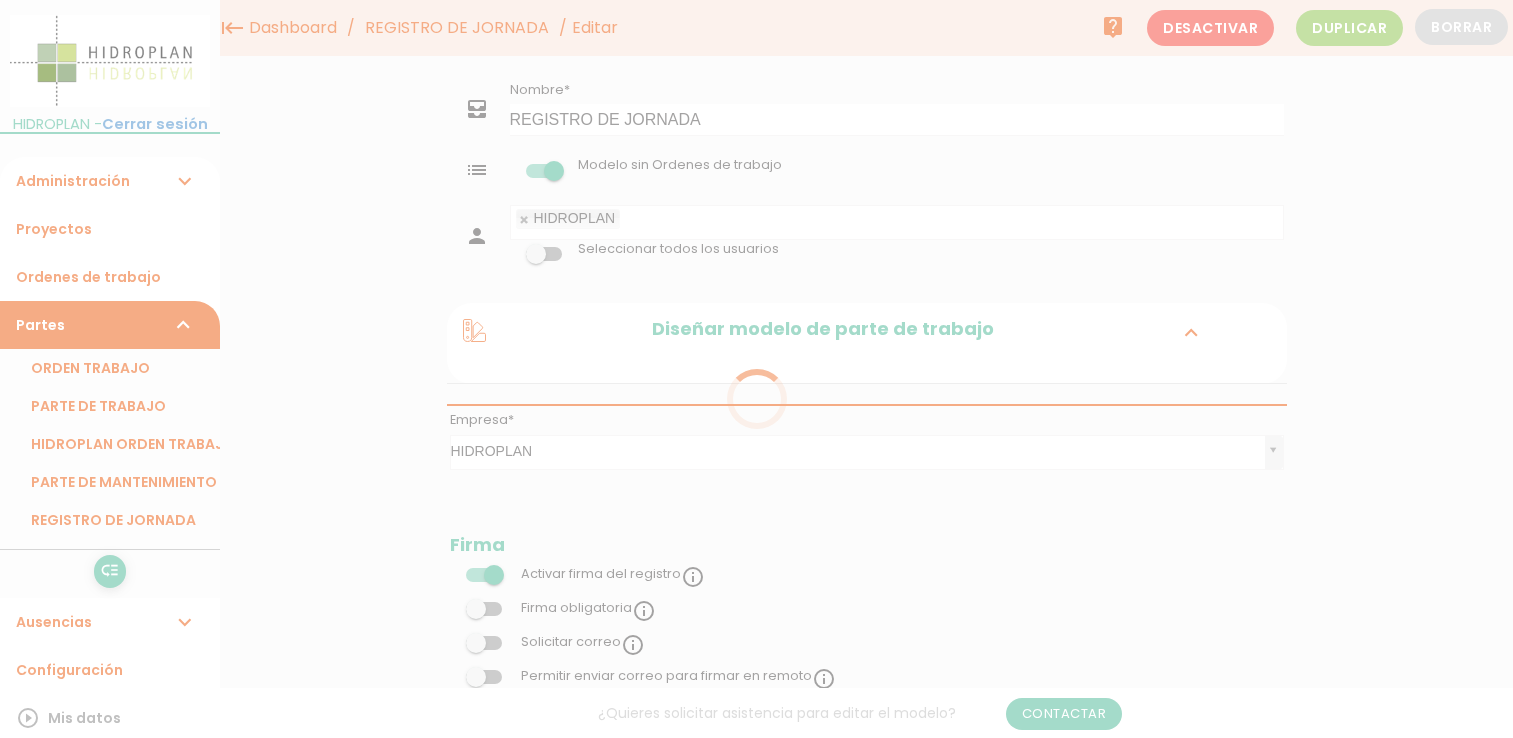 scroll, scrollTop: 500, scrollLeft: 0, axis: vertical 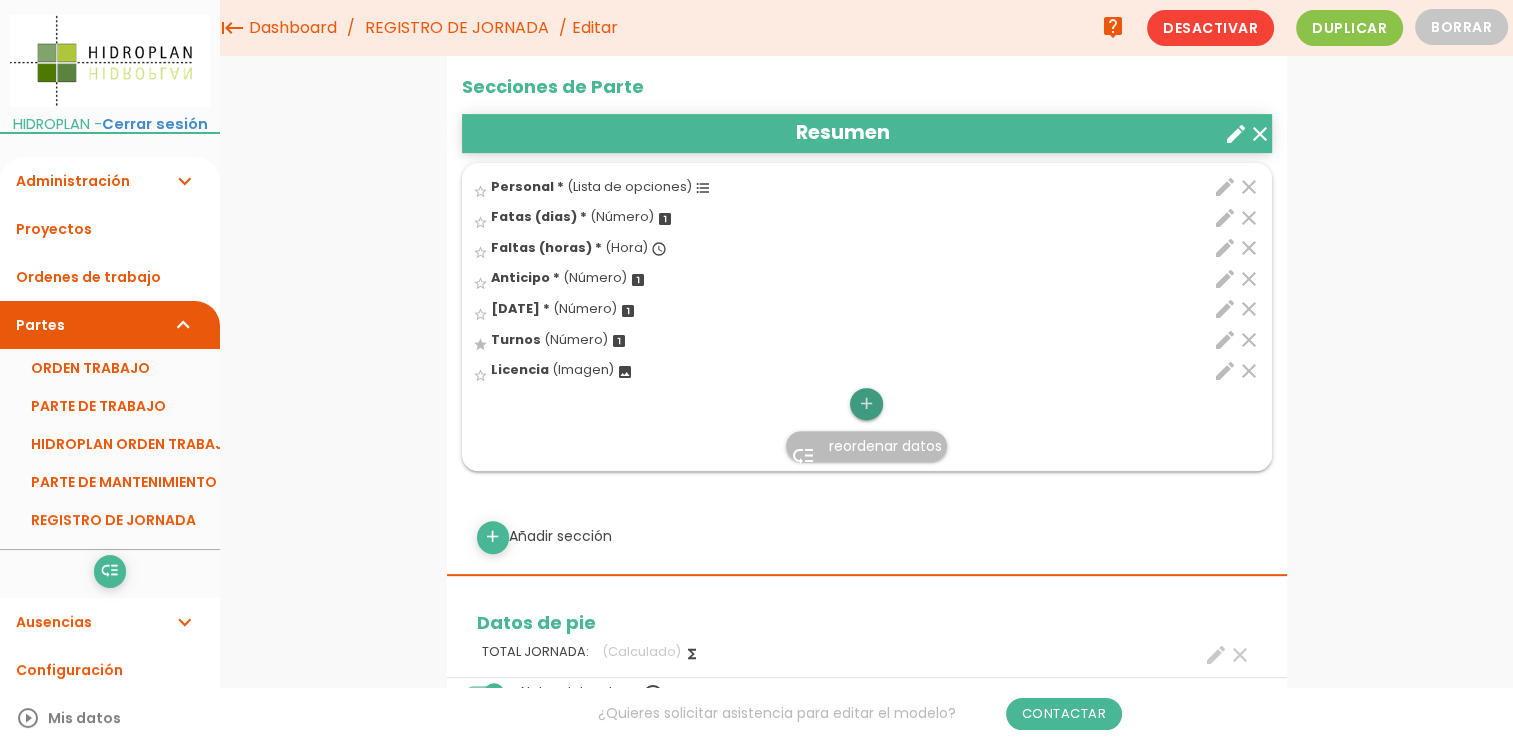 click on "add" at bounding box center [866, 404] 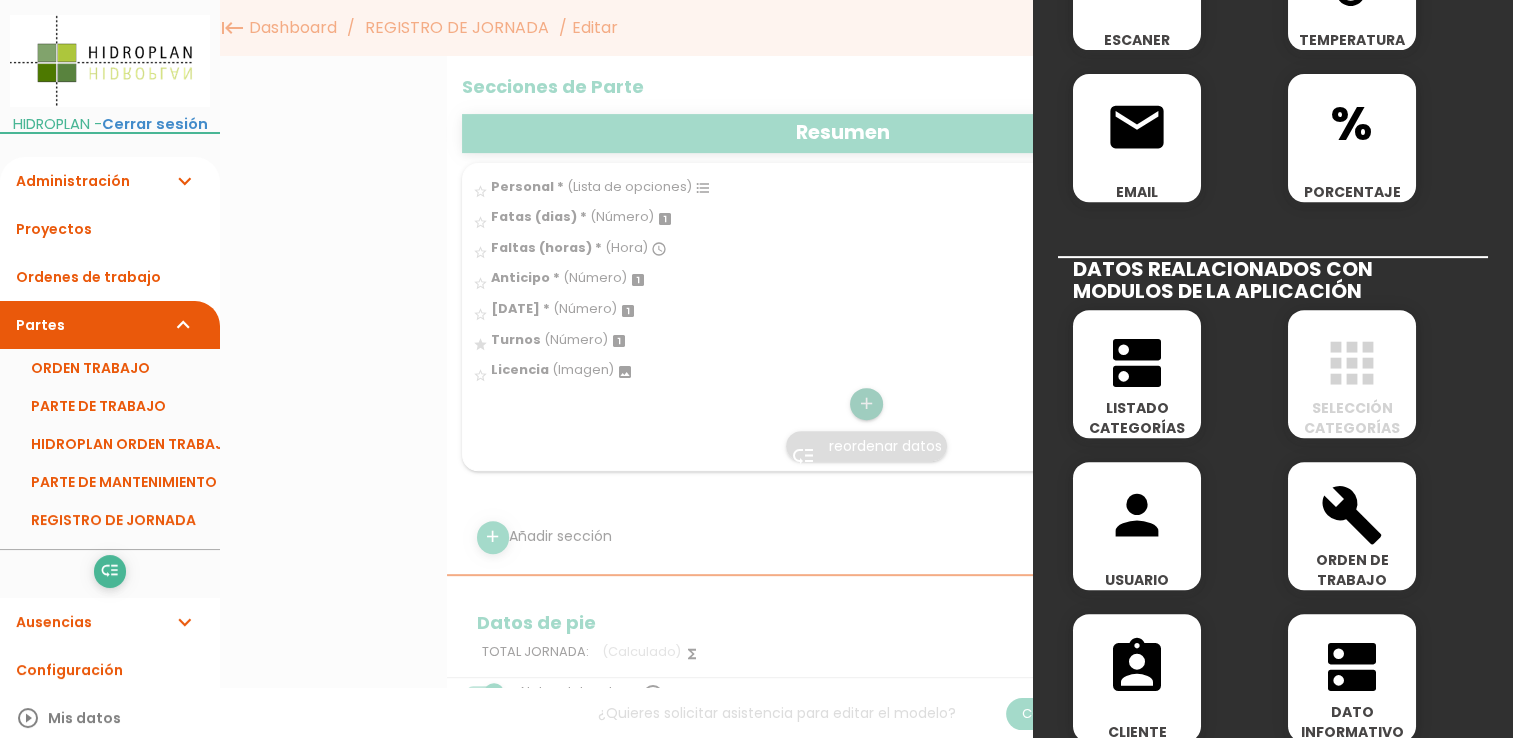 scroll, scrollTop: 800, scrollLeft: 0, axis: vertical 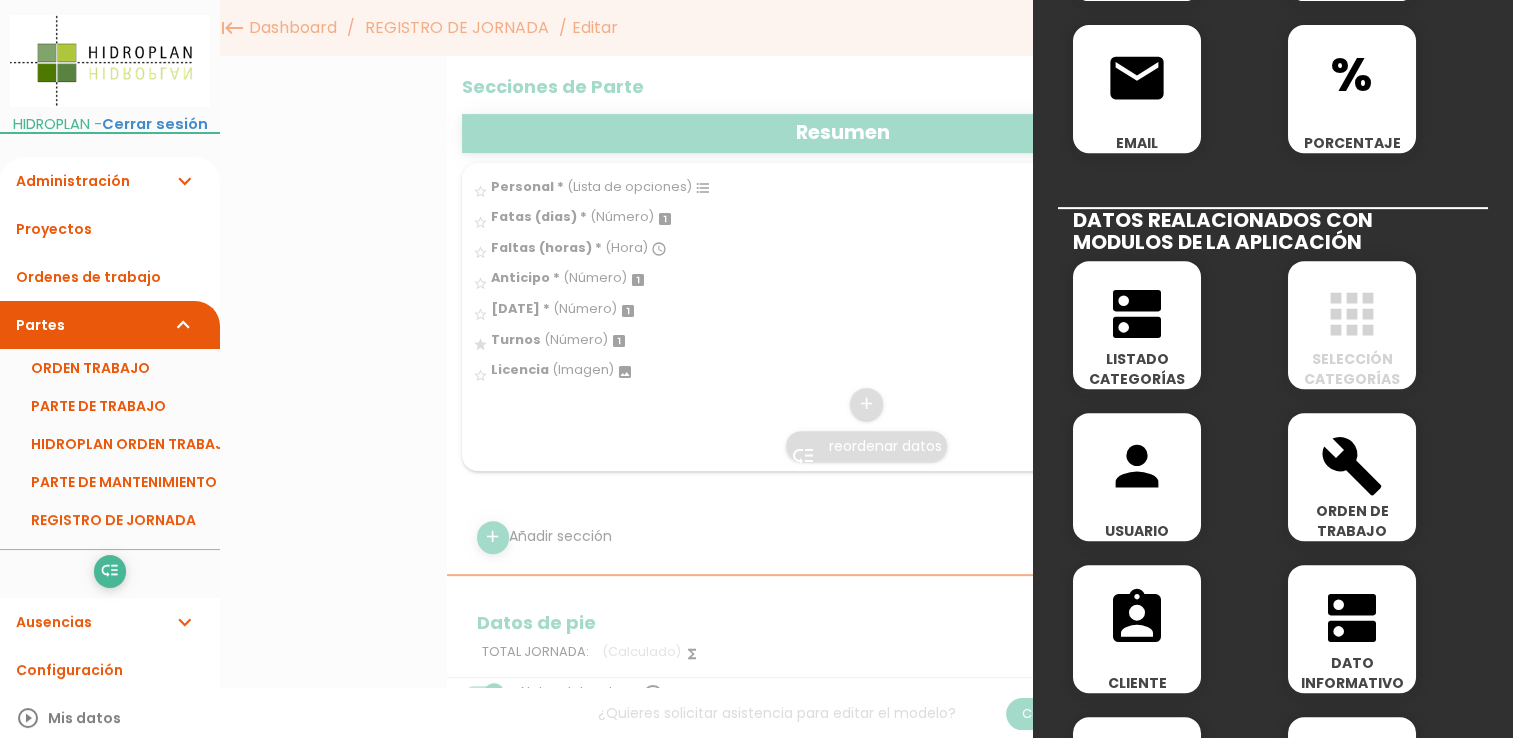 click on "dns" at bounding box center (1137, 314) 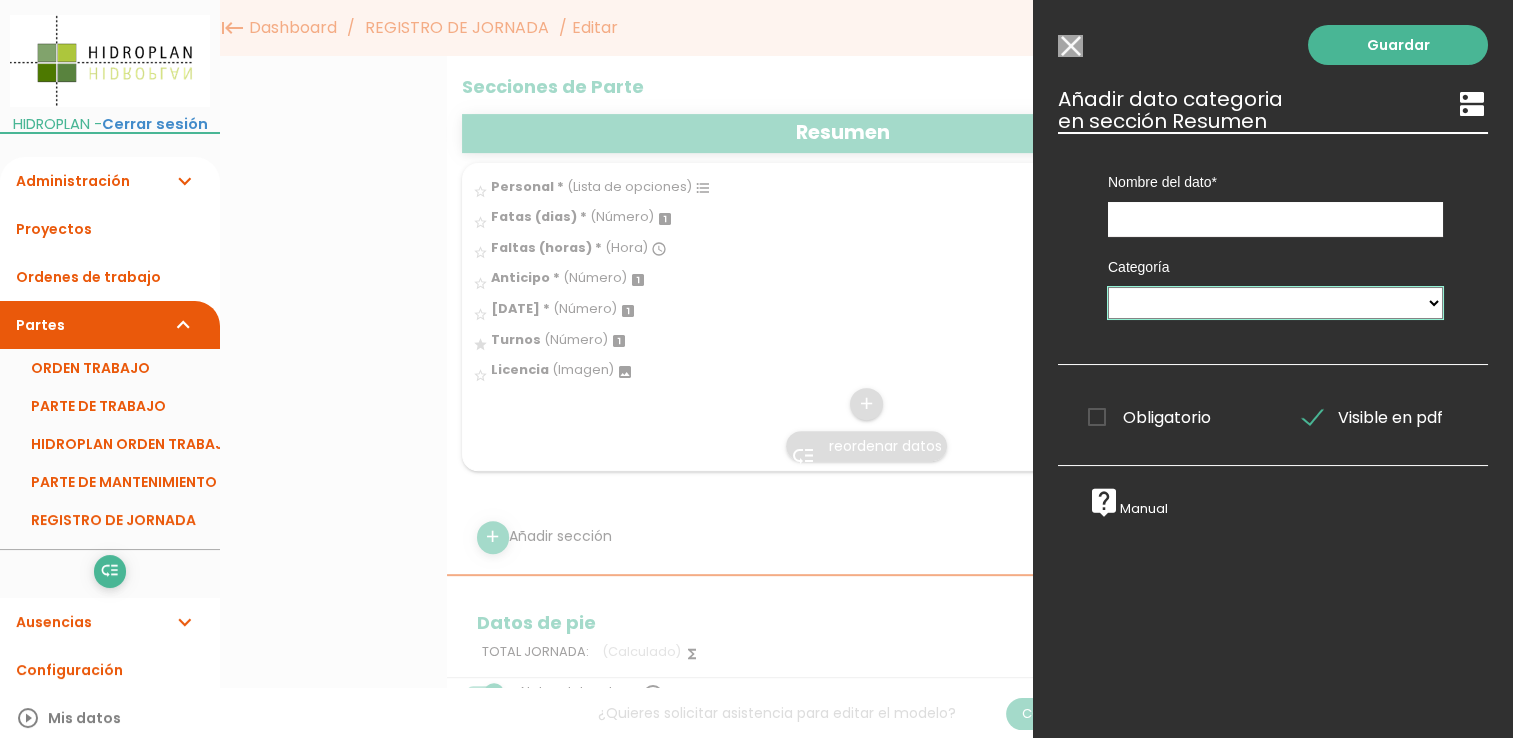 click on "Materiales MANO DE OBRA SANITARIO CARPINTERIA ELECTRICIDAD SOLDADURA Tareas OPERACIONES CLIMATIZACIÓN CLIMATIZADORES-ENFRIADORES VENTILADORES CUADRO ELECTRICO GRUPO DE PRESION DISPOSITIVO DE SEGURIDAD DEPOSITO EXPANSIÓN ACUMULADOR ACS BOMBAS DE CIRCULACION CONTROL DE COMBUSTION CALDERA OPERACIONES DE MANTENIMIENTO CONTROL CONSUMO COMBUSTIBLE SOLICITADO POR Autorizado por QUIEN RECEPCIONA TIPOS DE GASTOS" at bounding box center (1275, 303) 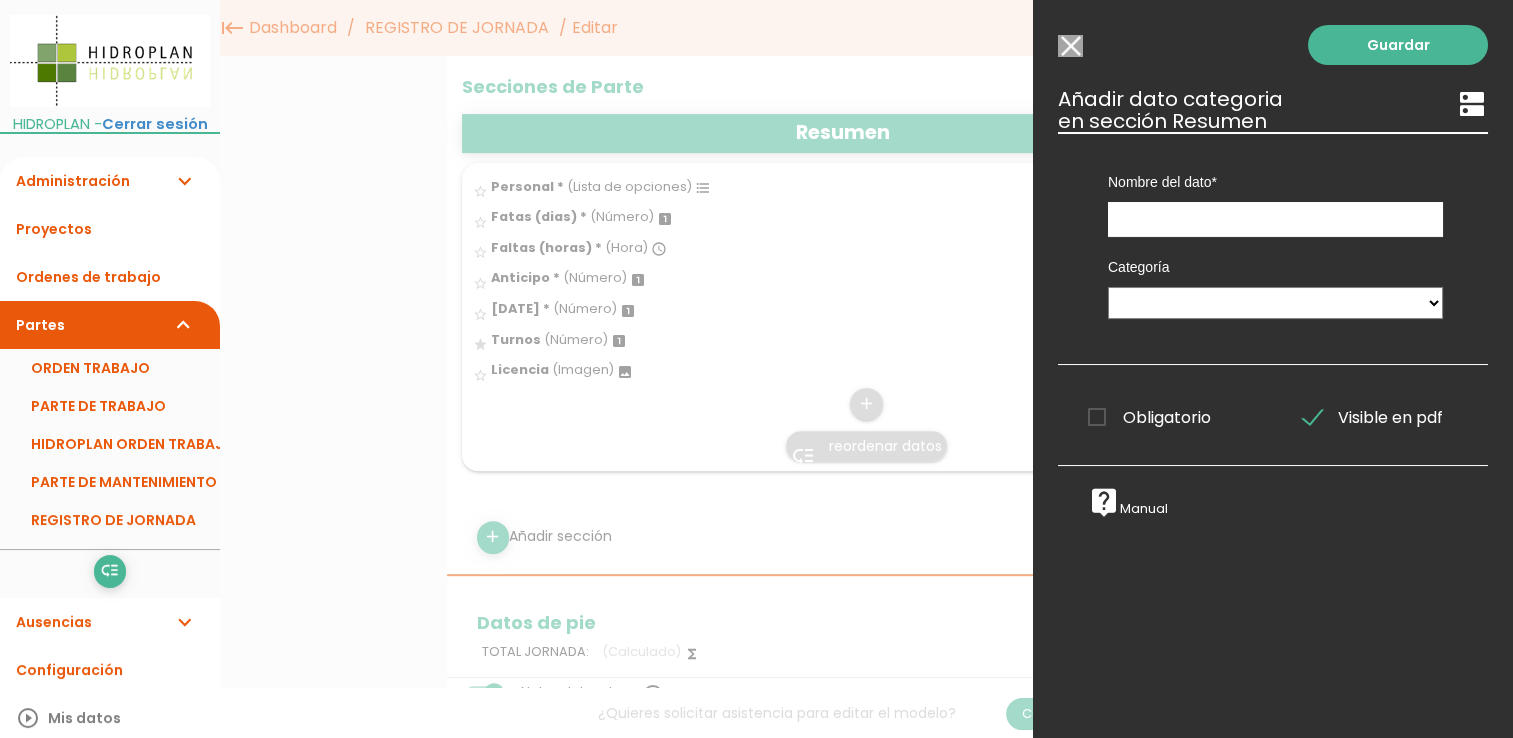 click on "Categoría Materiales MANO DE OBRA SANITARIO CARPINTERIA ELECTRICIDAD SOLDADURA Tareas OPERACIONES CLIMATIZACIÓN CLIMATIZADORES-ENFRIADORES VENTILADORES CUADRO ELECTRICO GRUPO DE PRESION DISPOSITIVO DE SEGURIDAD DEPOSITO EXPANSIÓN ACUMULADOR ACS BOMBAS DE CIRCULACION CONTROL DE COMBUSTION CALDERA OPERACIONES DE MANTENIMIENTO CONTROL CONSUMO COMBUSTIBLE SOLICITADO POR Autorizado por QUIEN RECEPCIONA TIPOS DE GASTOS" at bounding box center (1275, 285) 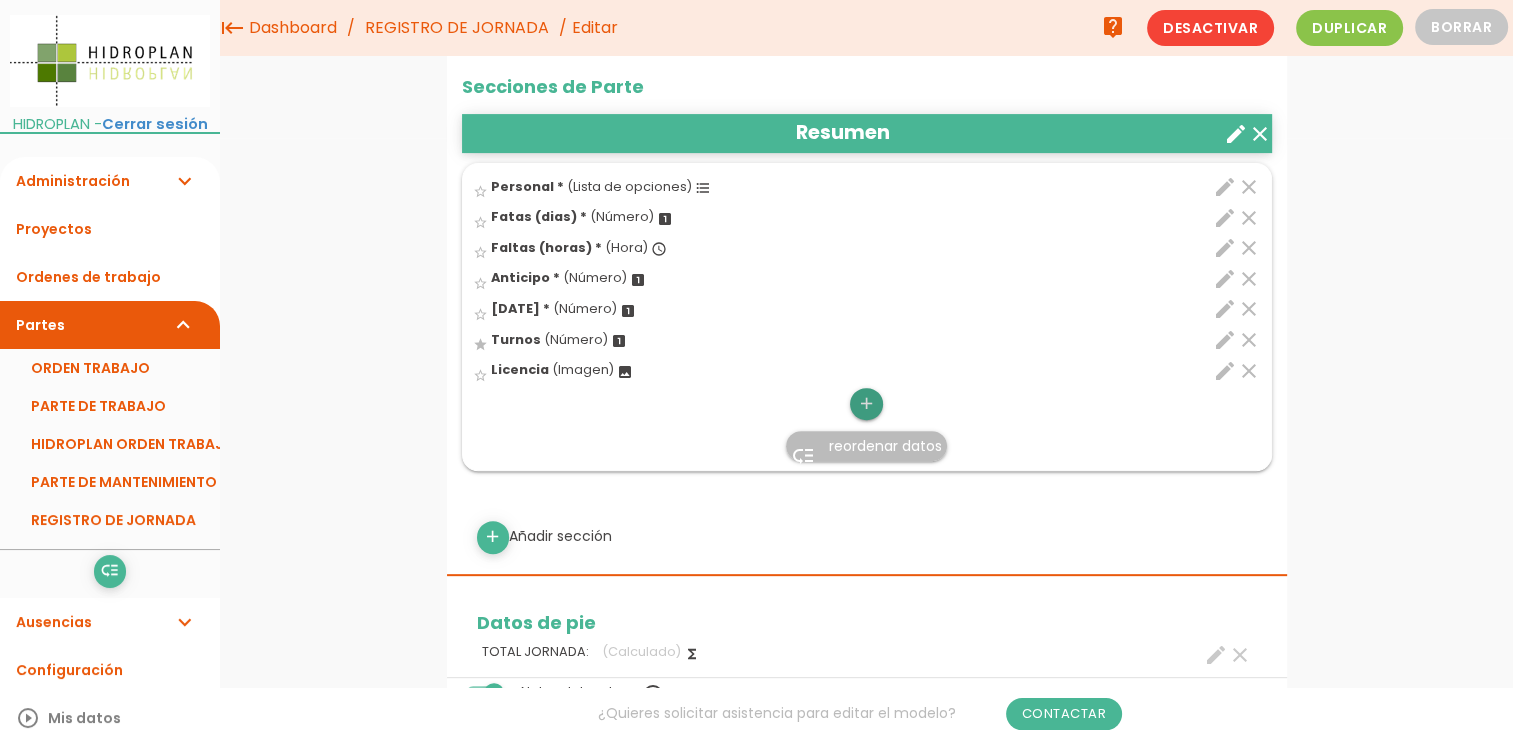 click on "add" at bounding box center [866, 404] 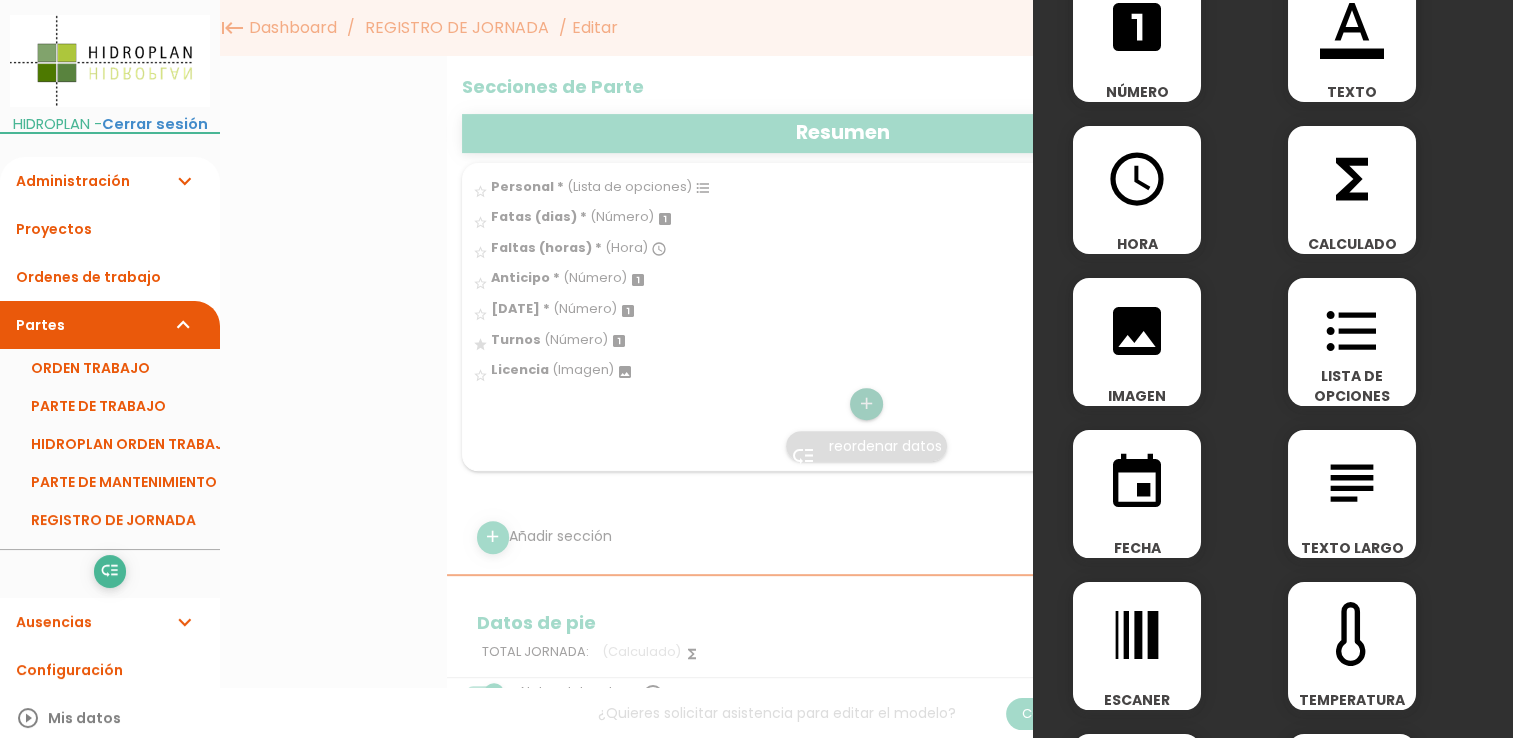 scroll, scrollTop: 0, scrollLeft: 0, axis: both 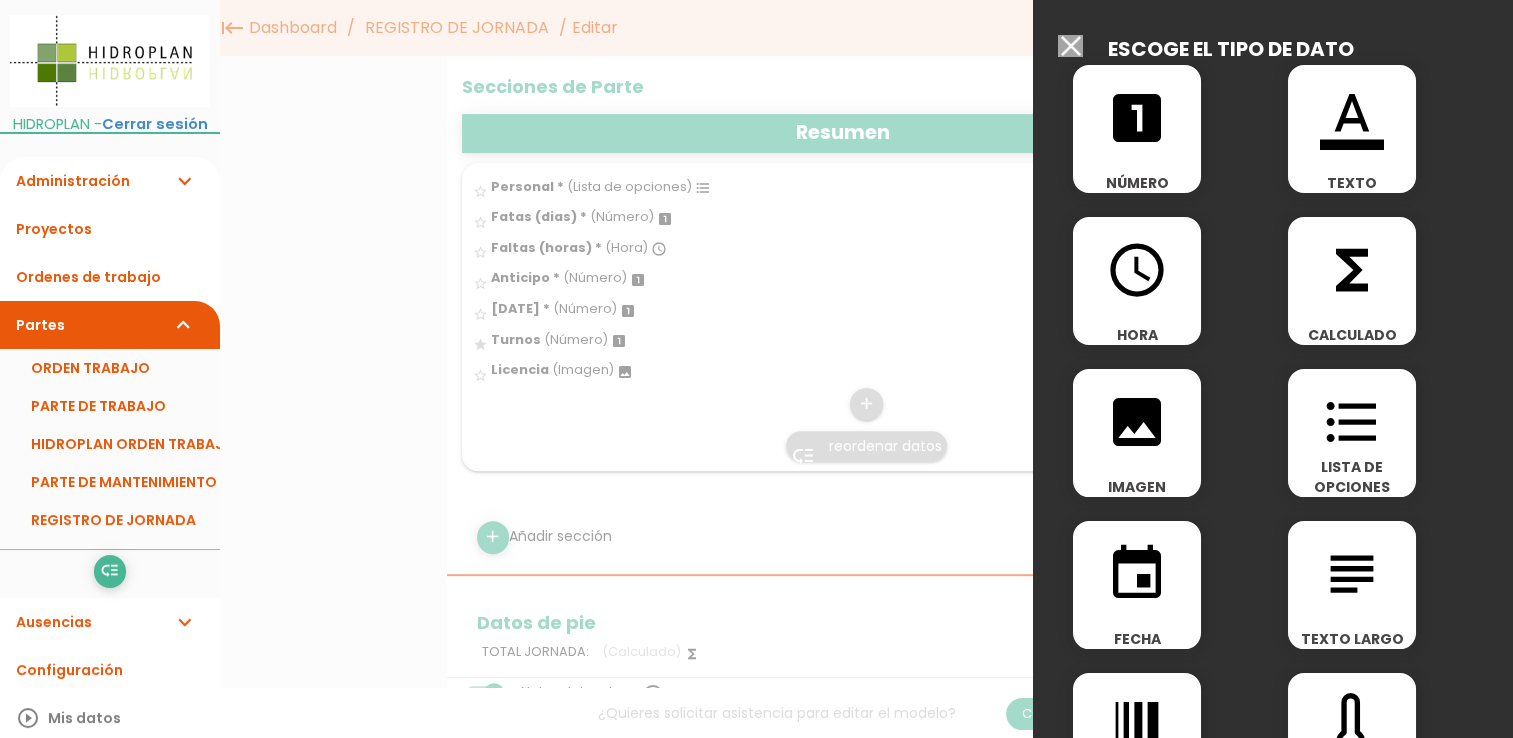 click at bounding box center [756, 277] 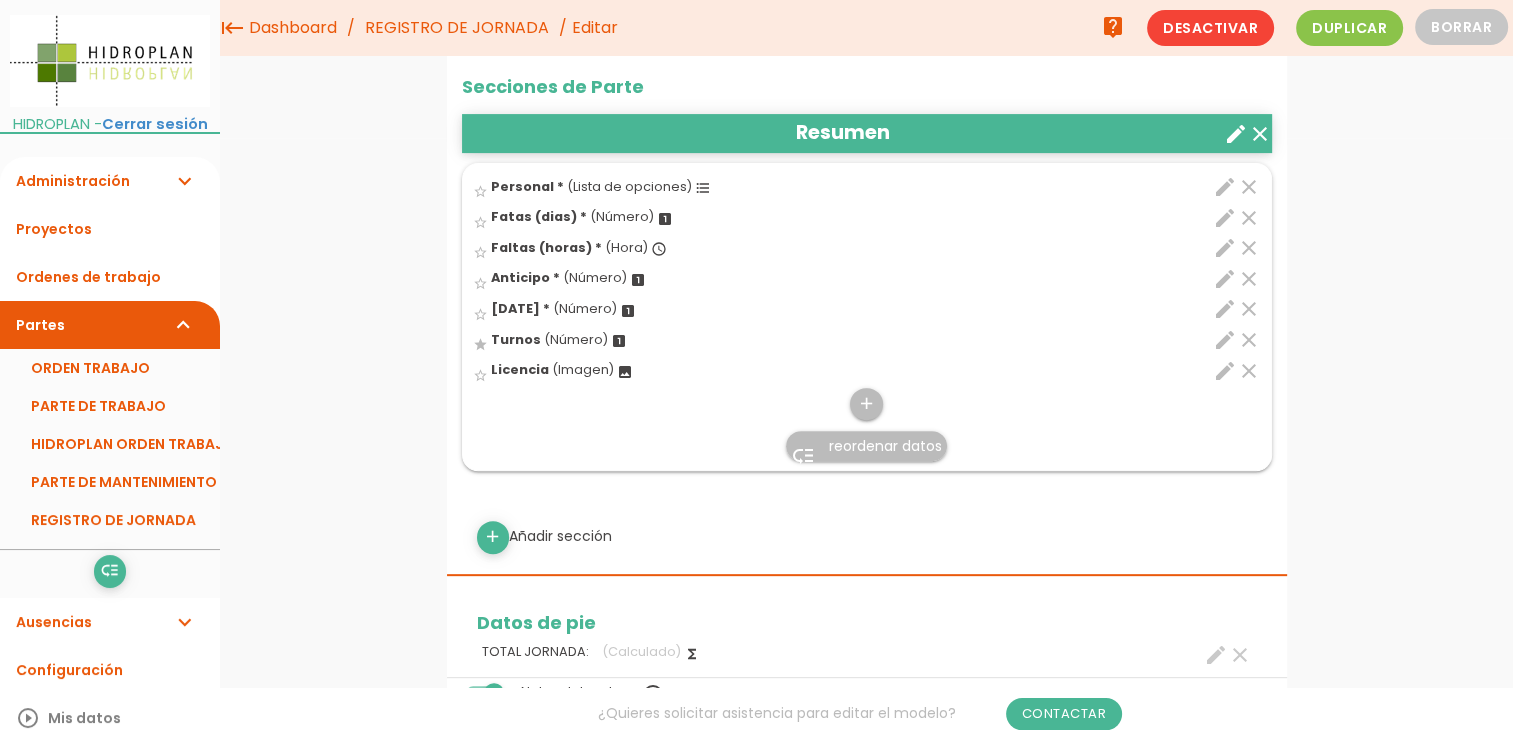 click on "create" at bounding box center (1236, 134) 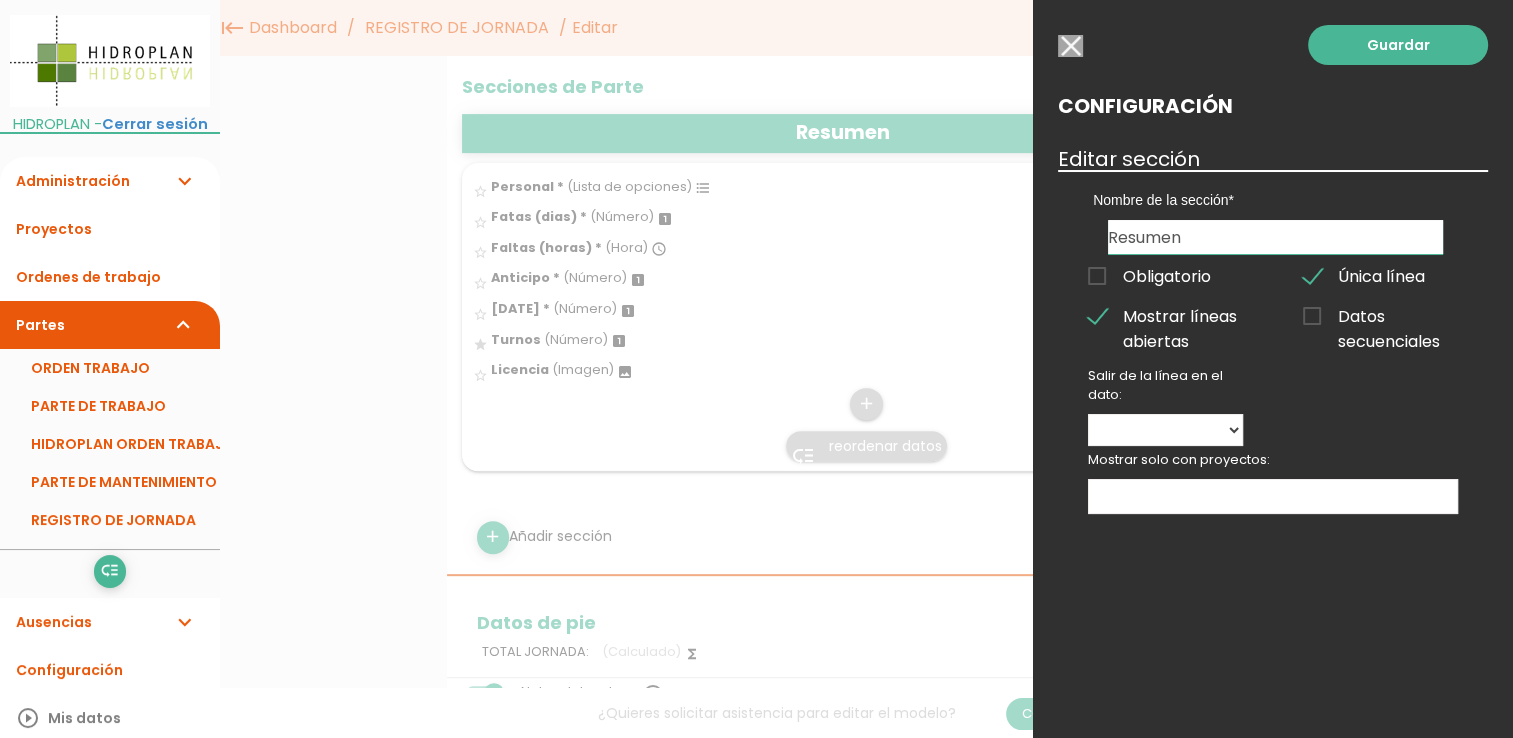 click on "Resumen" at bounding box center [1275, 237] 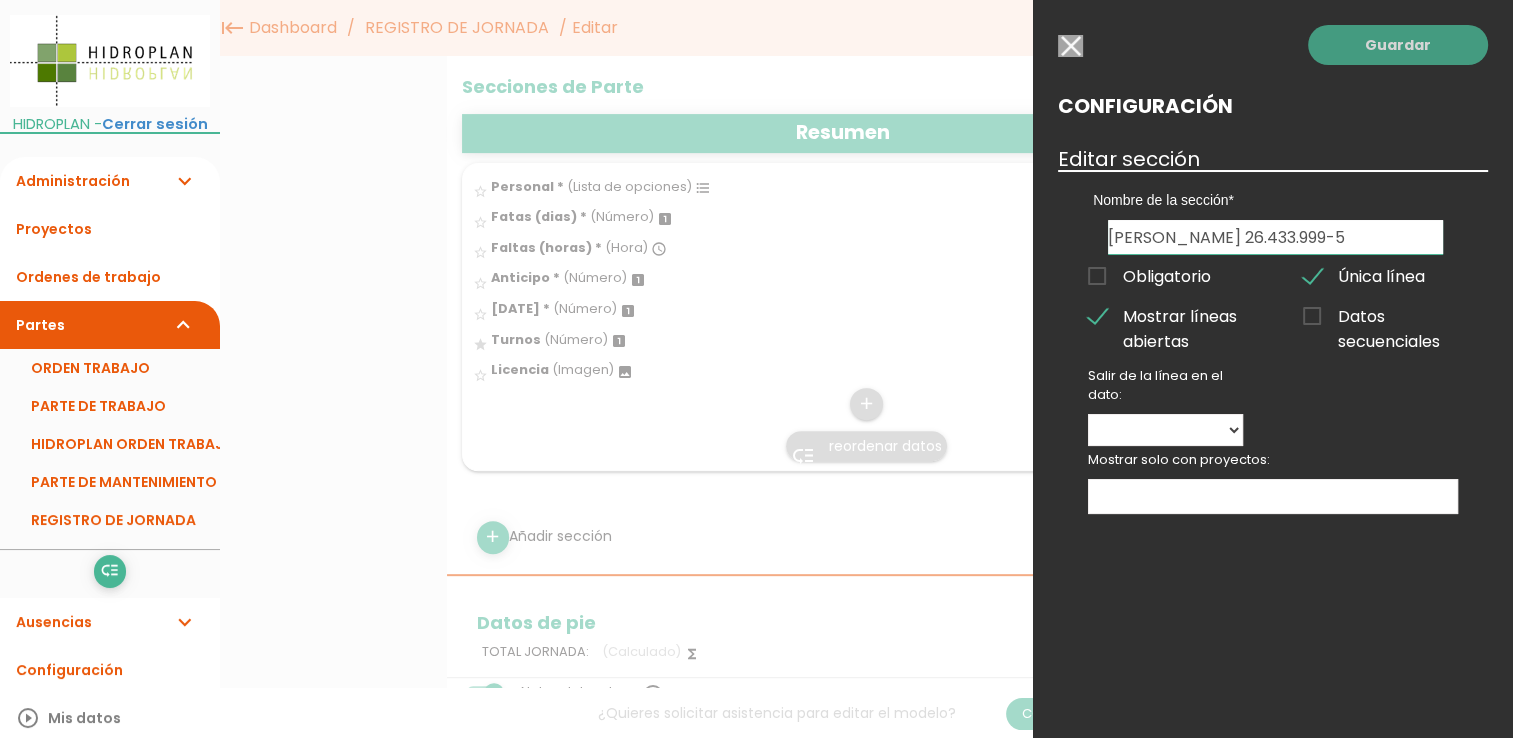 click on "Guardar" at bounding box center (1398, 45) 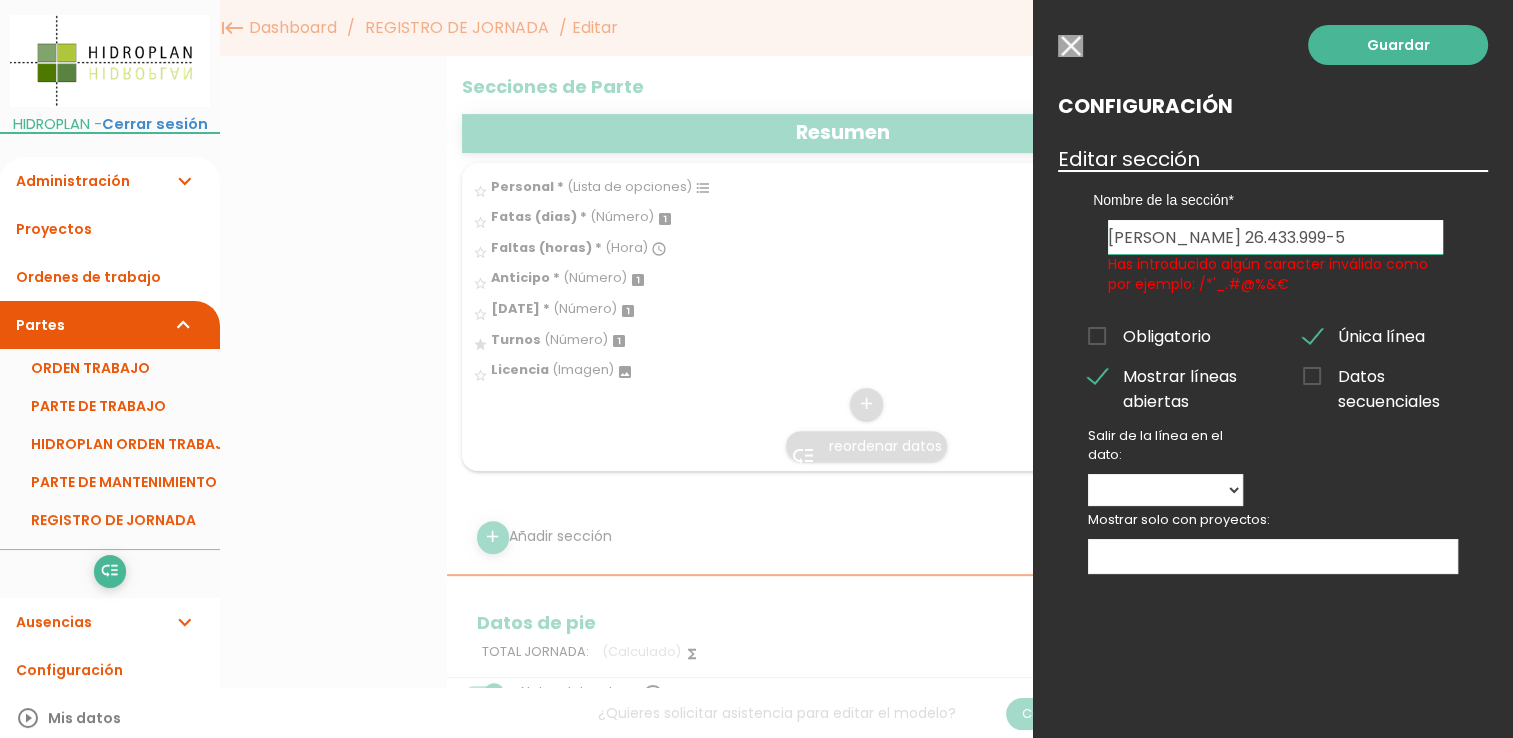click at bounding box center [1070, 46] 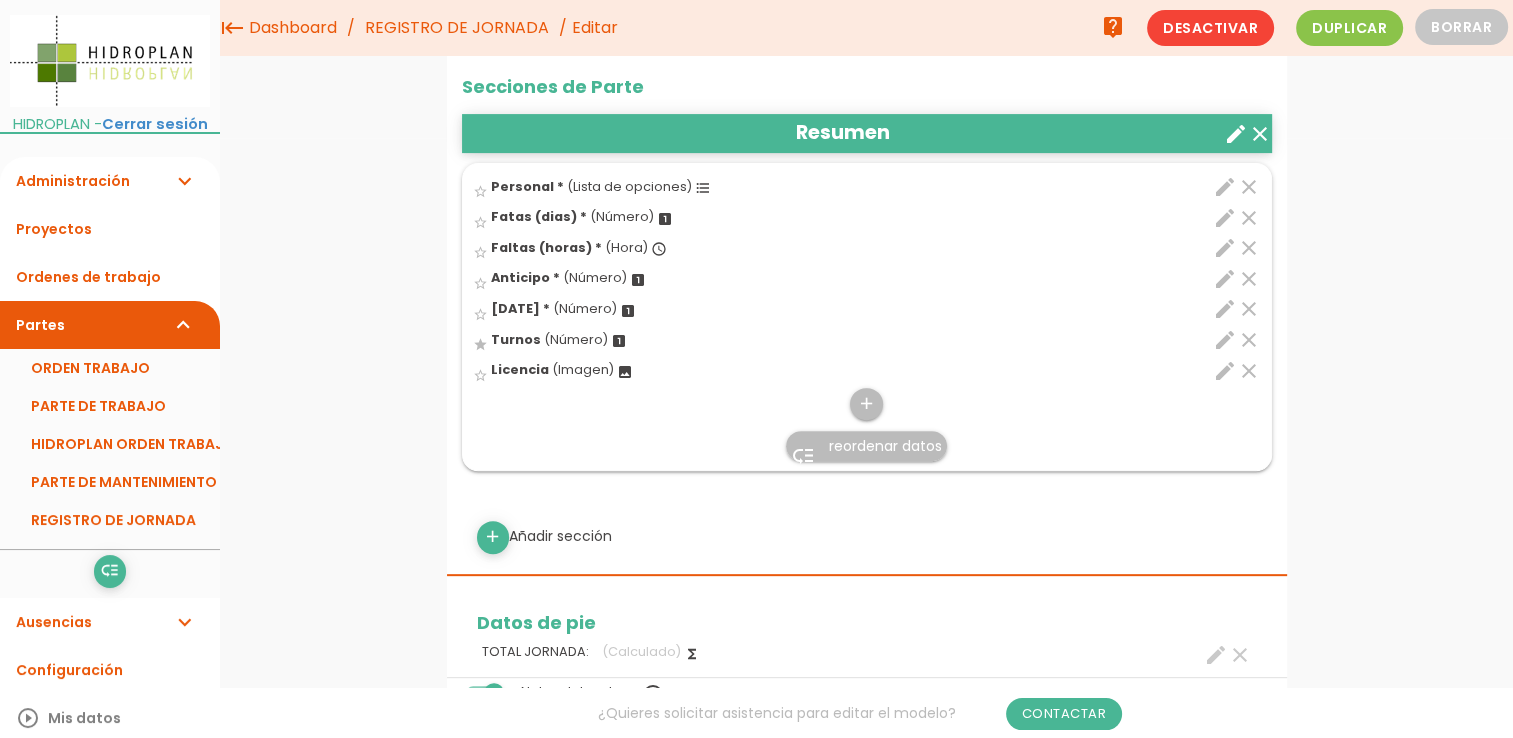 click on "create" at bounding box center [1236, 134] 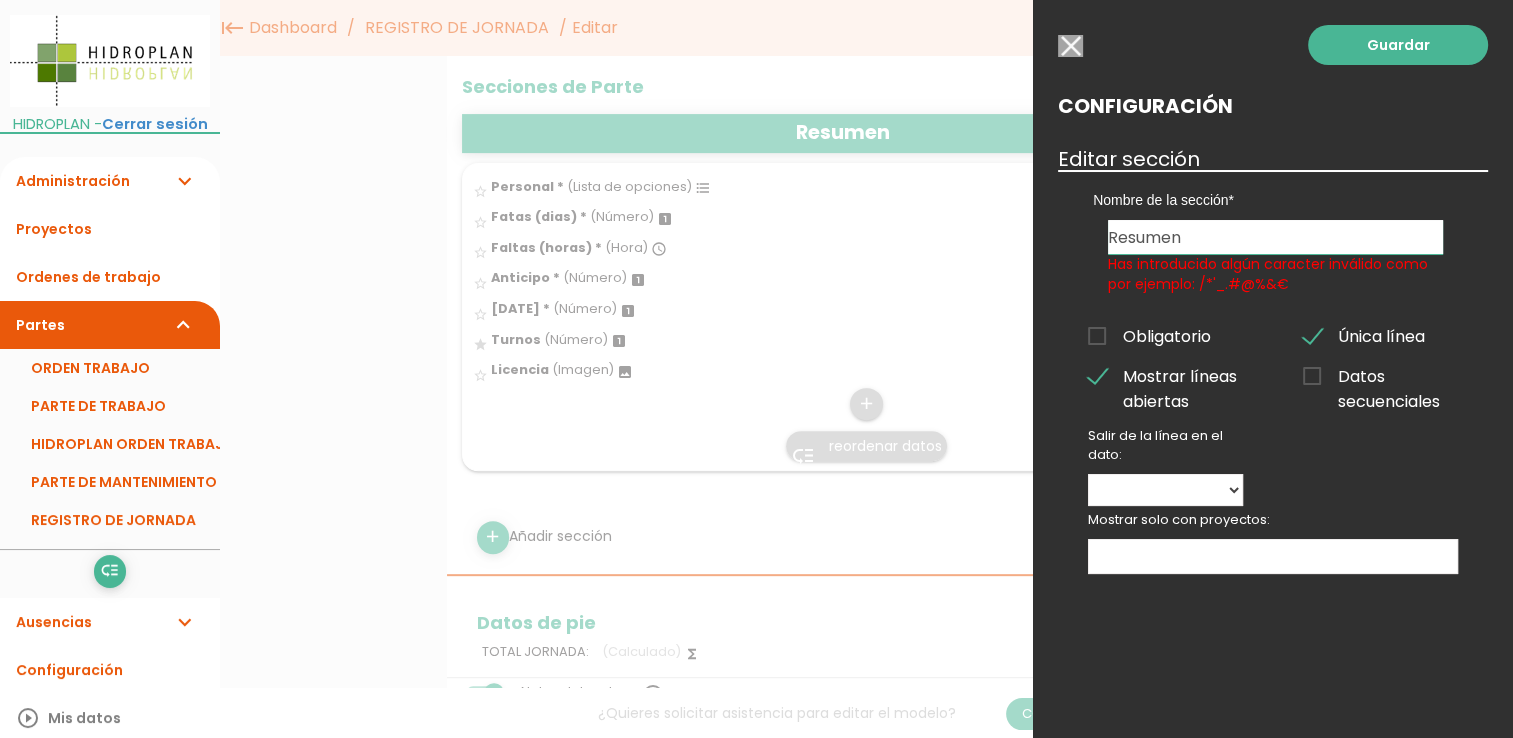 click on "Guardar
Configuración
Editar sección
Nombre de la sección
Resumen Has introducido algún caracter inválido como por ejemplo: /*'_.#@%&€
Obligatorio
Única línea
Mostrar líneas abiertas
Datos secuenciales" at bounding box center (1273, 369) 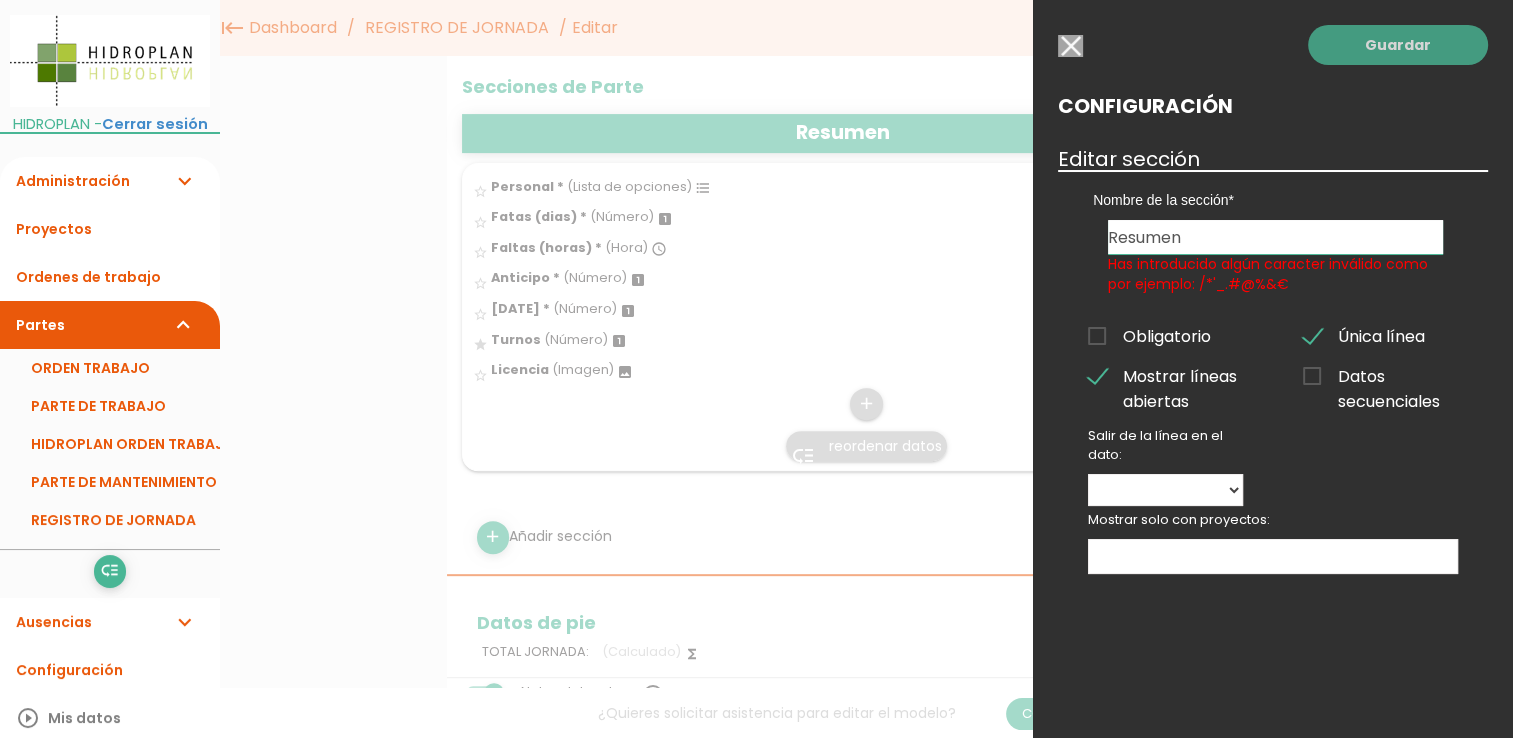 click on "Guardar" at bounding box center [1398, 45] 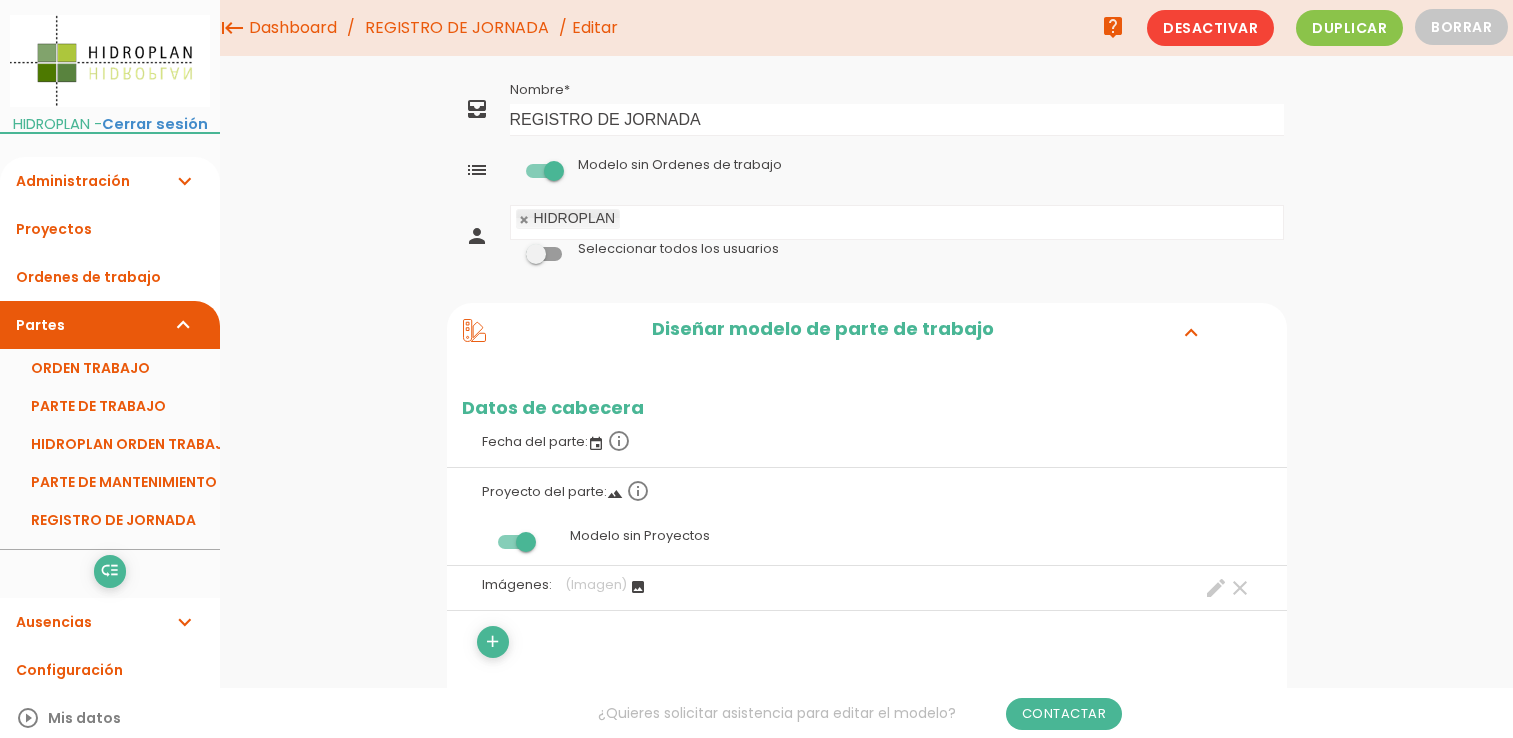 scroll, scrollTop: 1772, scrollLeft: 0, axis: vertical 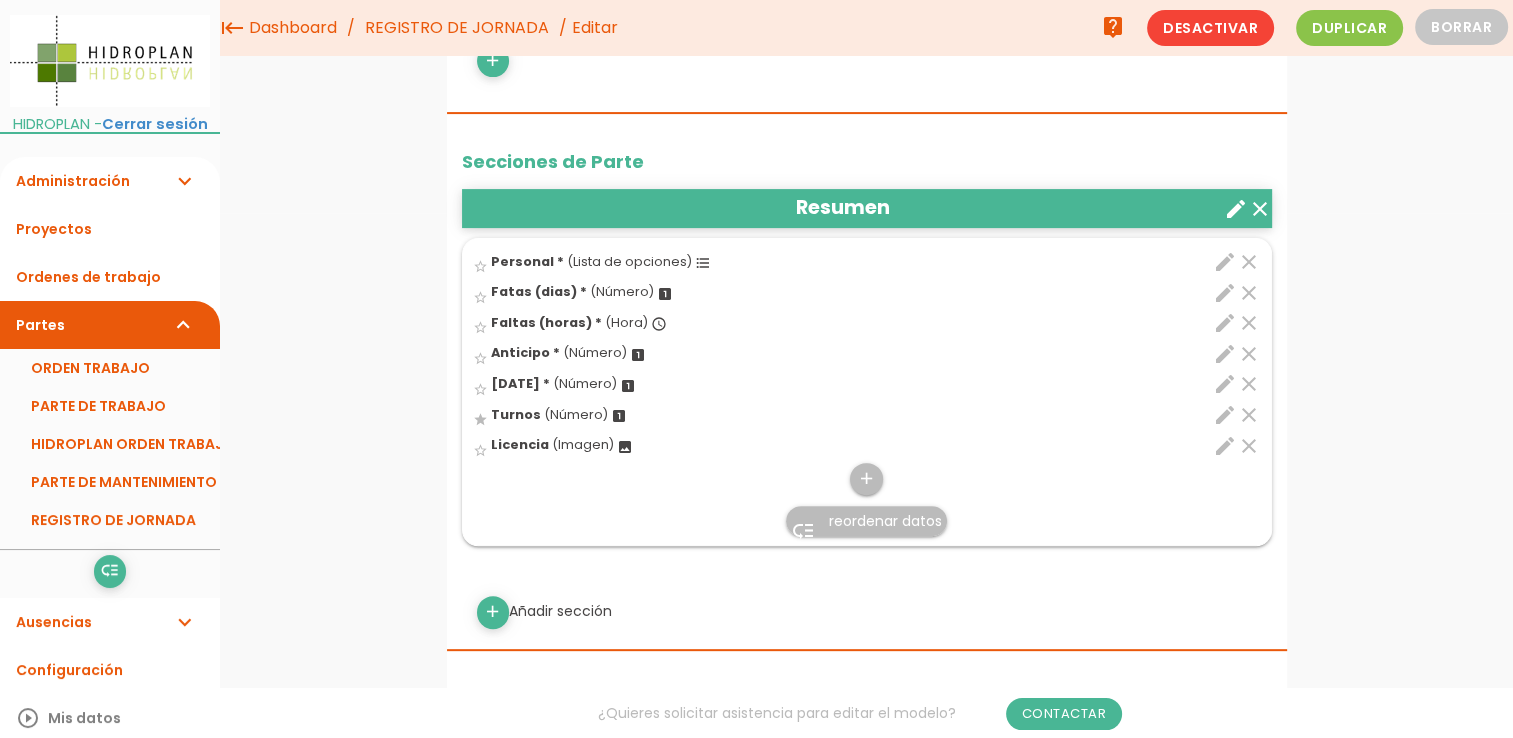 click on "create" at bounding box center (1236, 209) 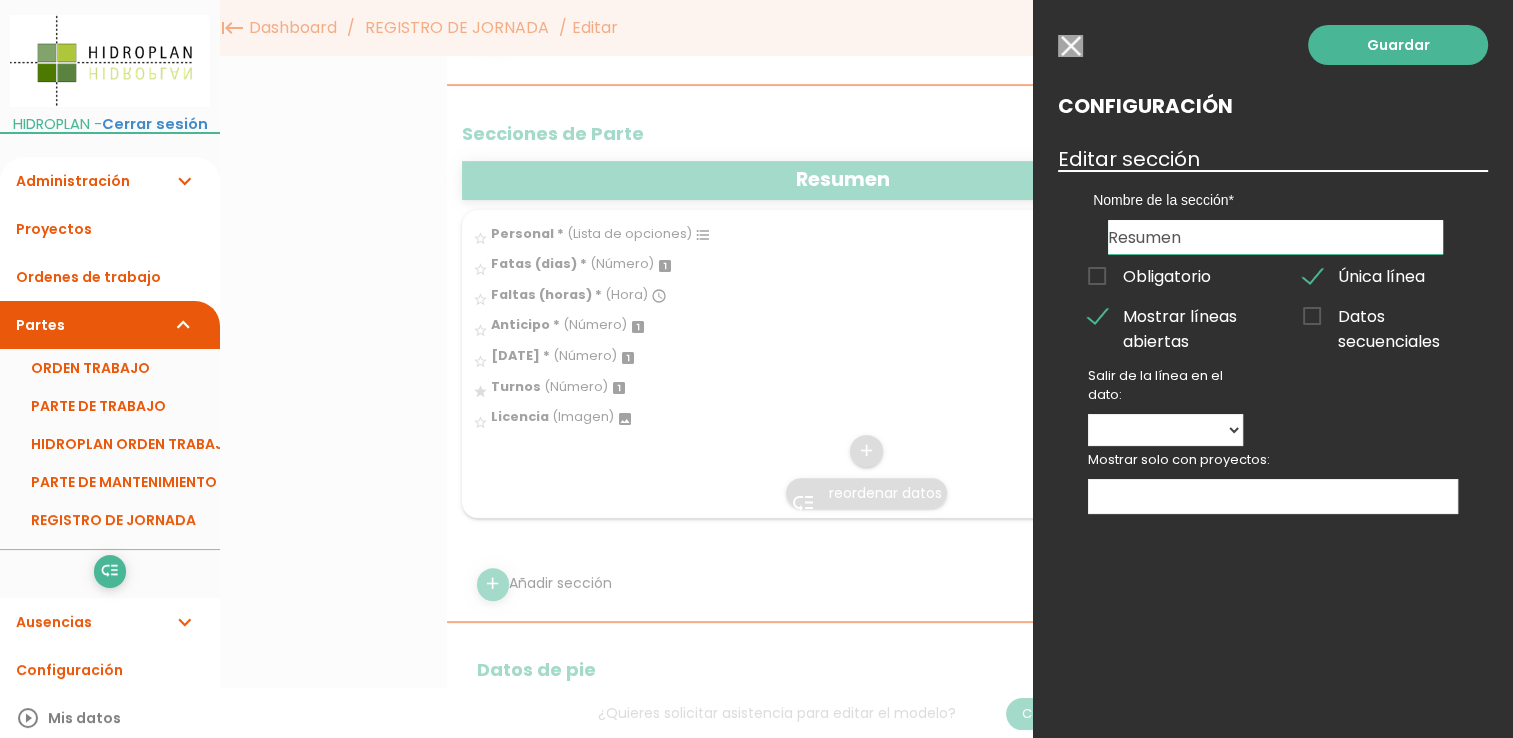 scroll, scrollTop: 525, scrollLeft: 0, axis: vertical 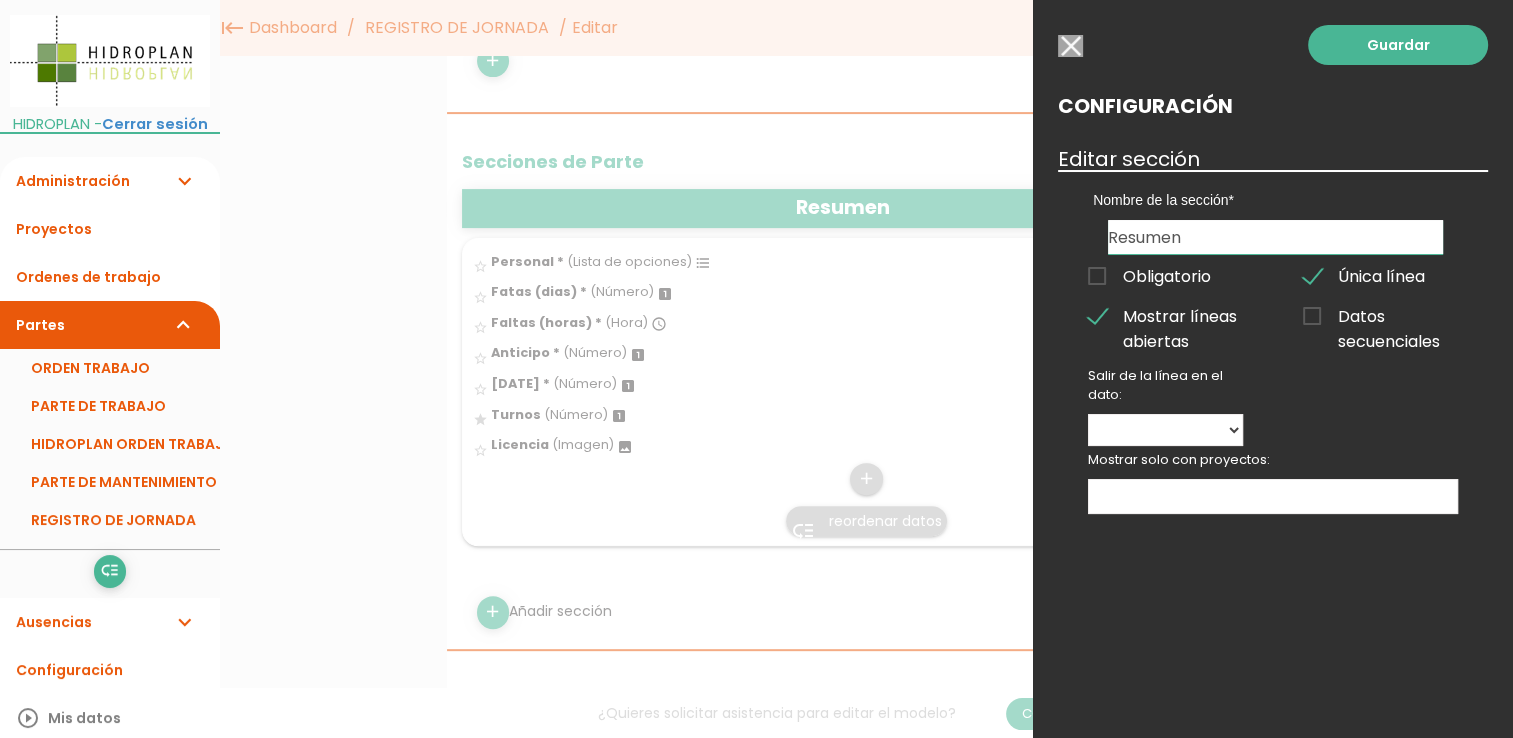 click at bounding box center (1070, 46) 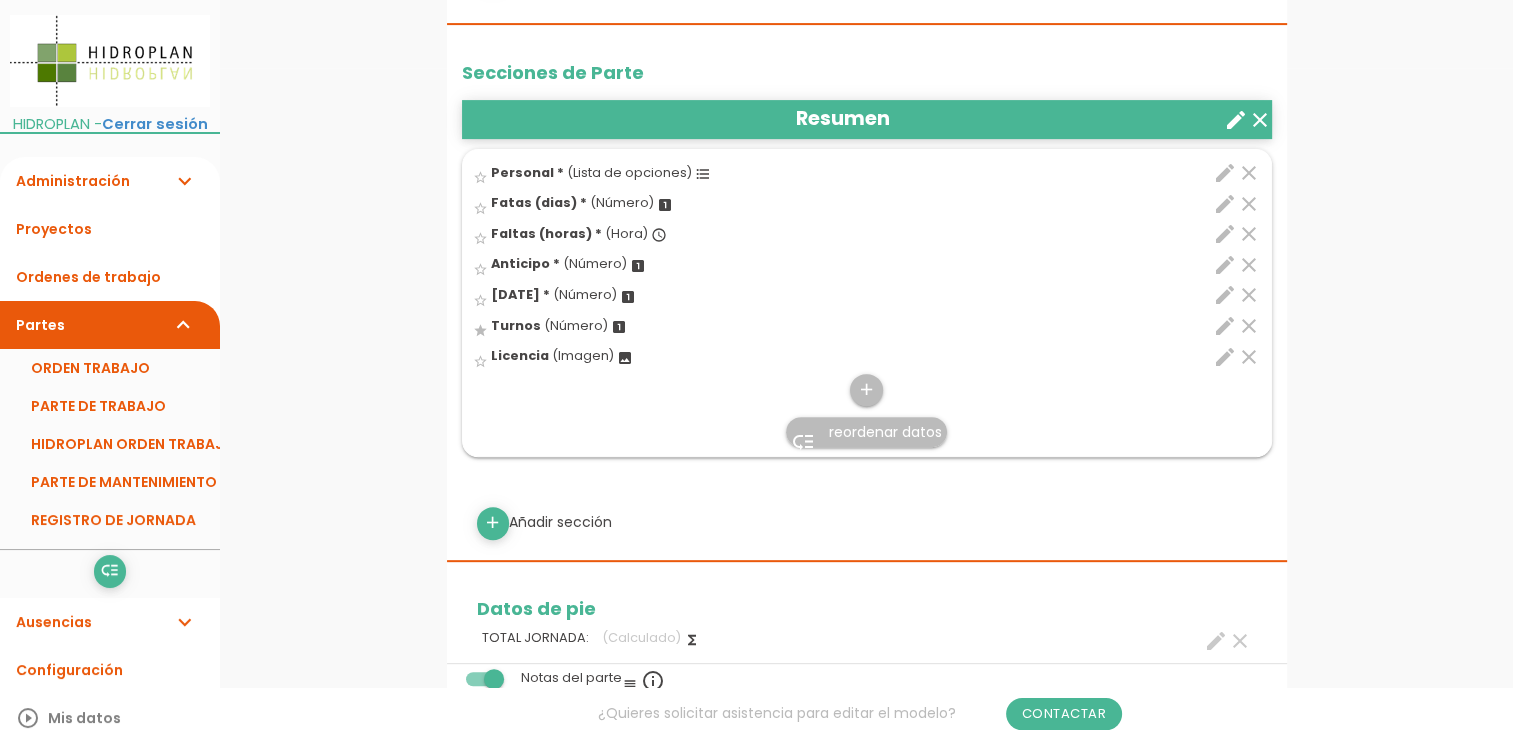 scroll, scrollTop: 672, scrollLeft: 0, axis: vertical 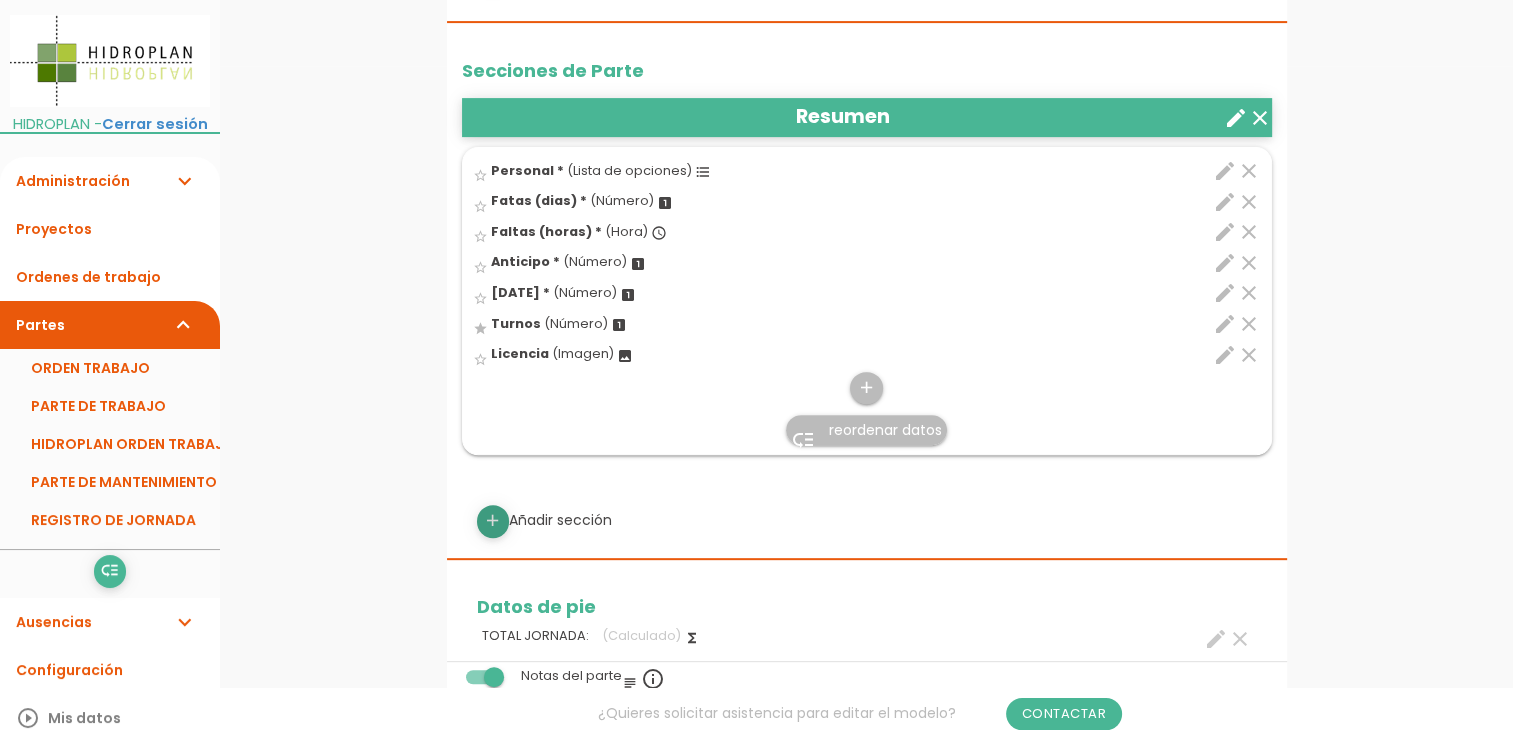 click on "add" at bounding box center (492, 521) 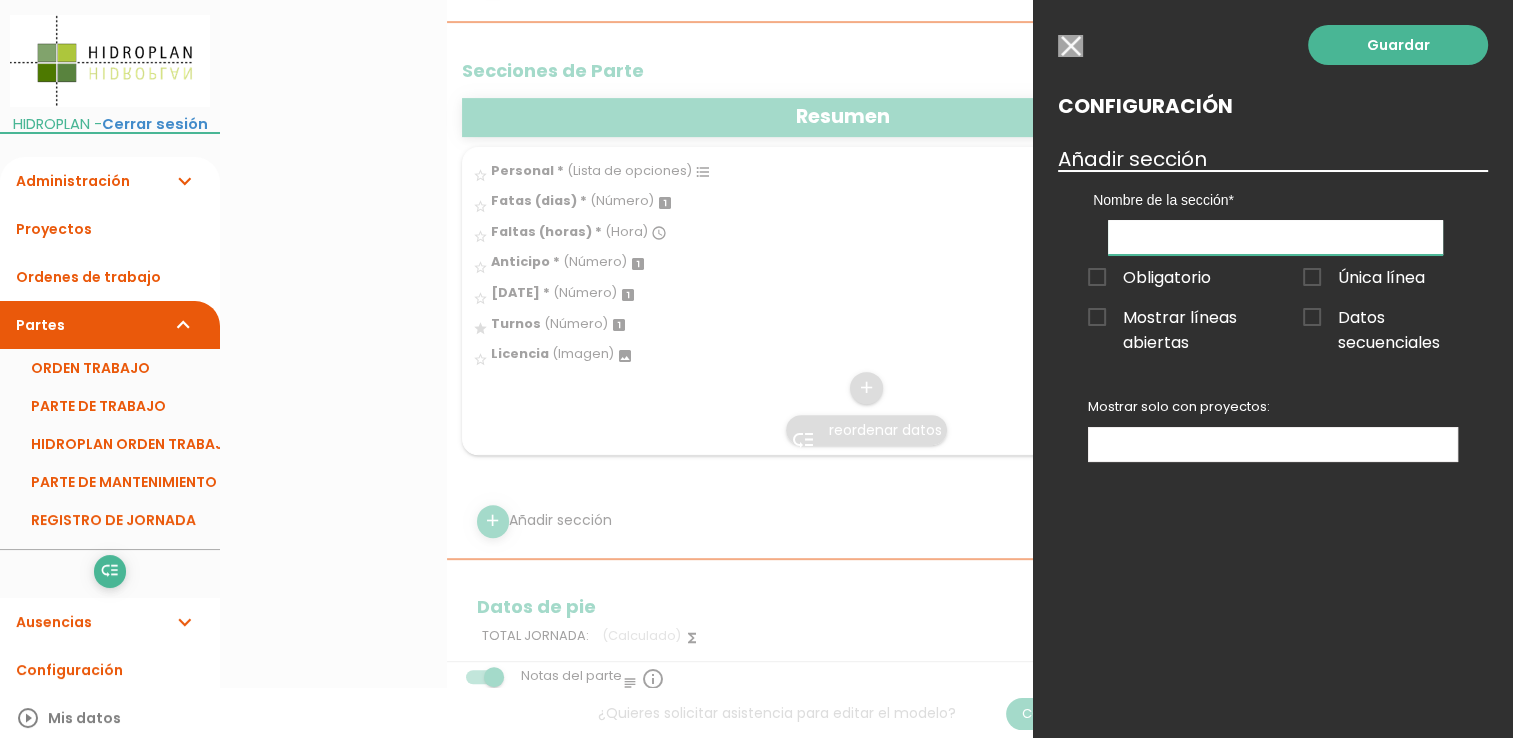 click at bounding box center [1275, 237] 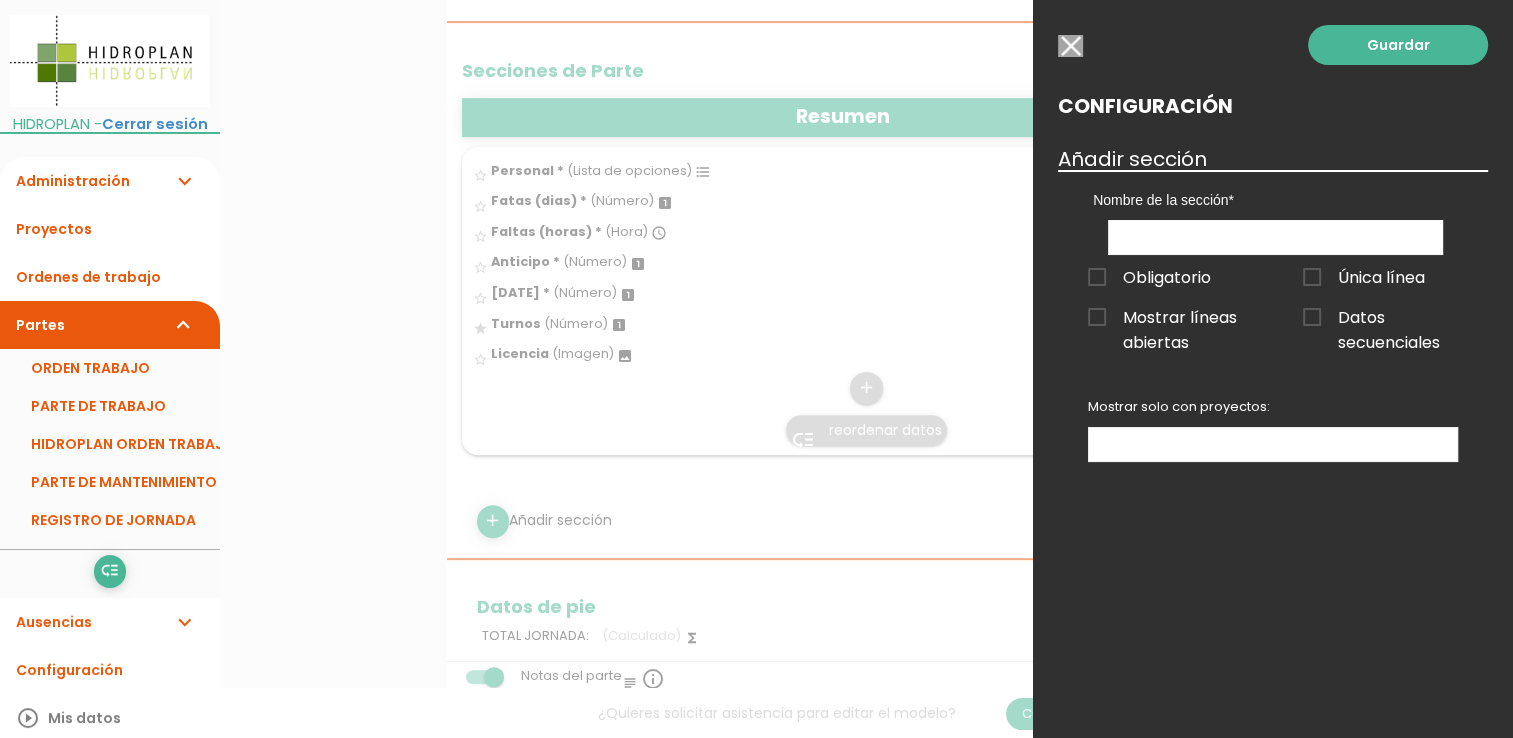 click at bounding box center (1070, 46) 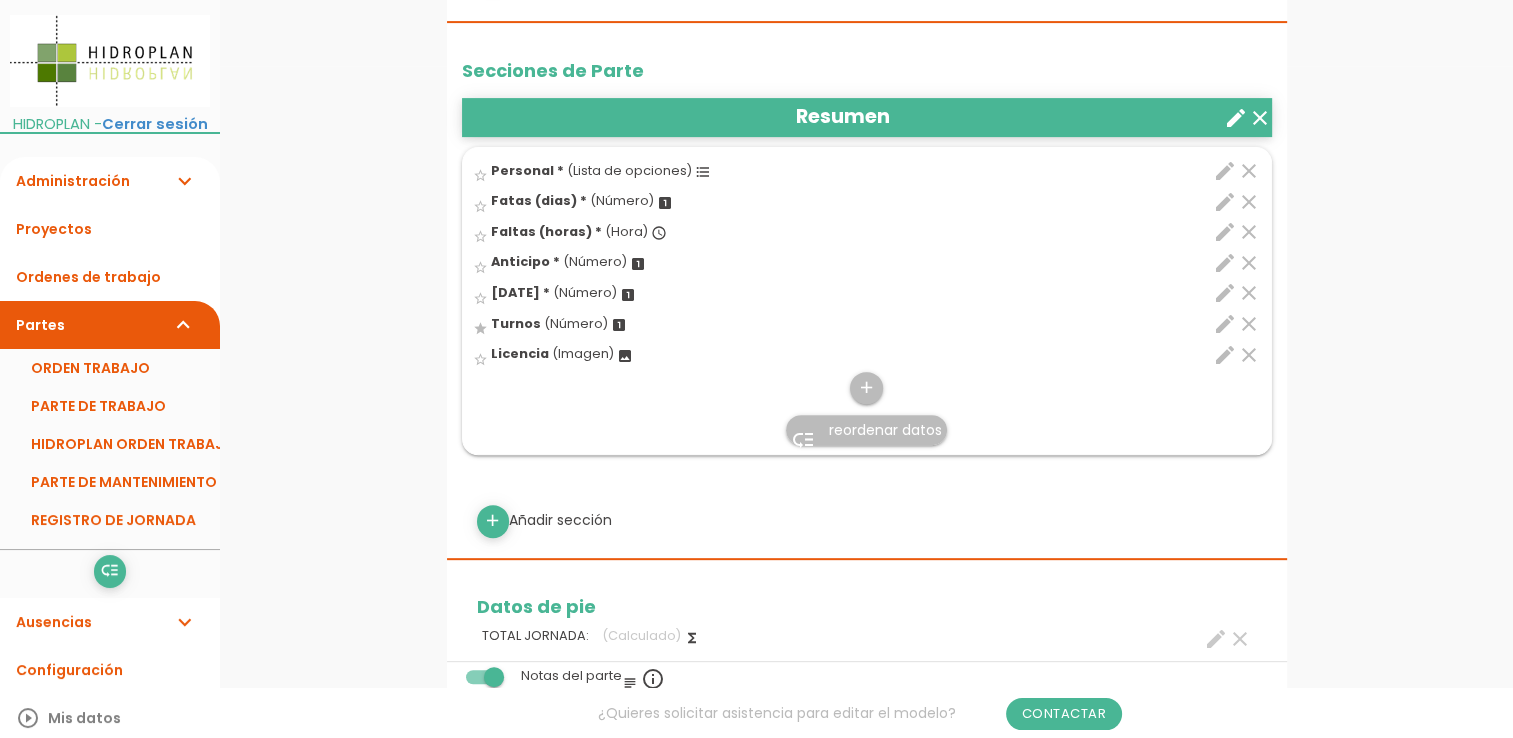 click on "create" at bounding box center (1236, 118) 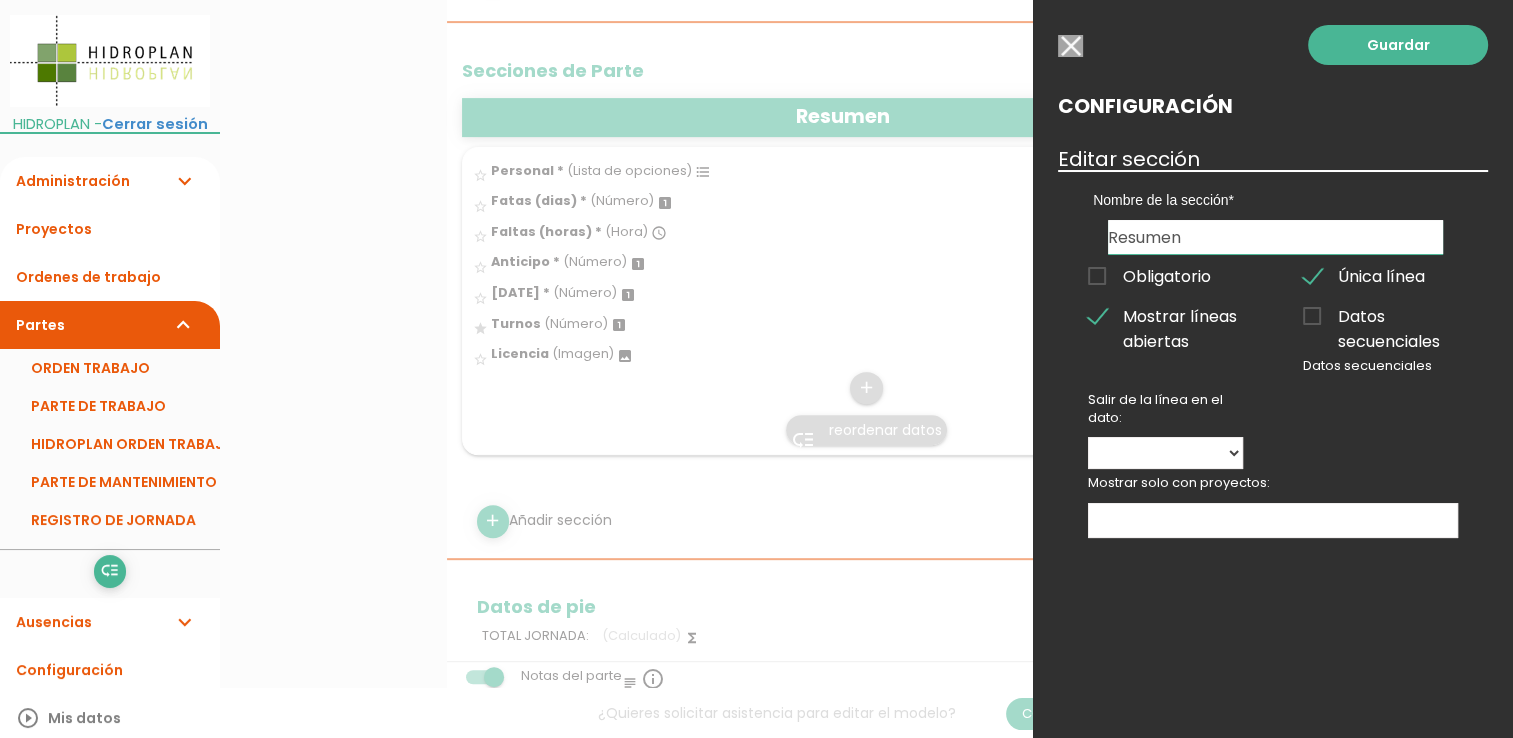 click on "Resumen" at bounding box center (1275, 237) 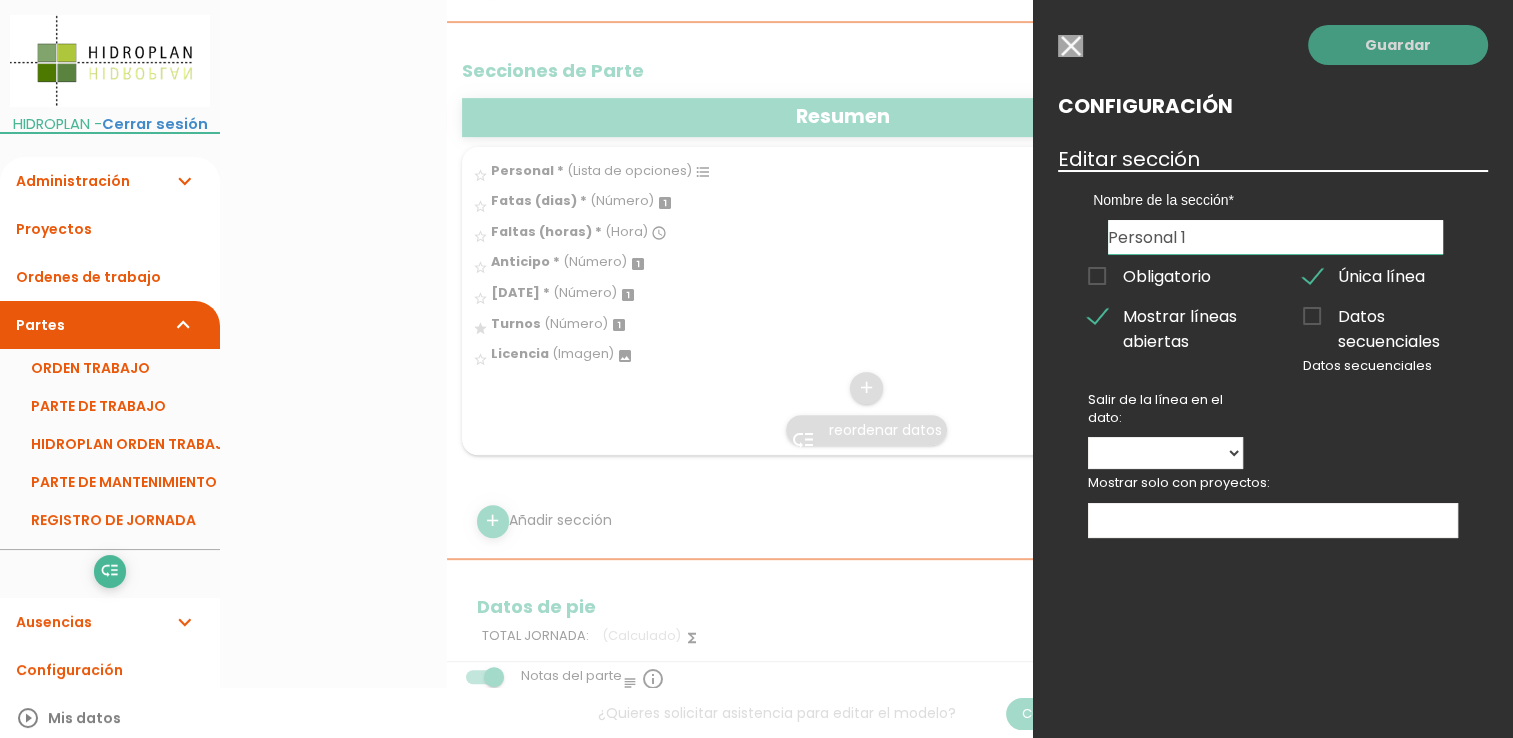 type on "Personal 1" 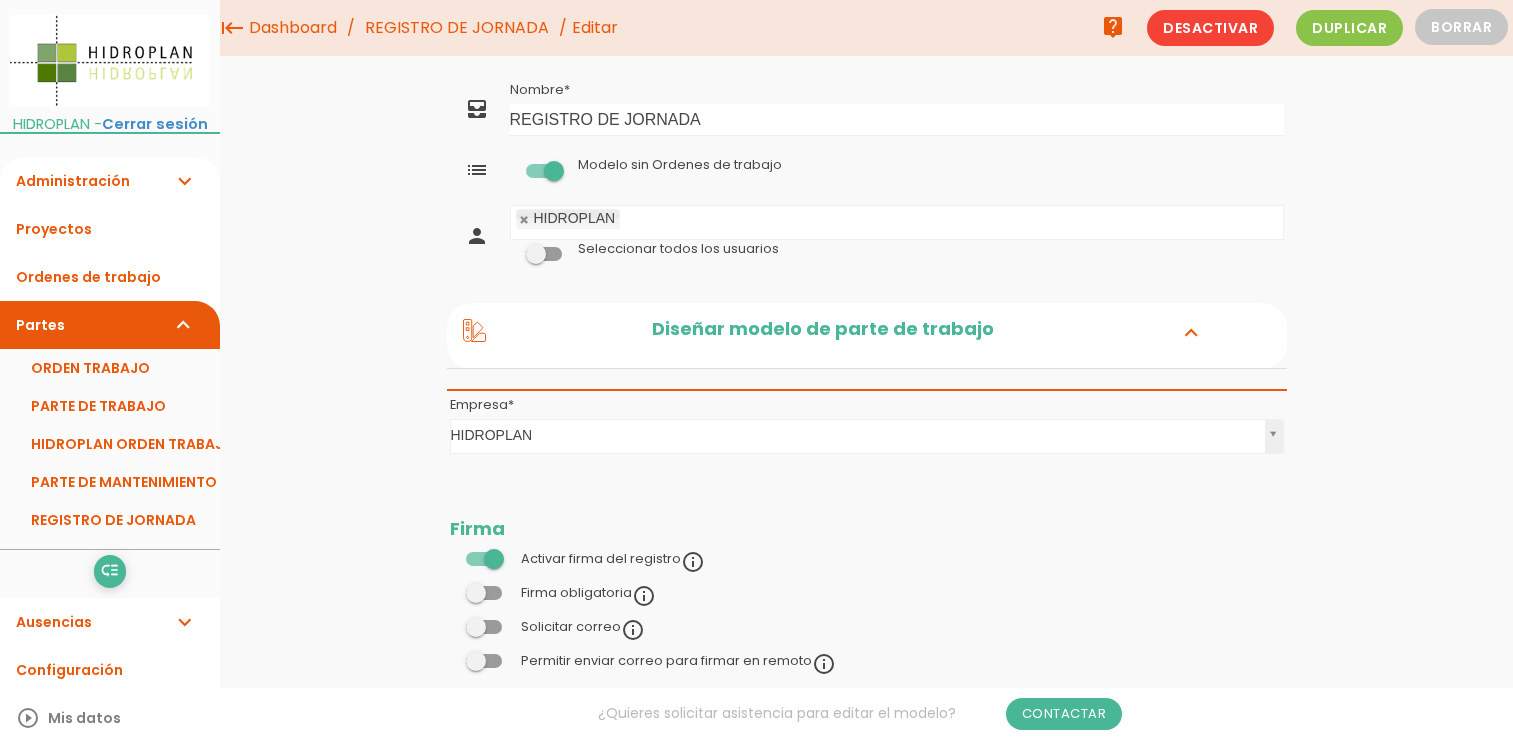 scroll, scrollTop: 1357, scrollLeft: 0, axis: vertical 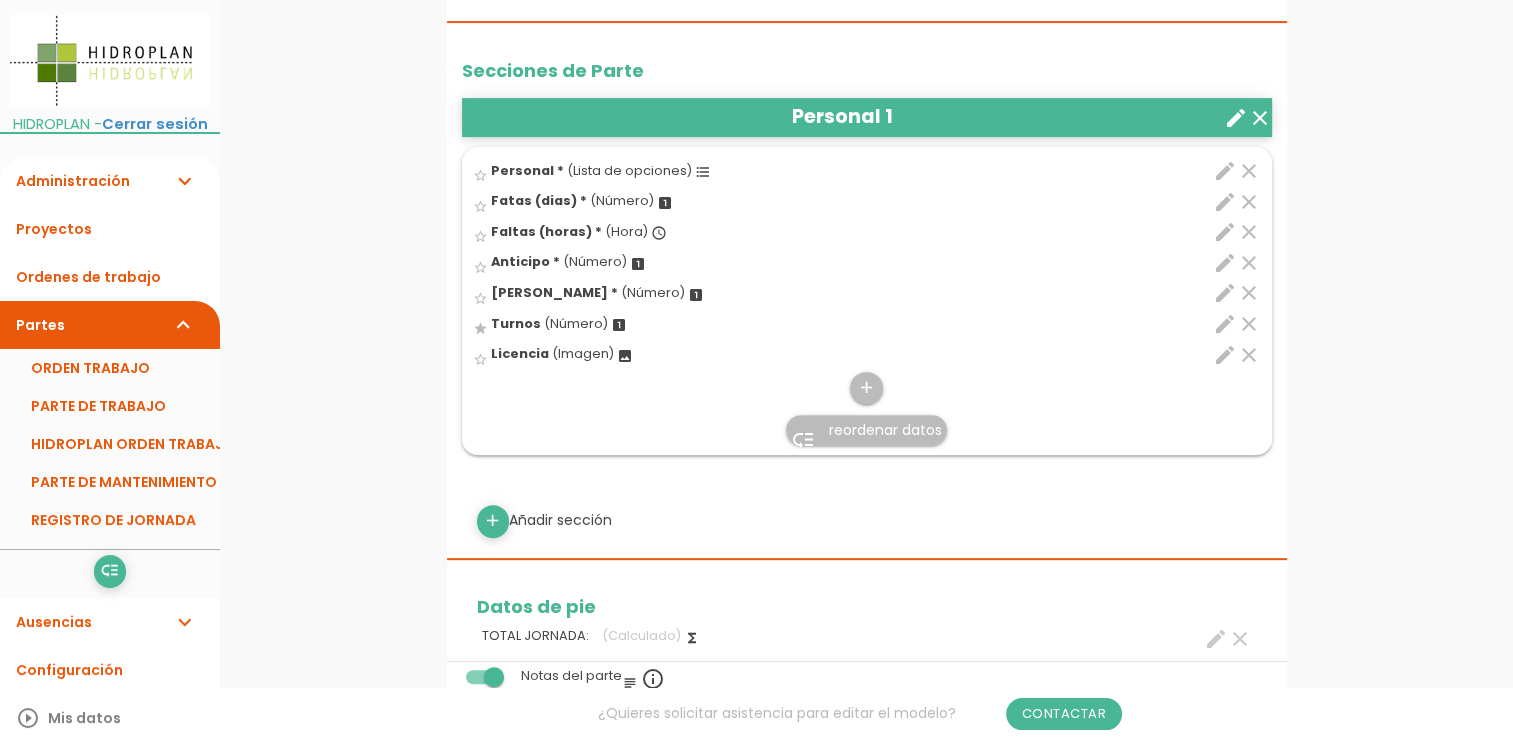 click on "add
Añadir sección" at bounding box center (867, 521) 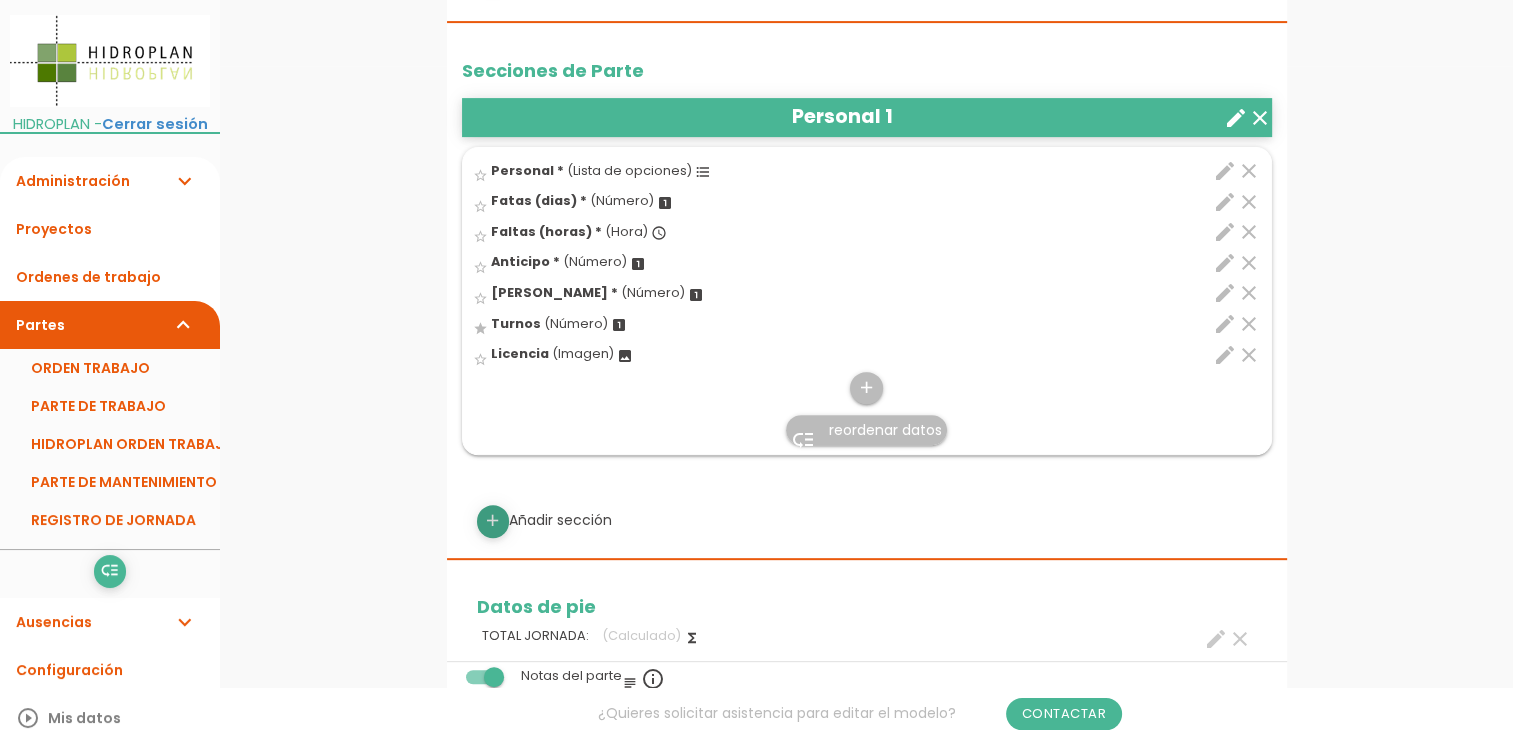 click on "add" at bounding box center (492, 521) 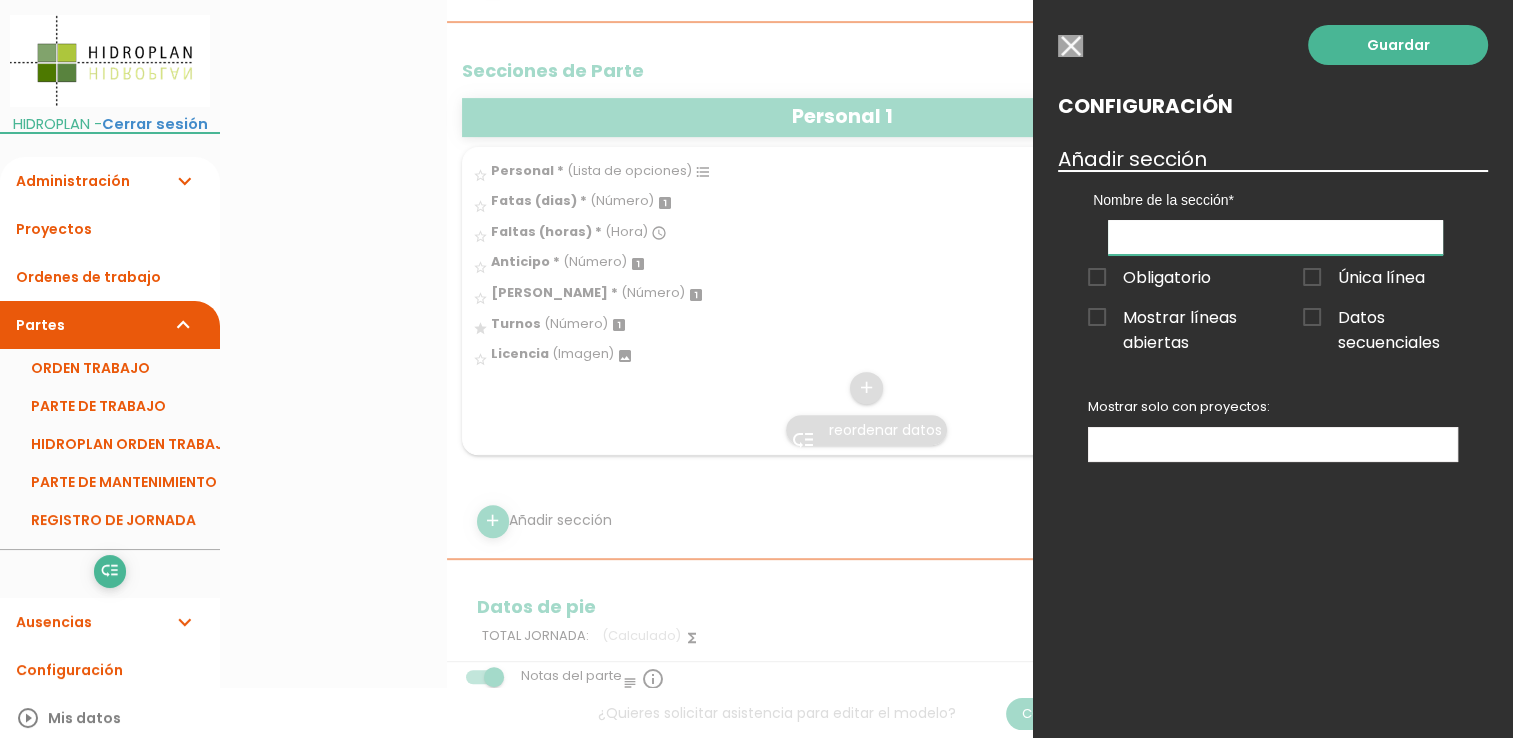 click at bounding box center [1275, 237] 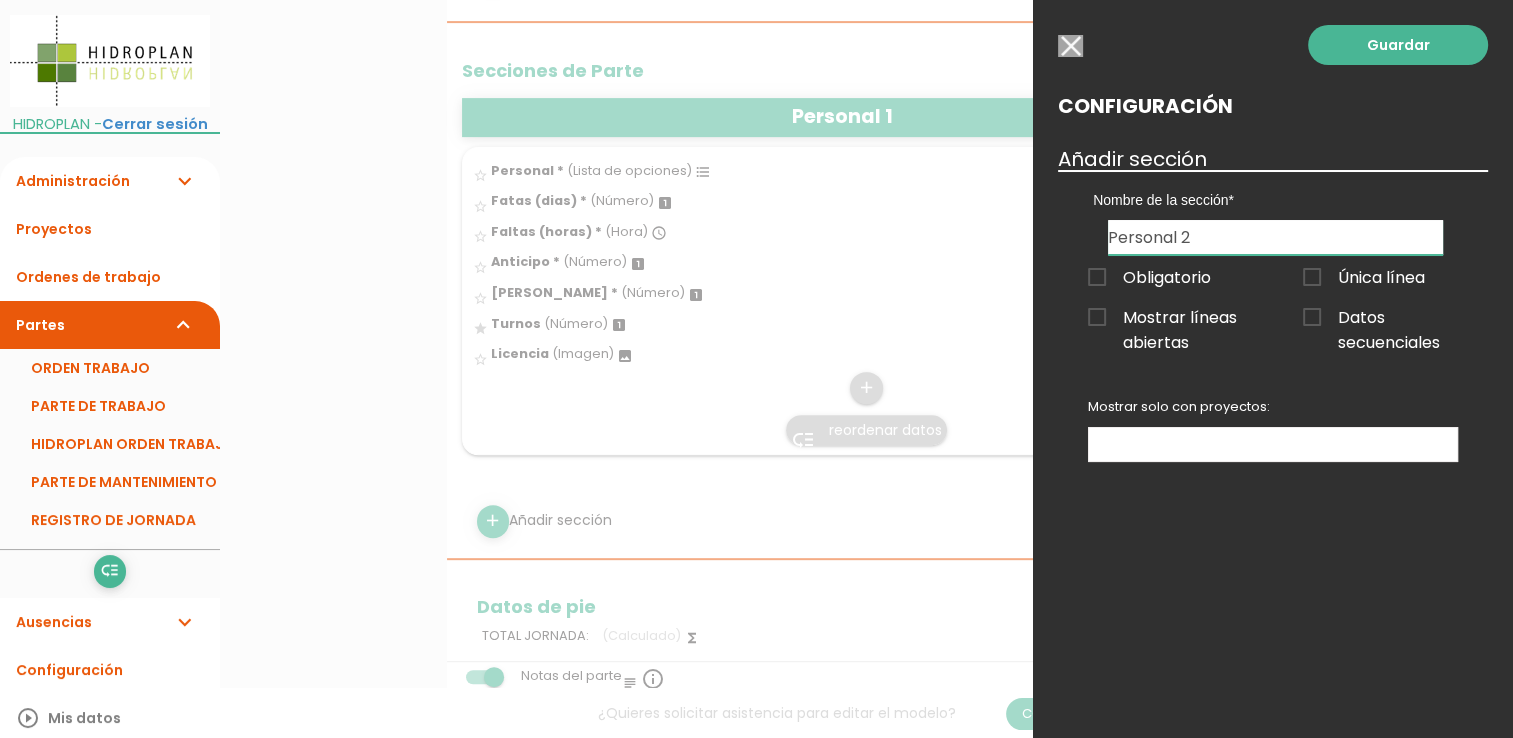 type on "Personal 2" 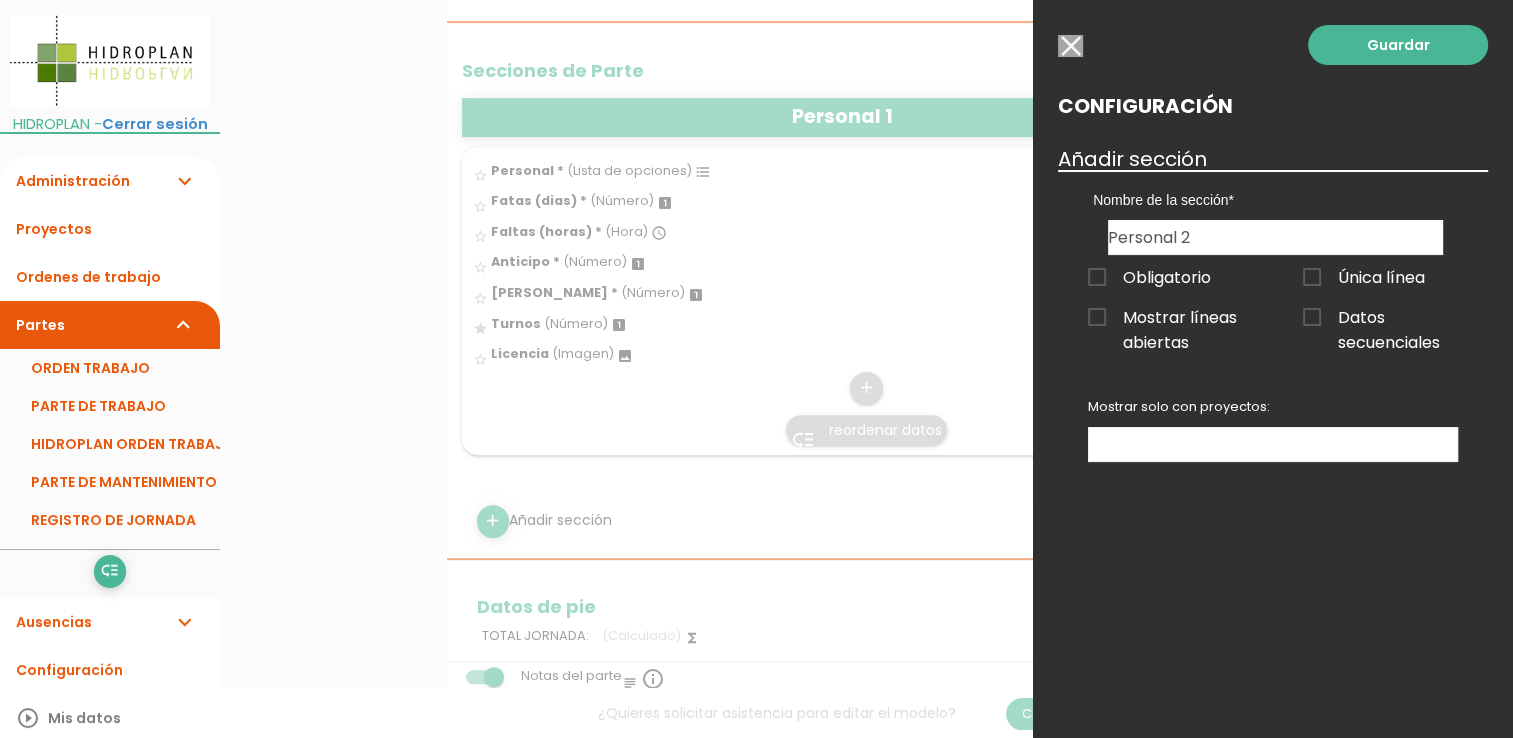 click on "Única línea" at bounding box center (1364, 277) 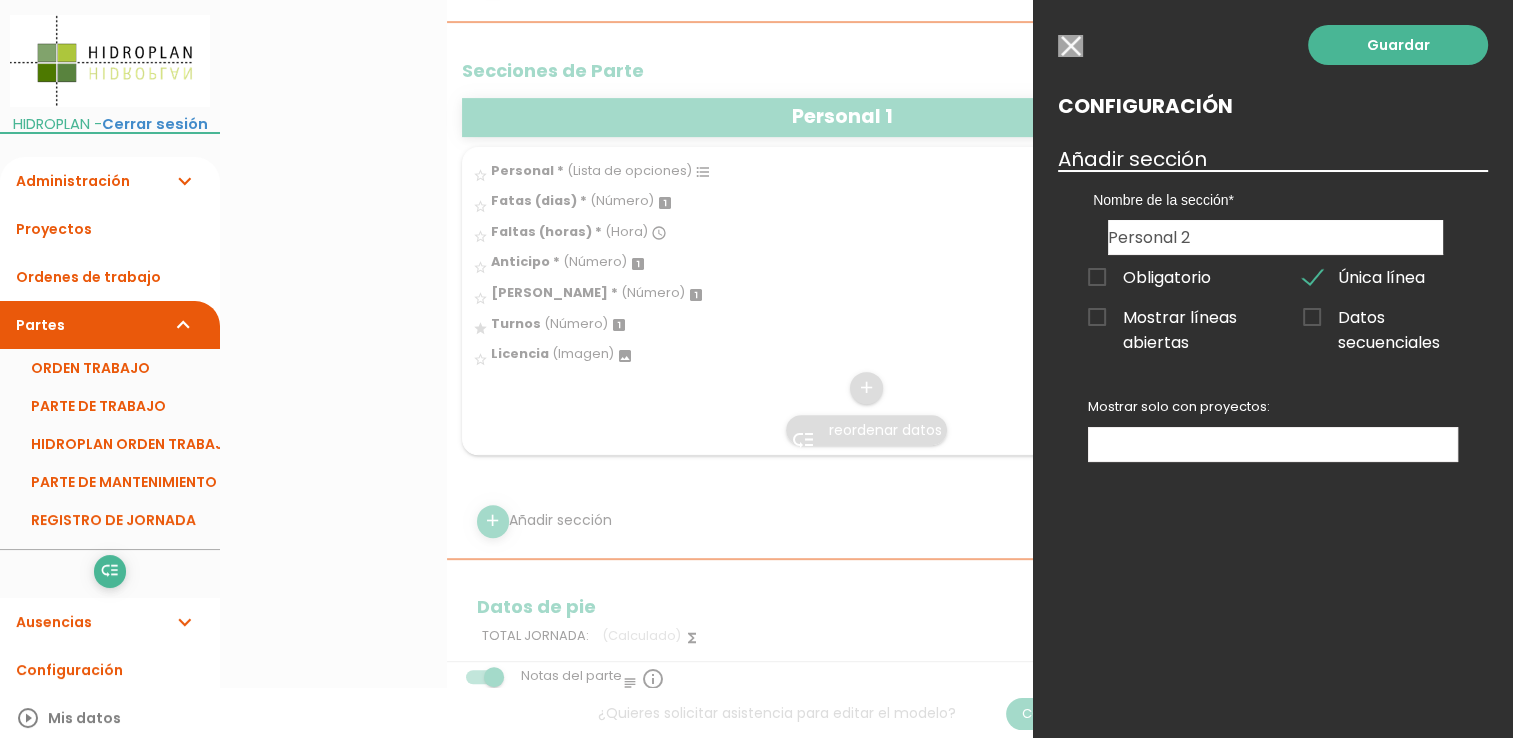 click on "Datos secuenciales" at bounding box center (1380, 317) 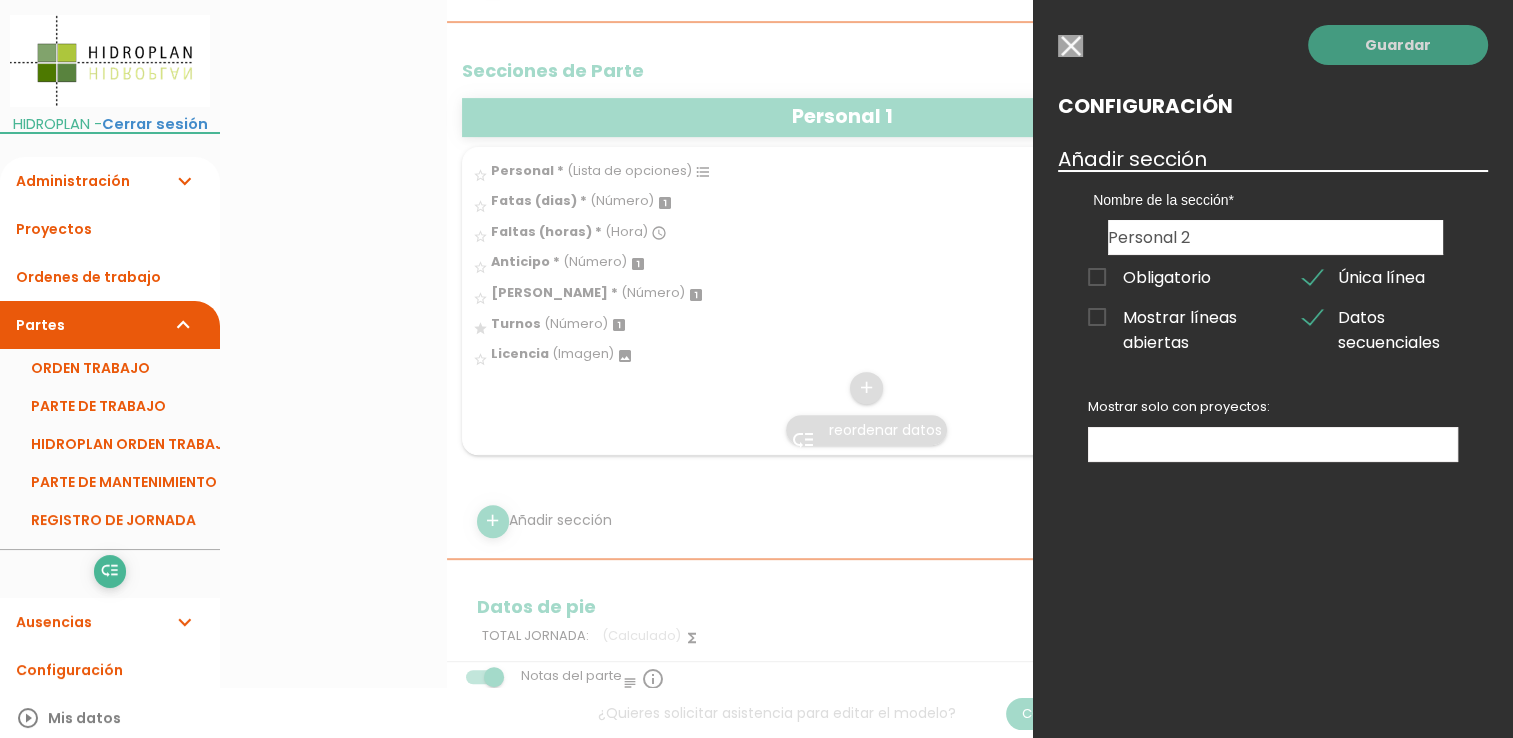 click on "Guardar" at bounding box center (1398, 45) 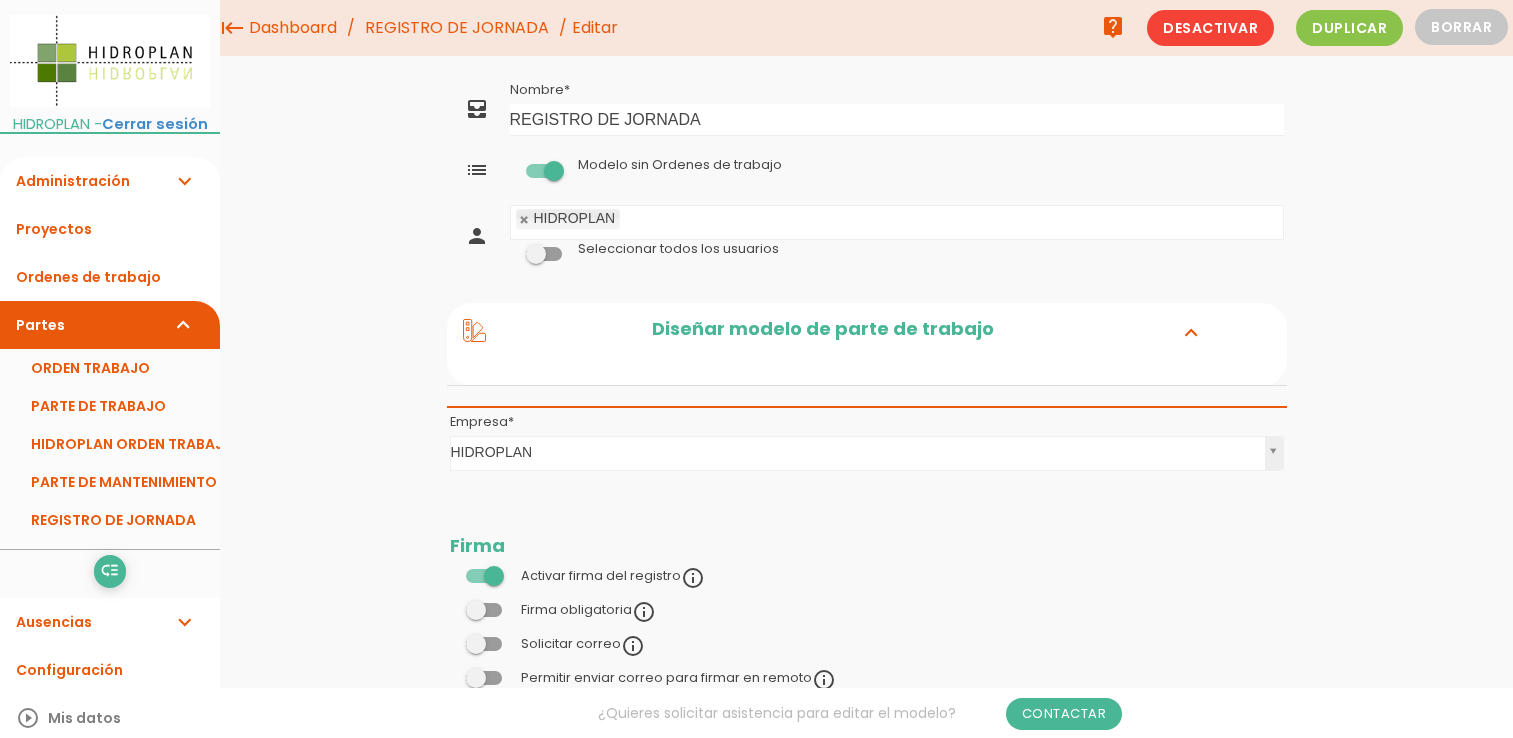 scroll, scrollTop: 1576, scrollLeft: 0, axis: vertical 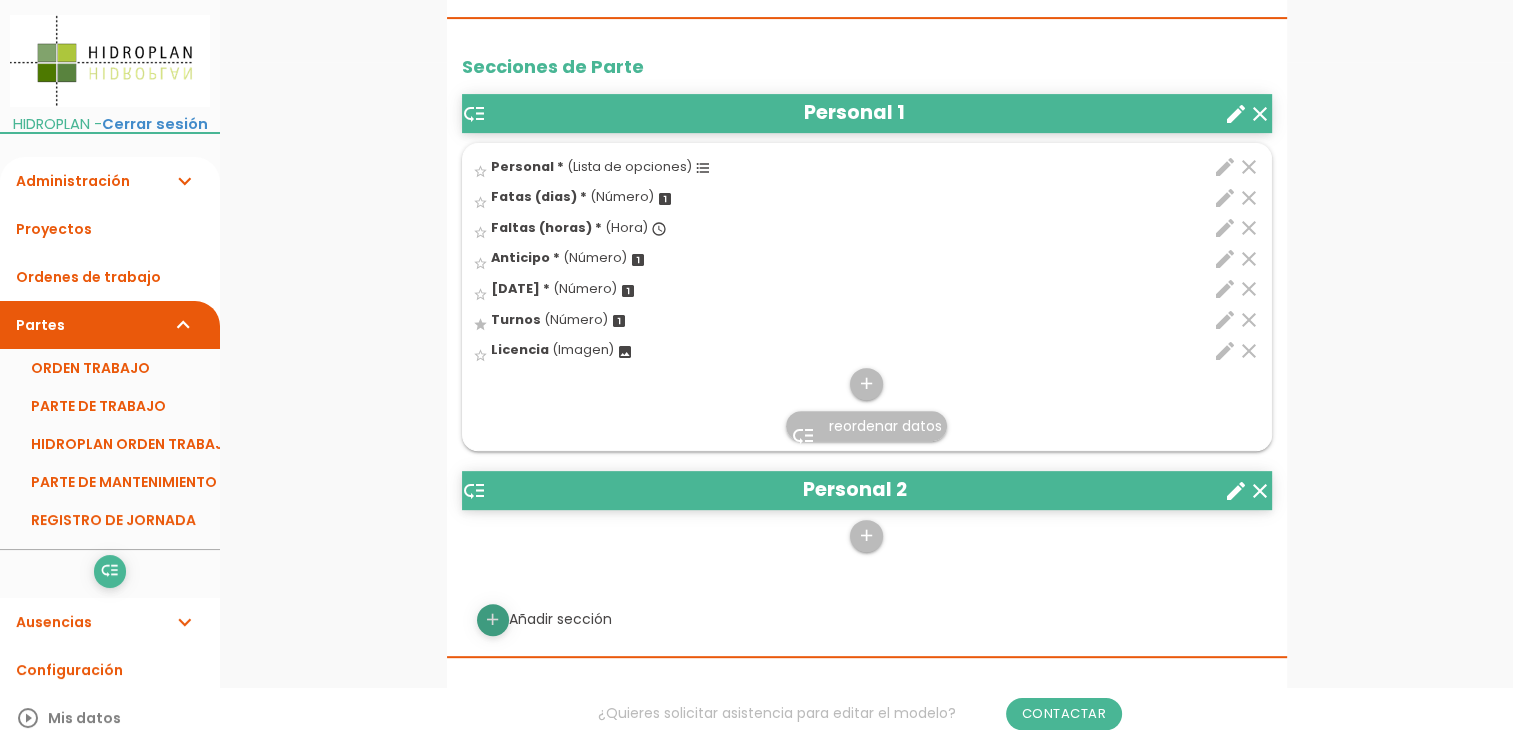 click on "add" at bounding box center [492, 620] 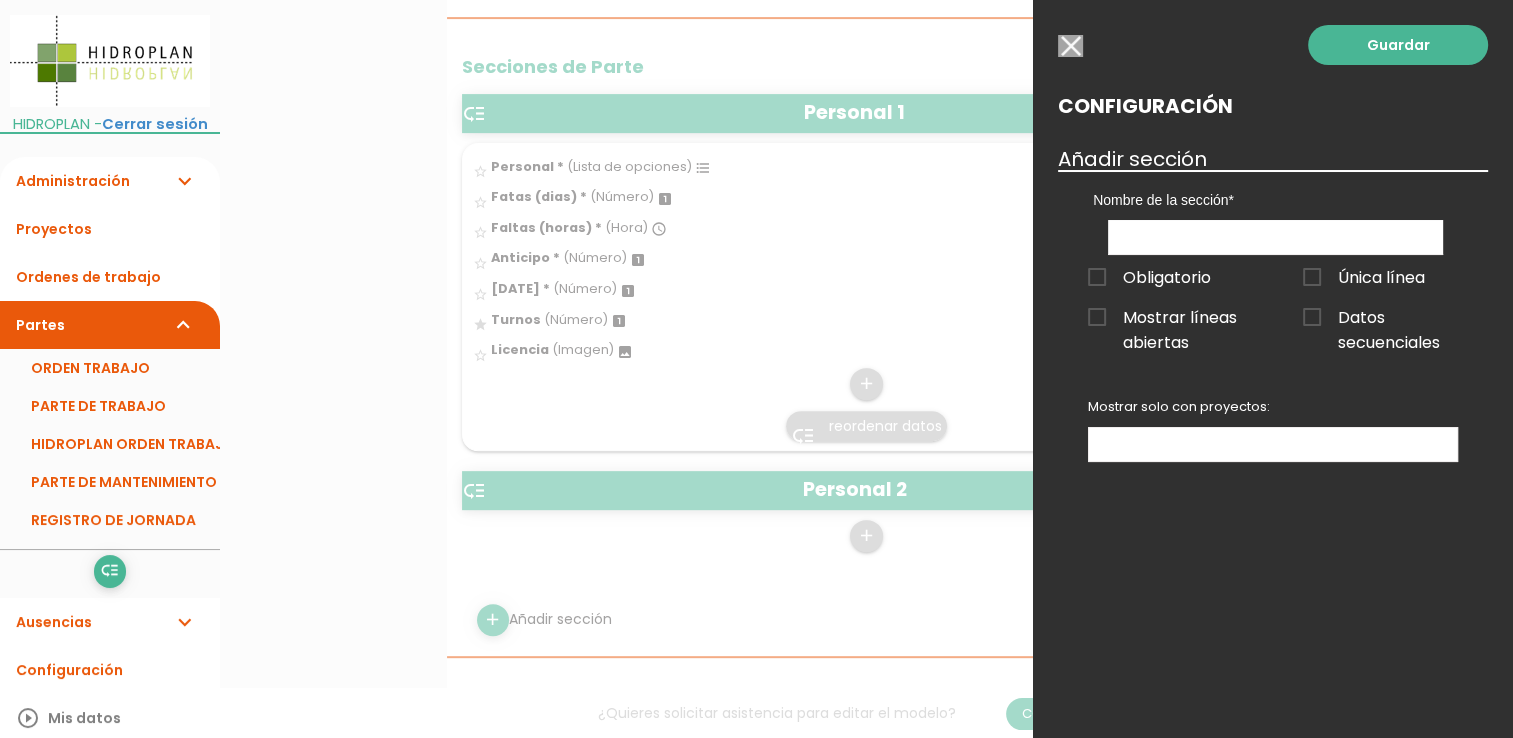 click at bounding box center (1070, 46) 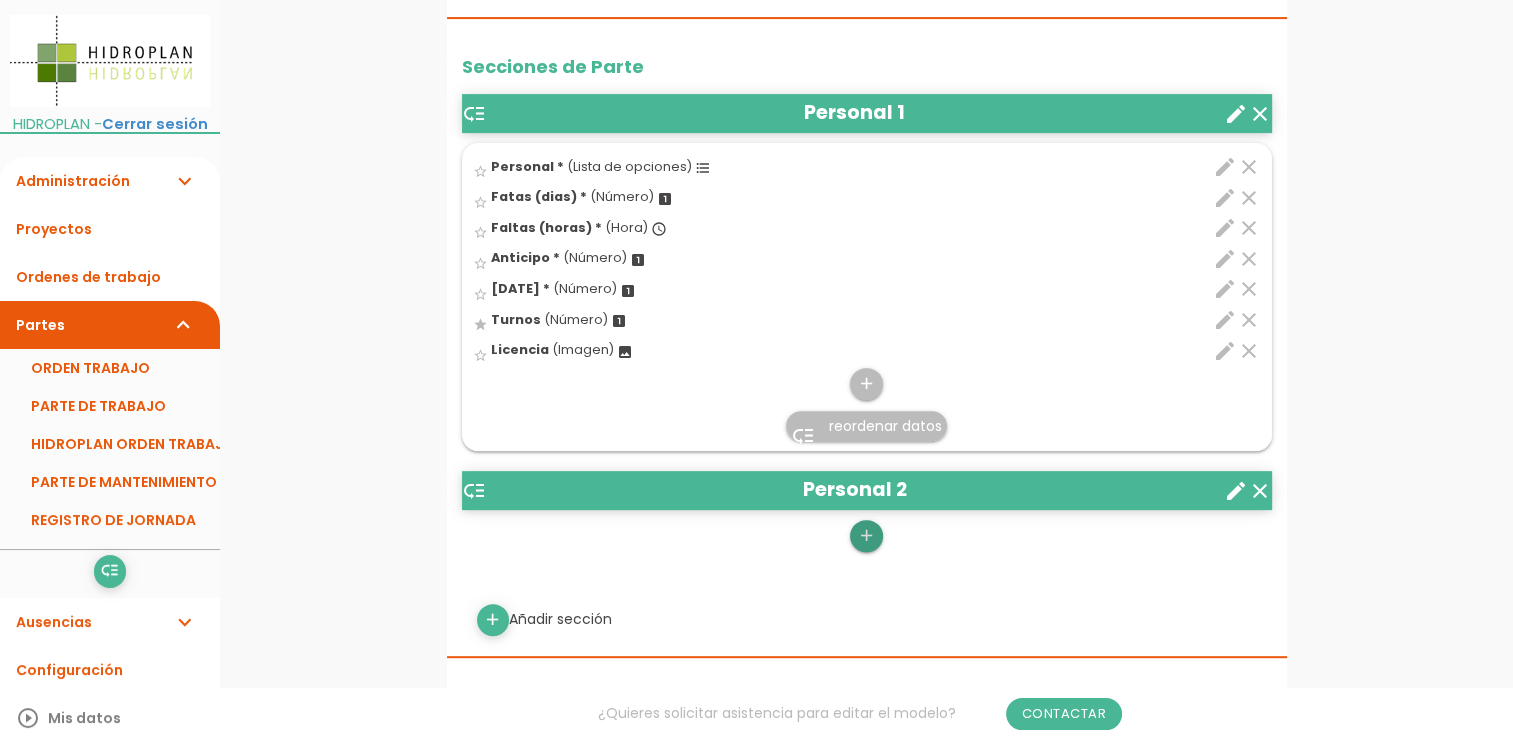 click on "add" at bounding box center (866, 536) 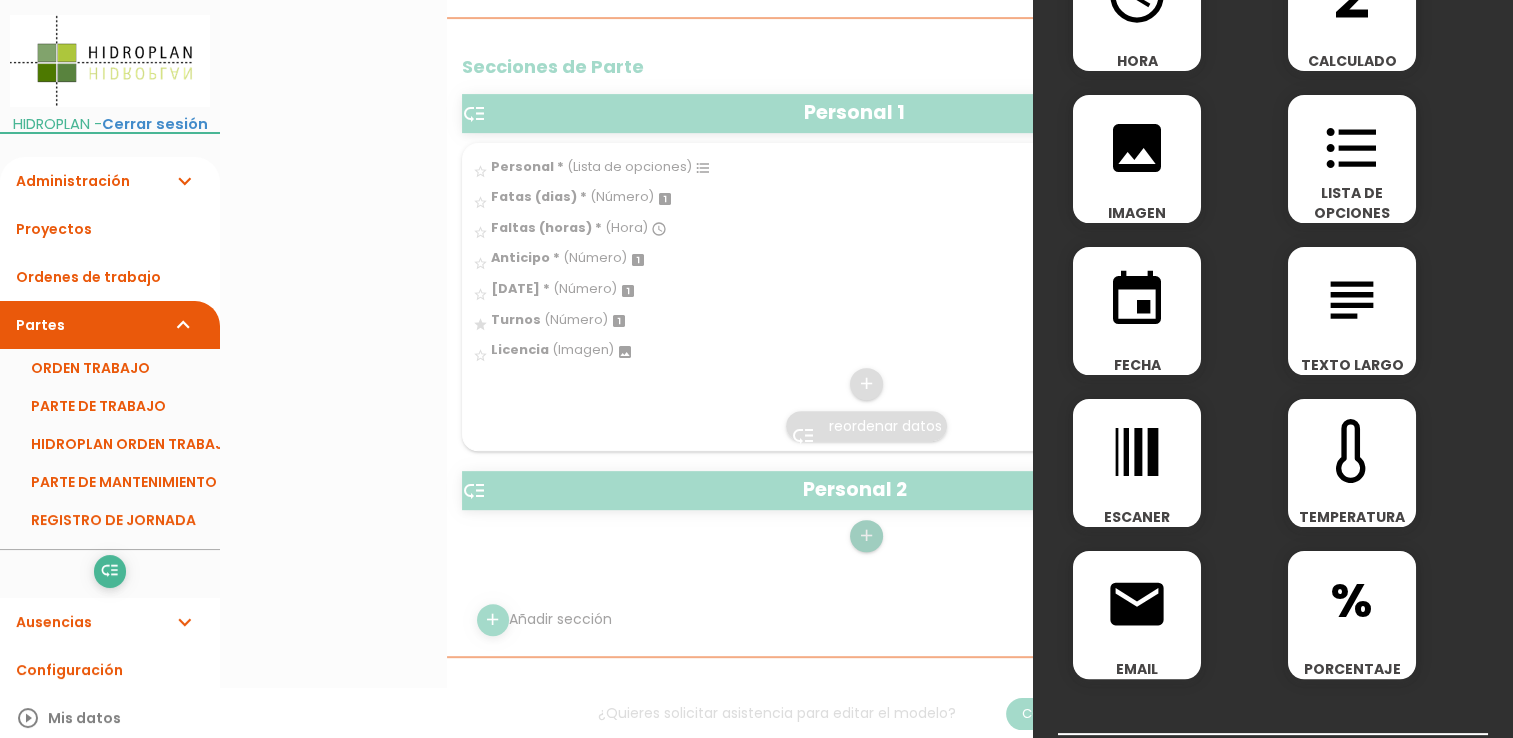 scroll, scrollTop: 0, scrollLeft: 0, axis: both 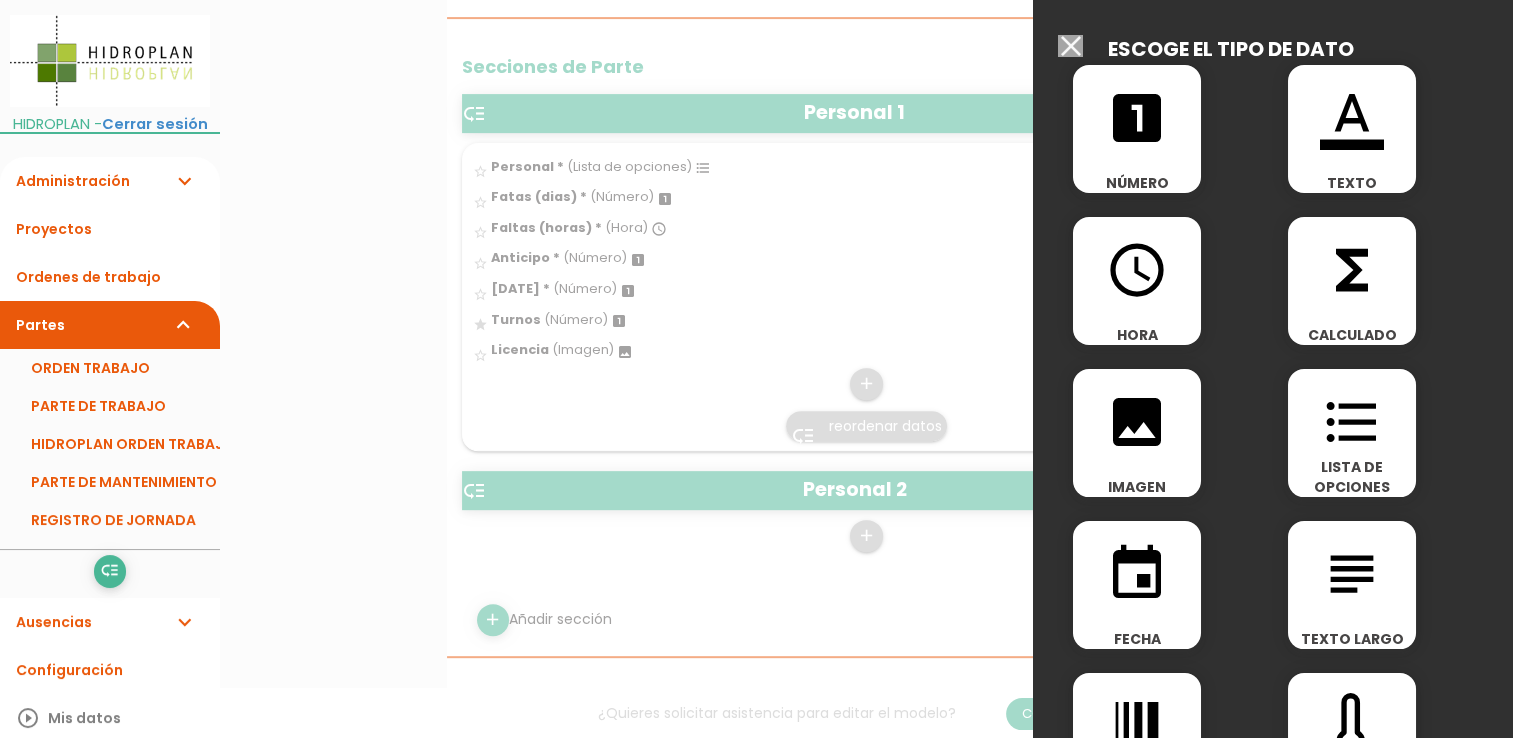 click on "format_list_bulleted" at bounding box center [1352, 422] 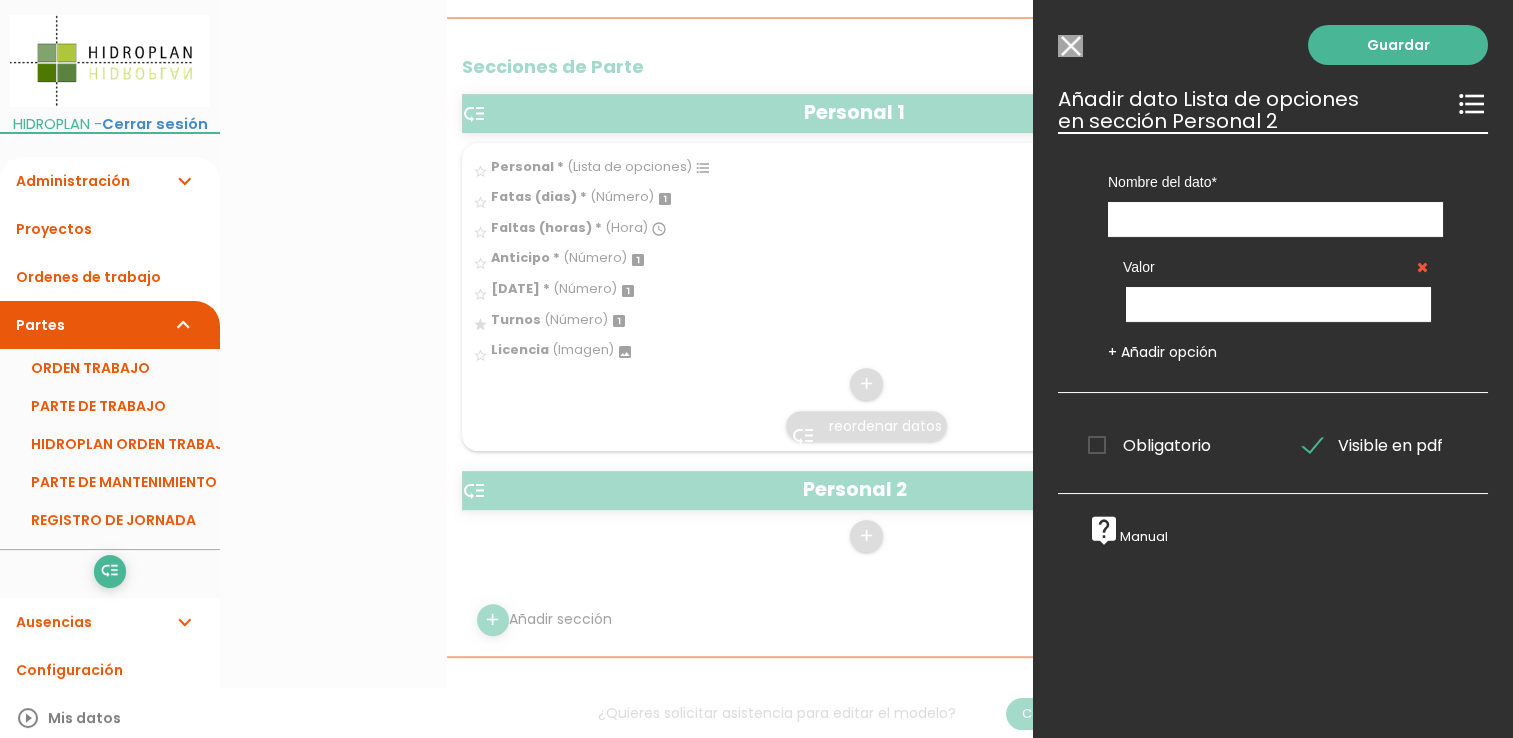 click on "Modelo sin Ordenes de trabajo" at bounding box center [1070, 46] 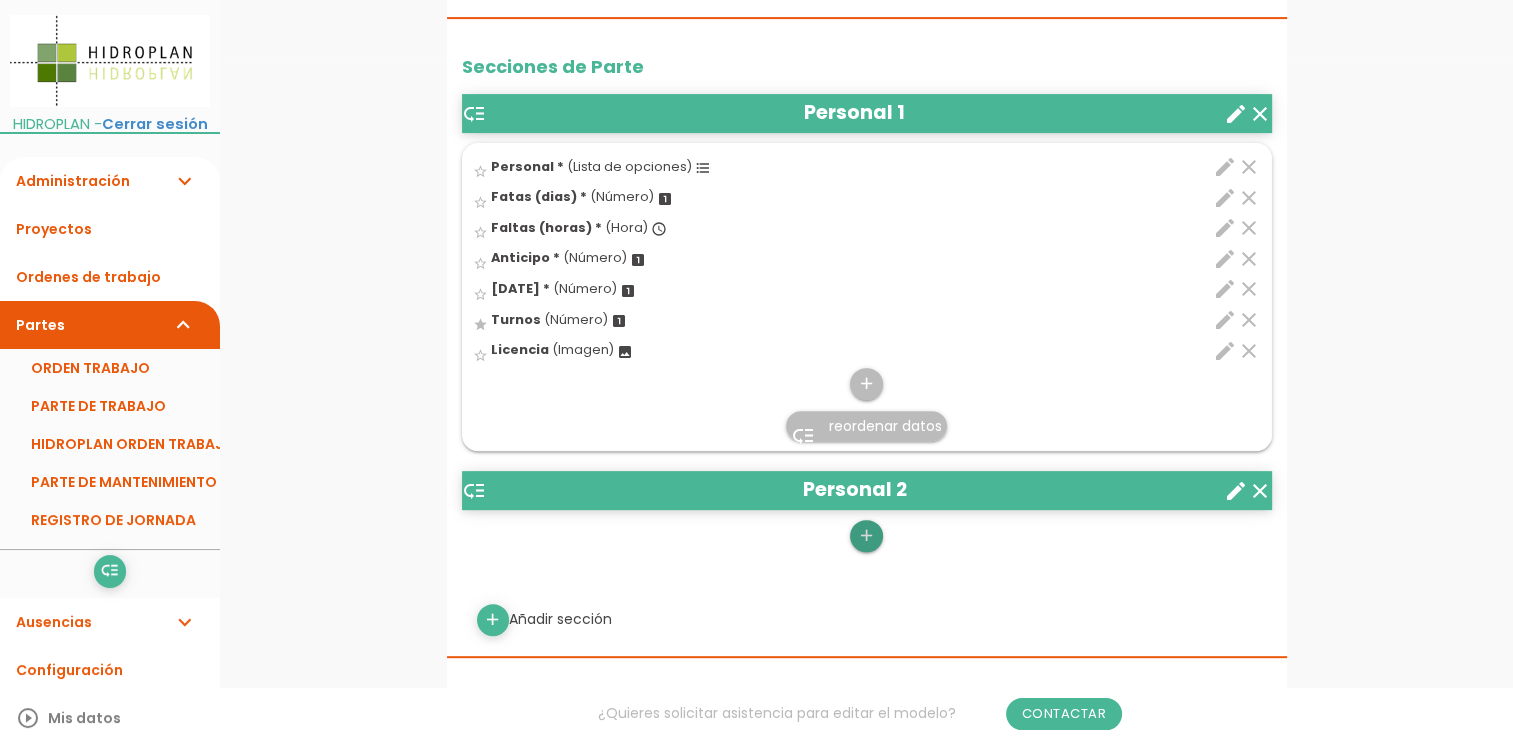 click on "add" at bounding box center [866, 536] 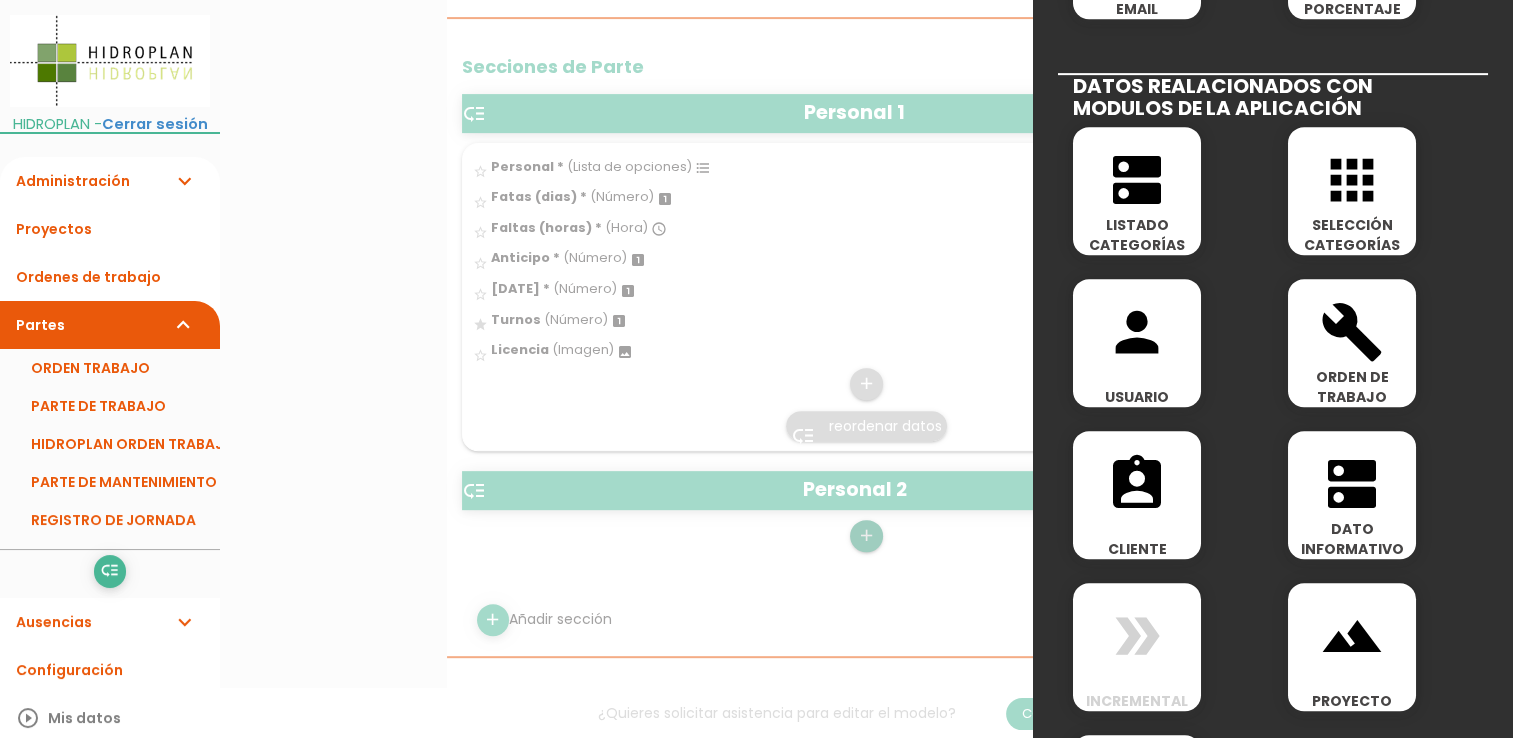 scroll, scrollTop: 900, scrollLeft: 0, axis: vertical 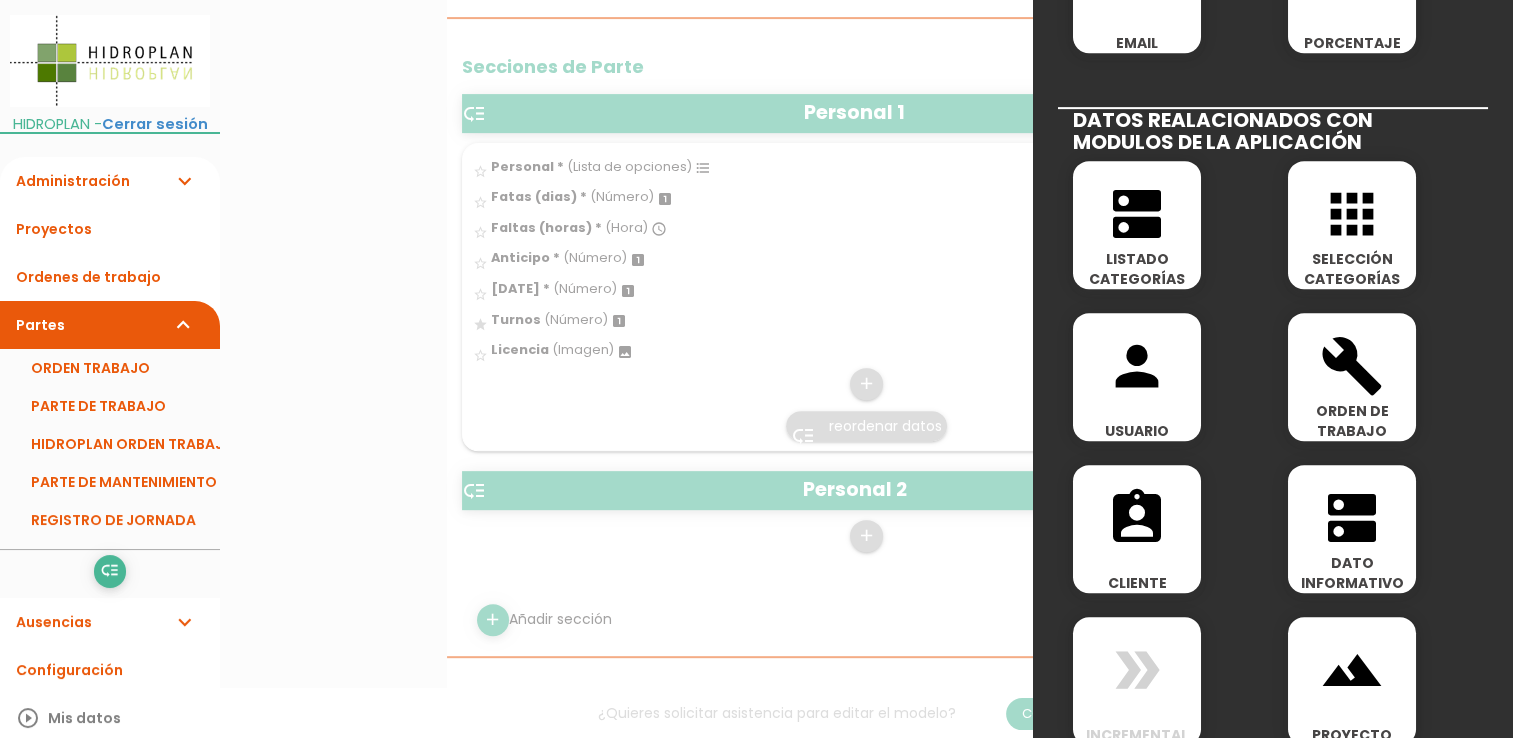 click on "apps
SELECCIÓN CATEGORÍAS" at bounding box center (1352, 225) 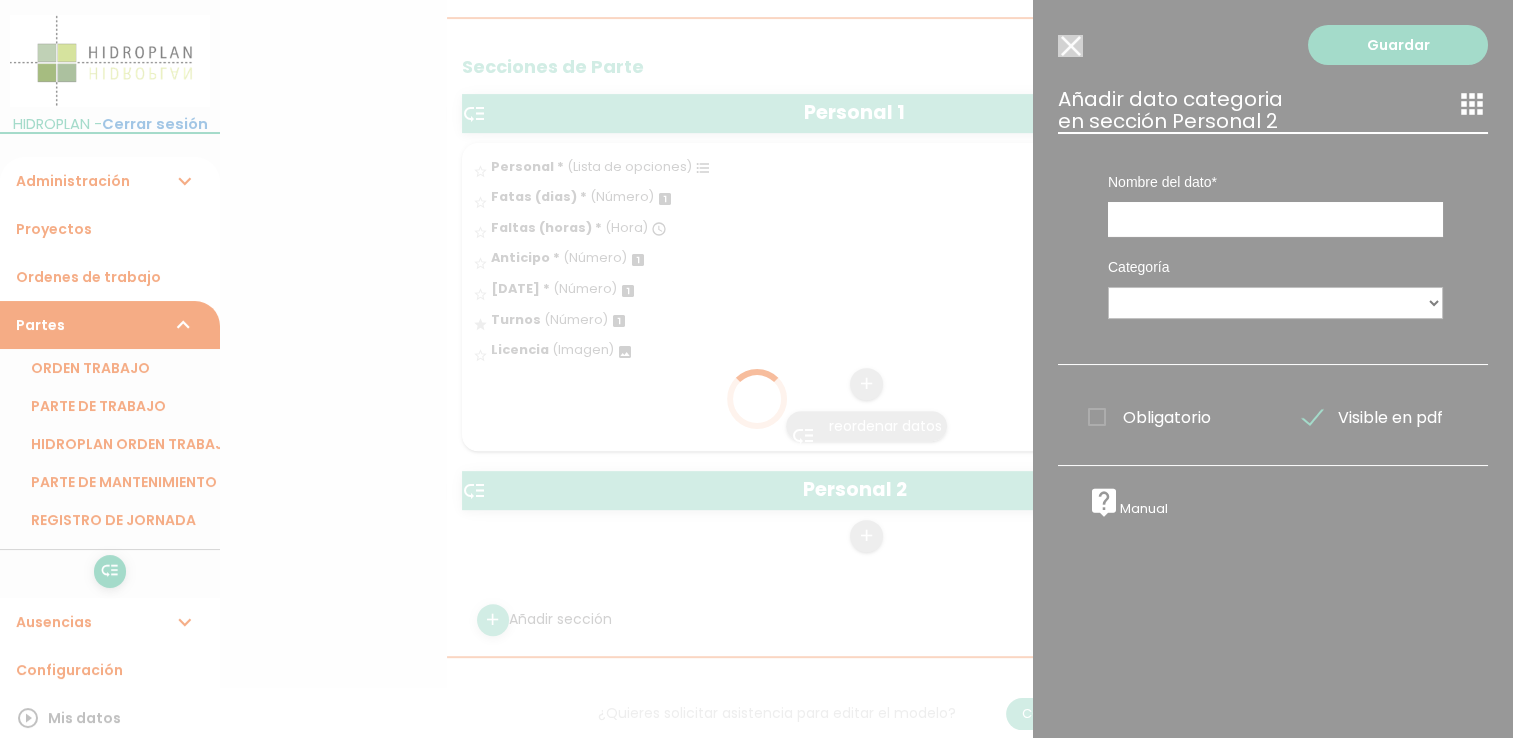 scroll, scrollTop: 0, scrollLeft: 0, axis: both 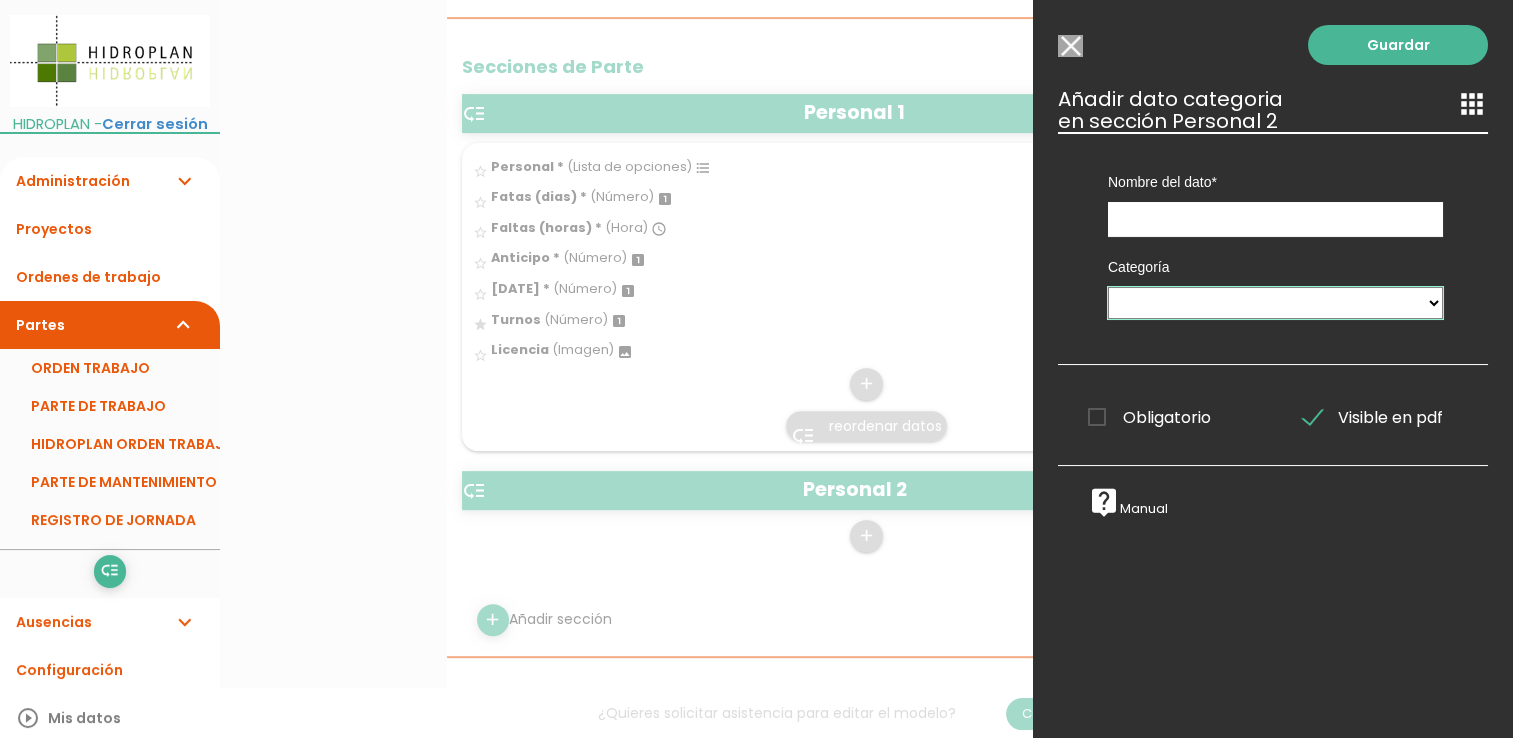 click on "Materiales MANO DE OBRA SANITARIO CARPINTERIA ELECTRICIDAD SOLDADURA Tareas OPERACIONES CLIMATIZACIÓN CLIMATIZADORES-ENFRIADORES VENTILADORES CUADRO ELECTRICO GRUPO DE PRESION DISPOSITIVO DE SEGURIDAD DEPOSITO EXPANSIÓN ACUMULADOR ACS BOMBAS DE CIRCULACION CONTROL DE COMBUSTION CALDERA OPERACIONES DE MANTENIMIENTO CONTROL CONSUMO COMBUSTIBLE SOLICITADO POR Autorizado por QUIEN RECEPCIONA TIPOS DE GASTOS" at bounding box center [1275, 303] 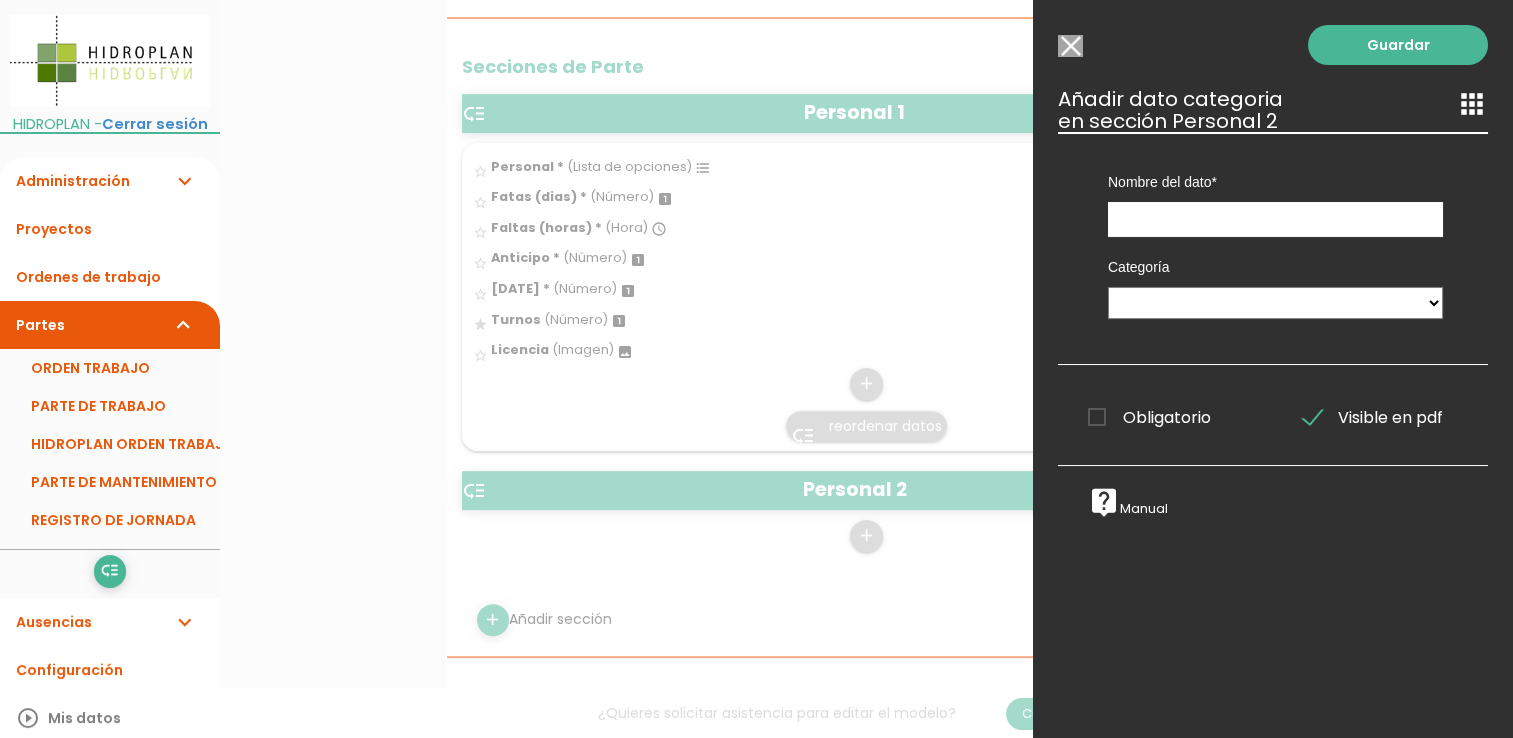 click on "Modelo sin Ordenes de trabajo" at bounding box center (1070, 46) 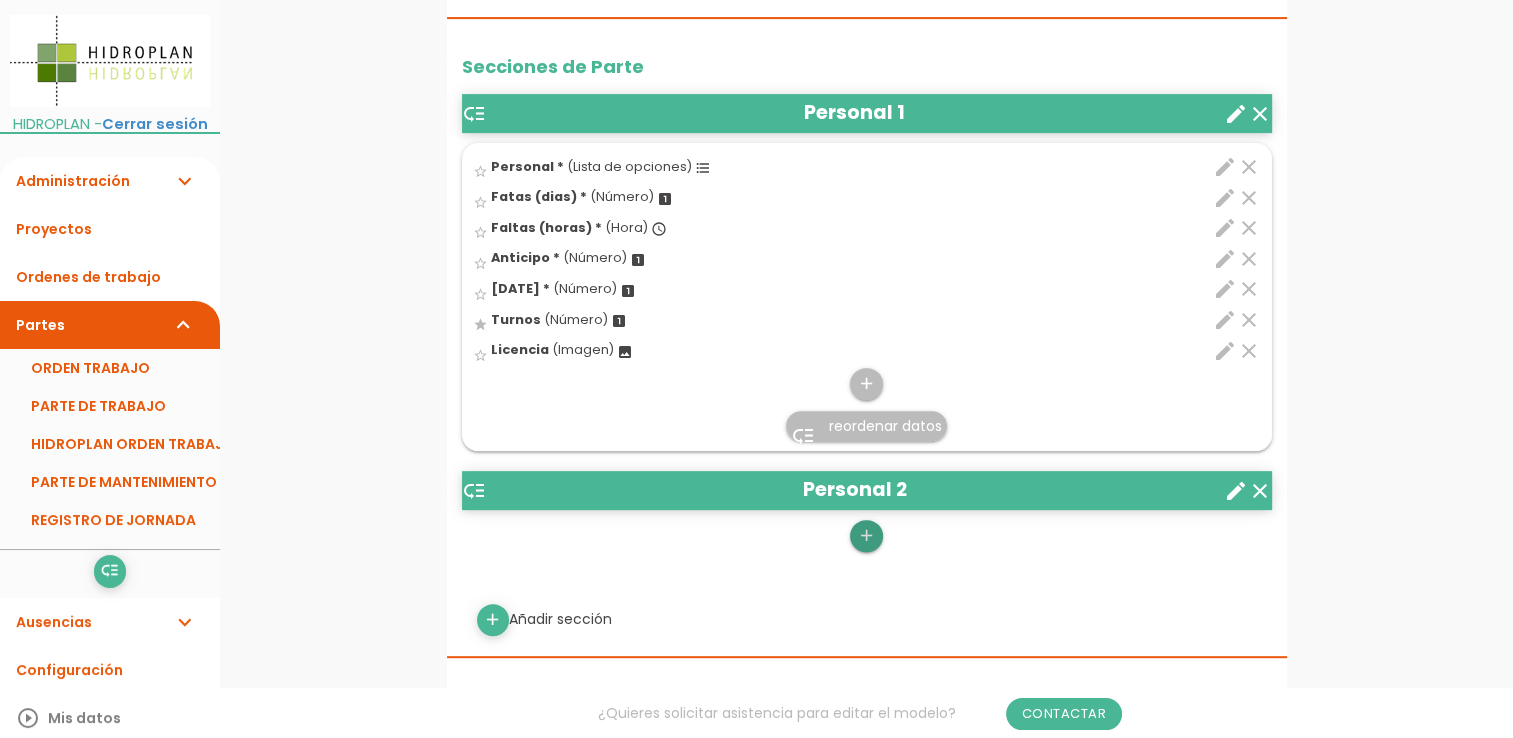 click on "add" at bounding box center [866, 536] 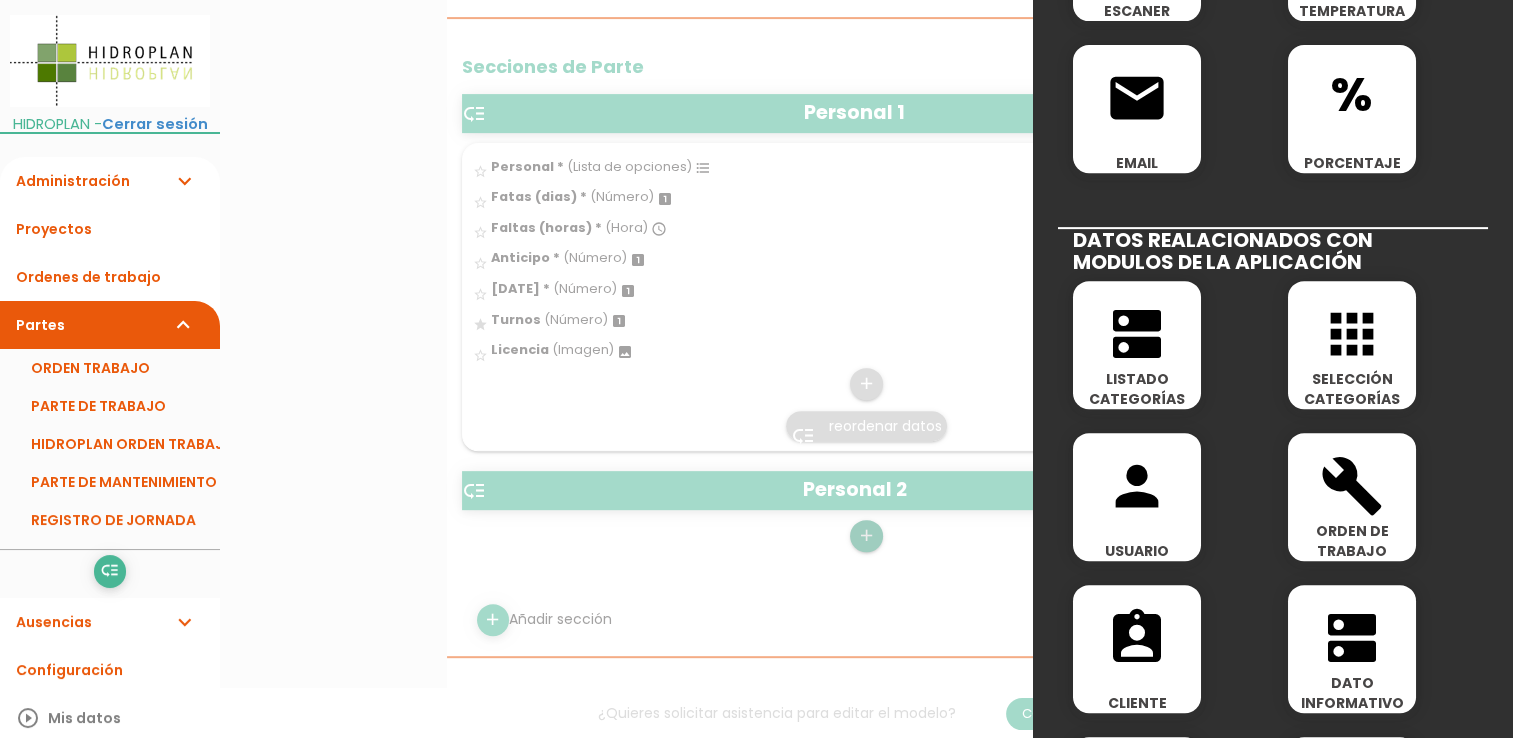 scroll, scrollTop: 900, scrollLeft: 0, axis: vertical 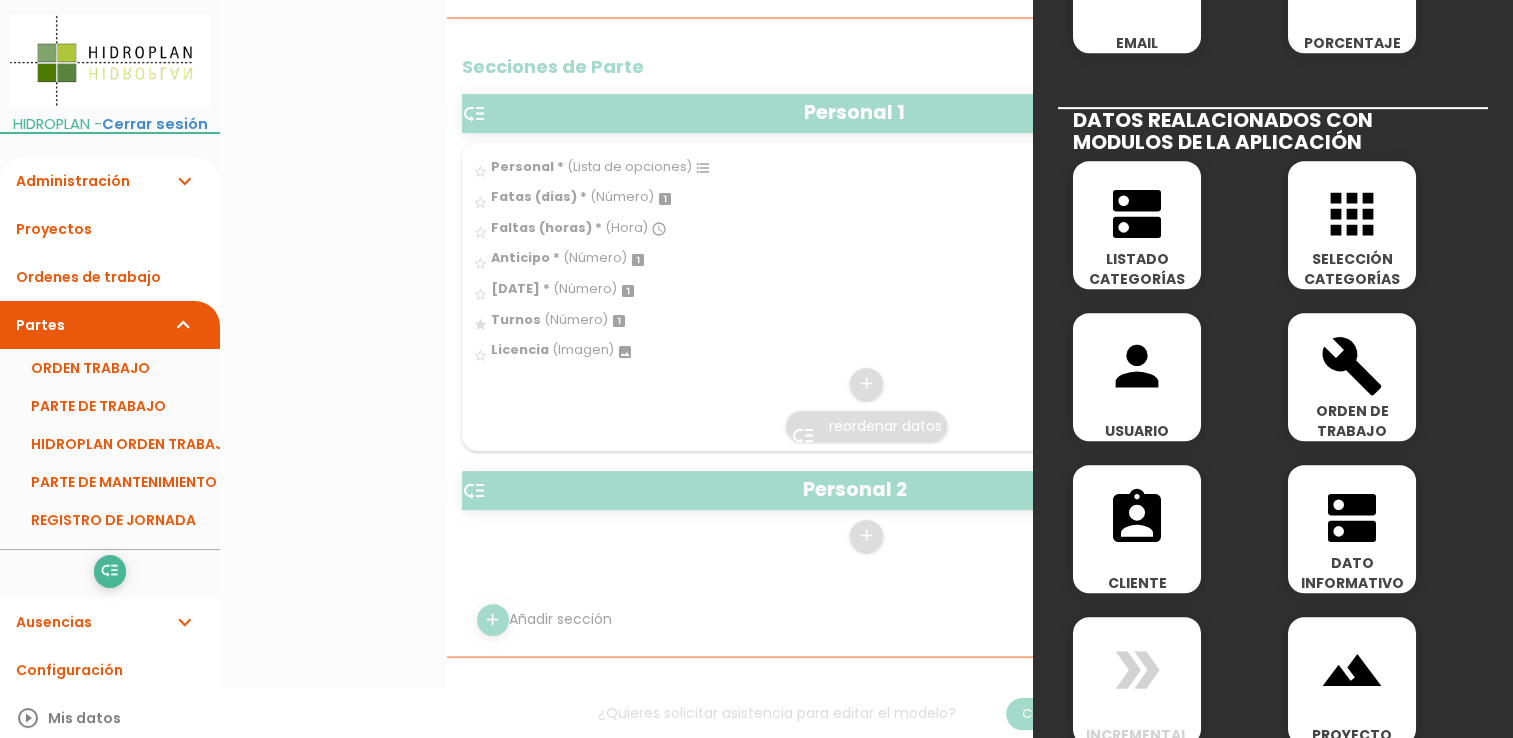 click on "dns" at bounding box center [1137, 214] 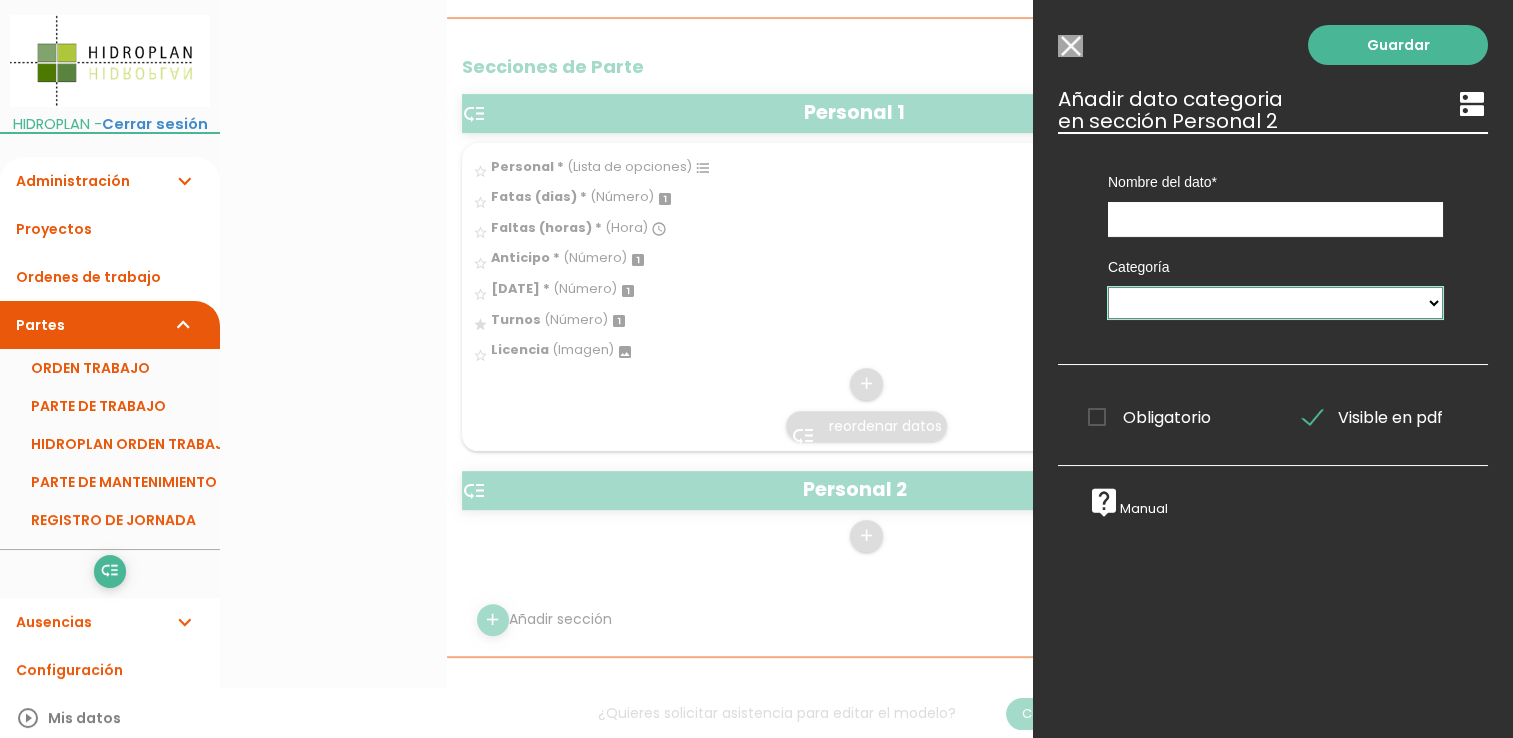 click on "Materiales MANO DE OBRA SANITARIO CARPINTERIA ELECTRICIDAD SOLDADURA Tareas OPERACIONES CLIMATIZACIÓN CLIMATIZADORES-ENFRIADORES VENTILADORES CUADRO ELECTRICO GRUPO DE PRESION DISPOSITIVO DE SEGURIDAD DEPOSITO EXPANSIÓN ACUMULADOR ACS BOMBAS DE CIRCULACION CONTROL DE COMBUSTION CALDERA OPERACIONES DE MANTENIMIENTO CONTROL CONSUMO COMBUSTIBLE SOLICITADO POR Autorizado por QUIEN RECEPCIONA TIPOS DE GASTOS" at bounding box center [1275, 303] 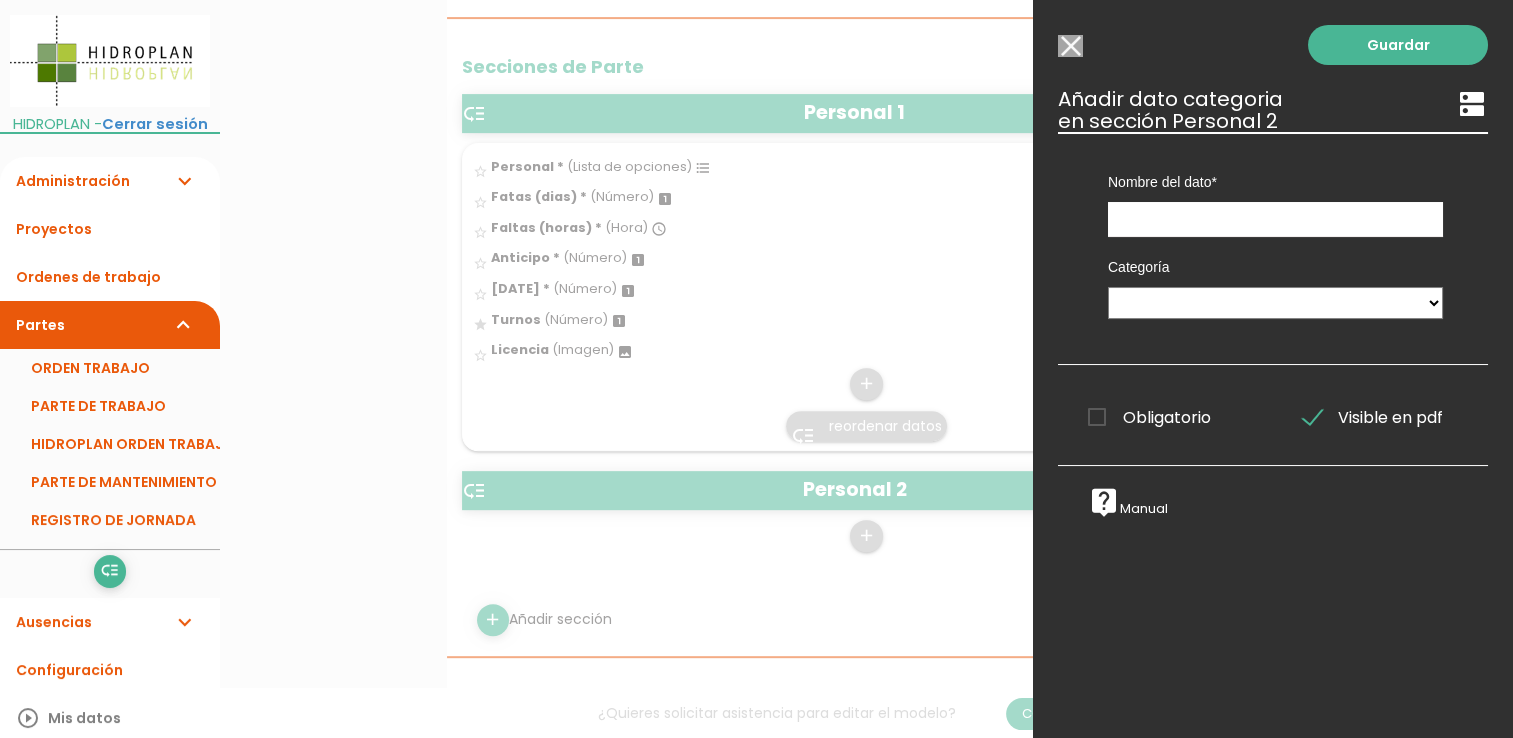 click on "Modelo sin Ordenes de trabajo" at bounding box center [1070, 46] 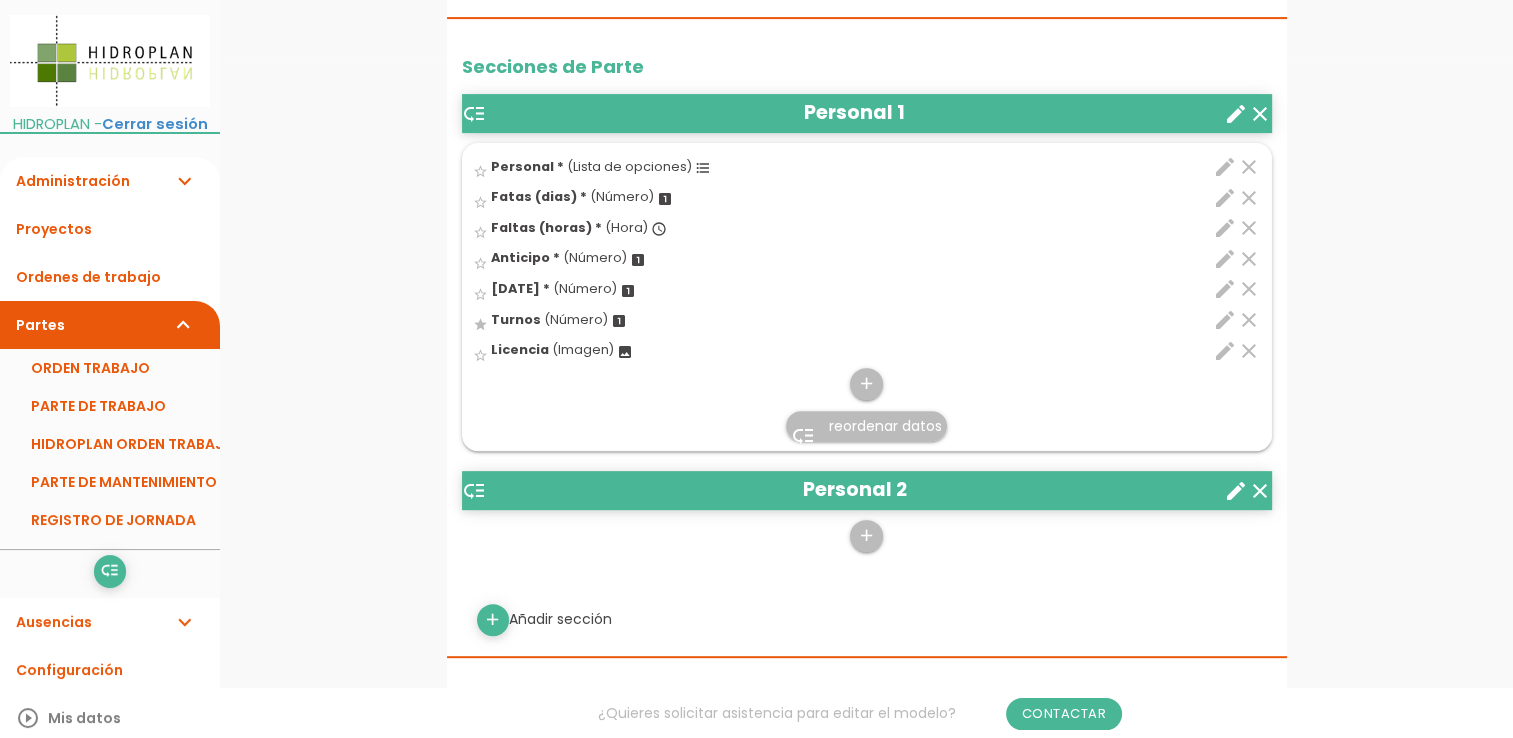 click on "menu
keyboard_tab
Dashboard
REGISTRO DE JORNADA Editar" at bounding box center [866, 633] 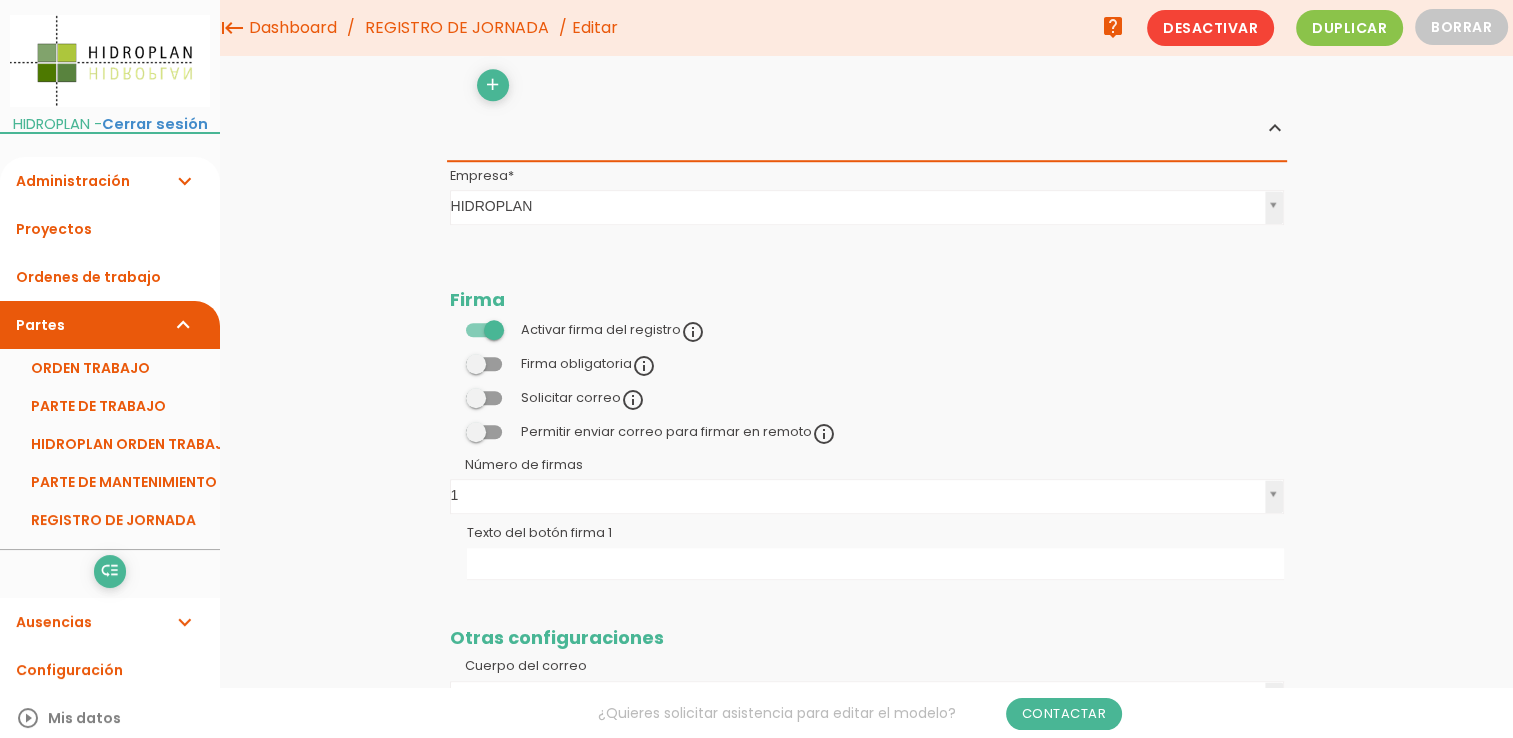 scroll, scrollTop: 1176, scrollLeft: 0, axis: vertical 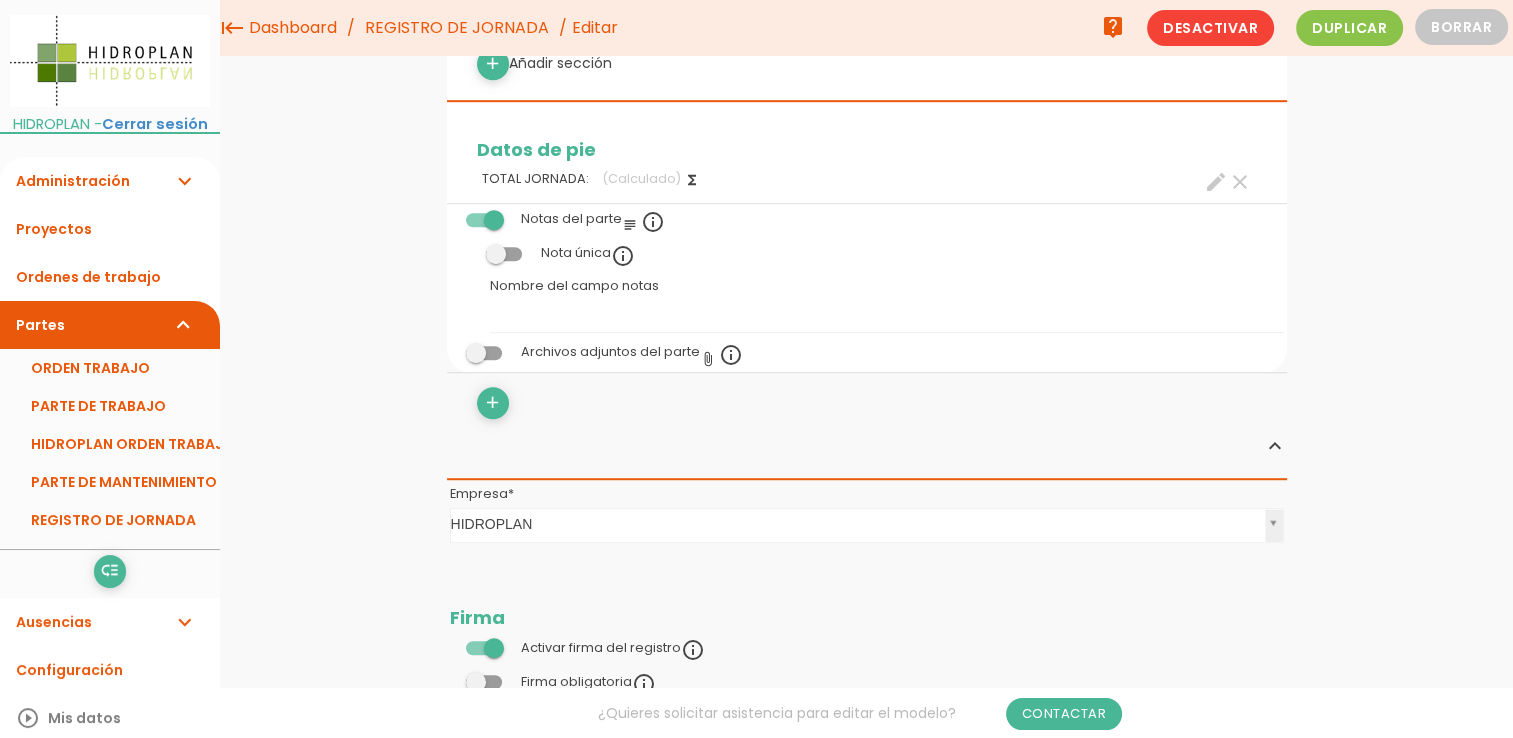 click on "menu
keyboard_tab
Dashboard
REGISTRO DE JORNADA Editar" at bounding box center [866, 105] 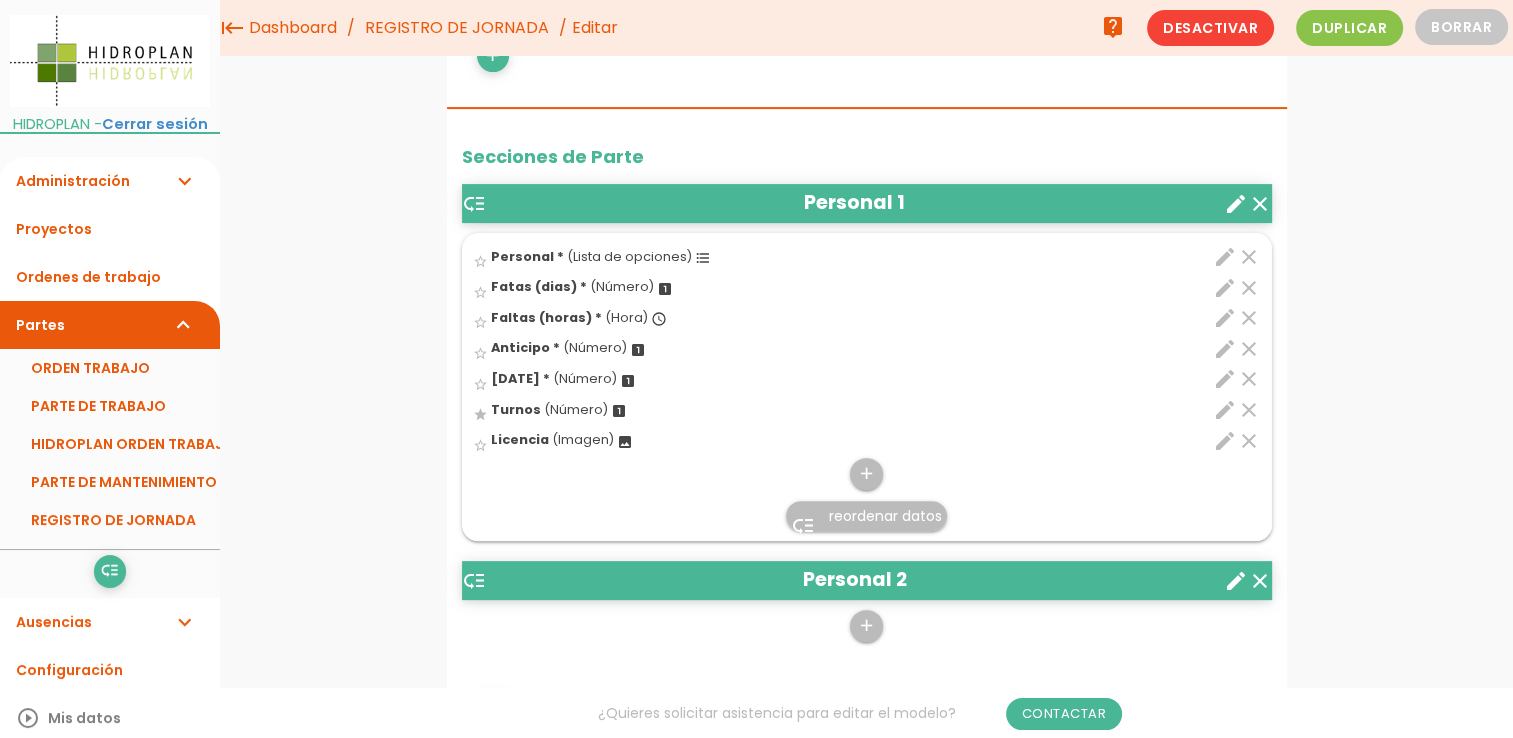 scroll, scrollTop: 276, scrollLeft: 0, axis: vertical 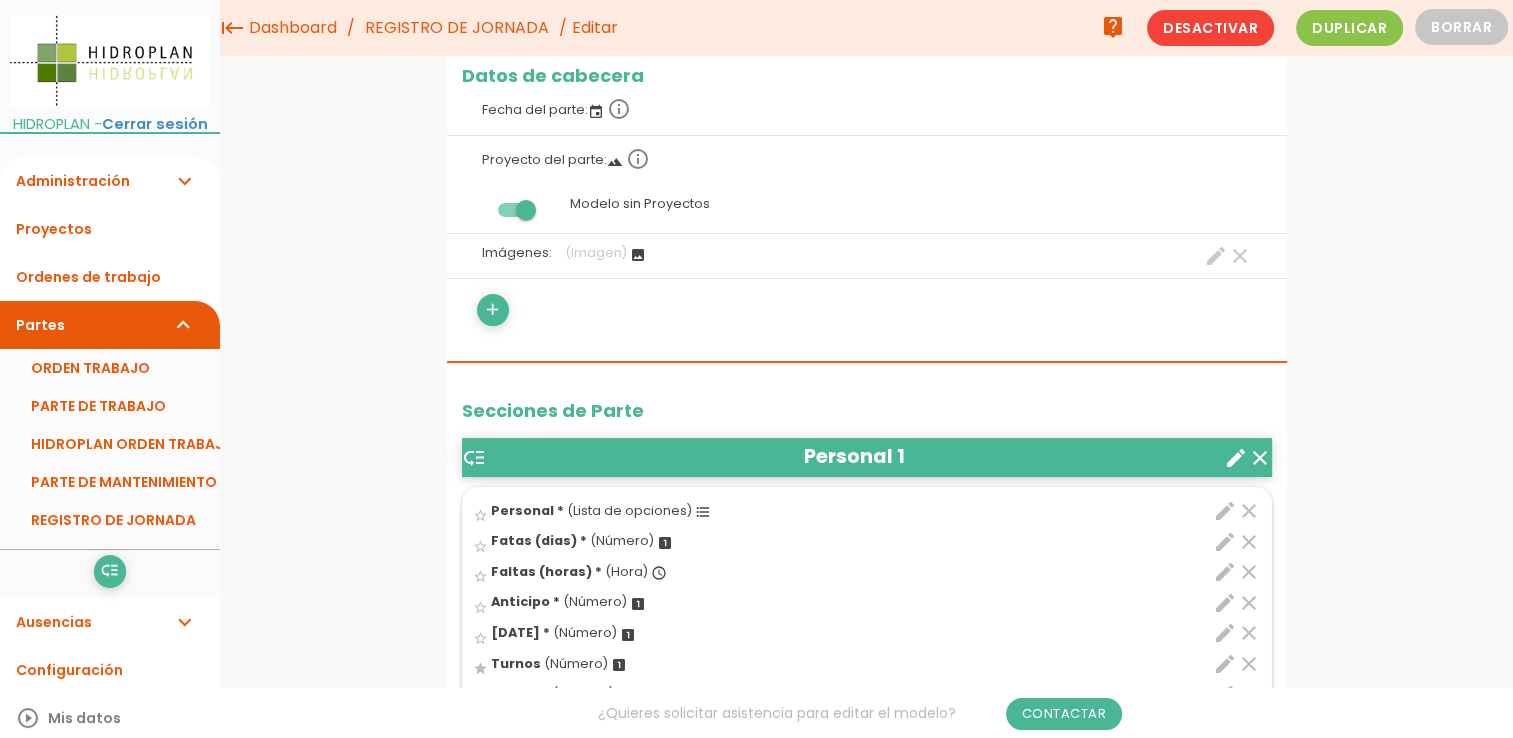 click on "expand_more" at bounding box center [184, 181] 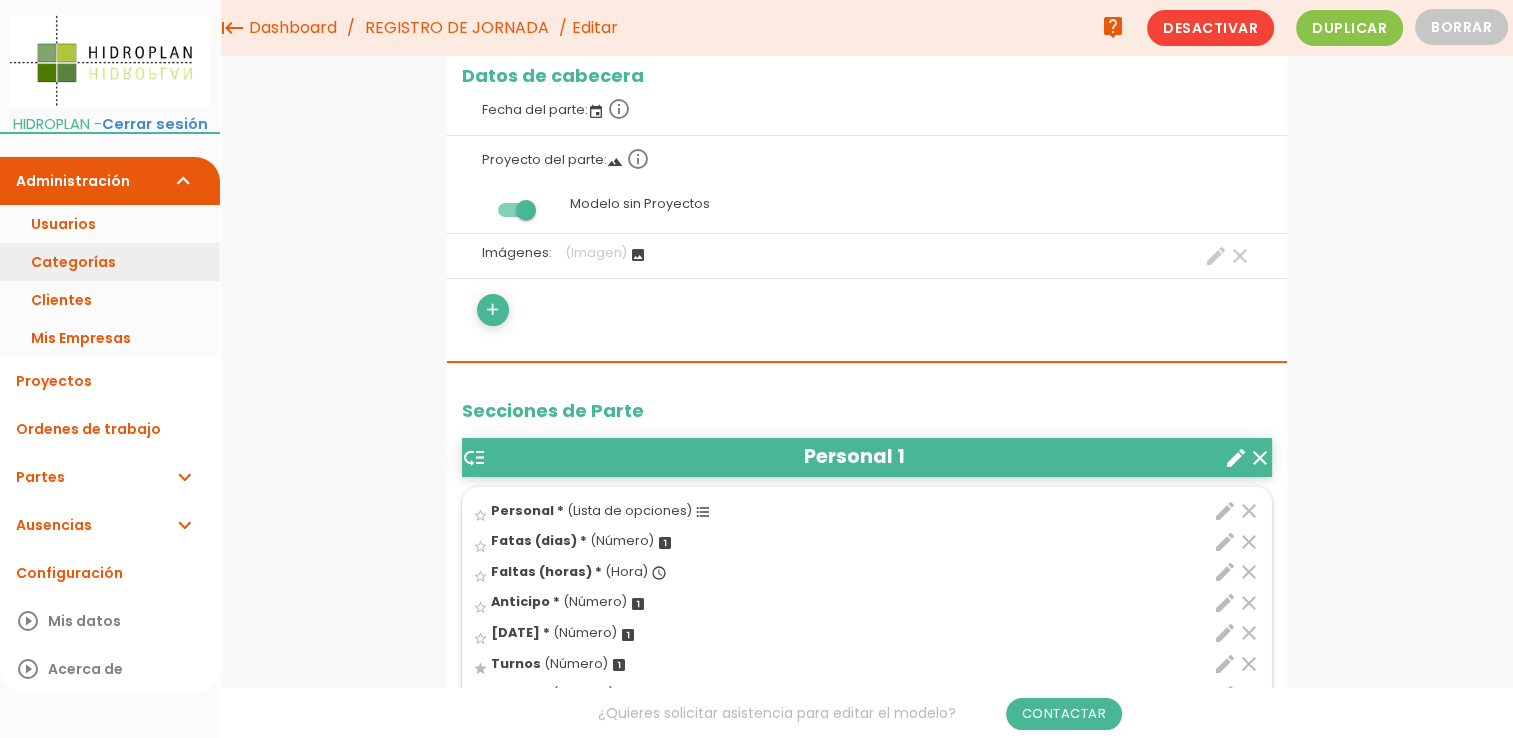 click on "Categorías" at bounding box center (110, 262) 